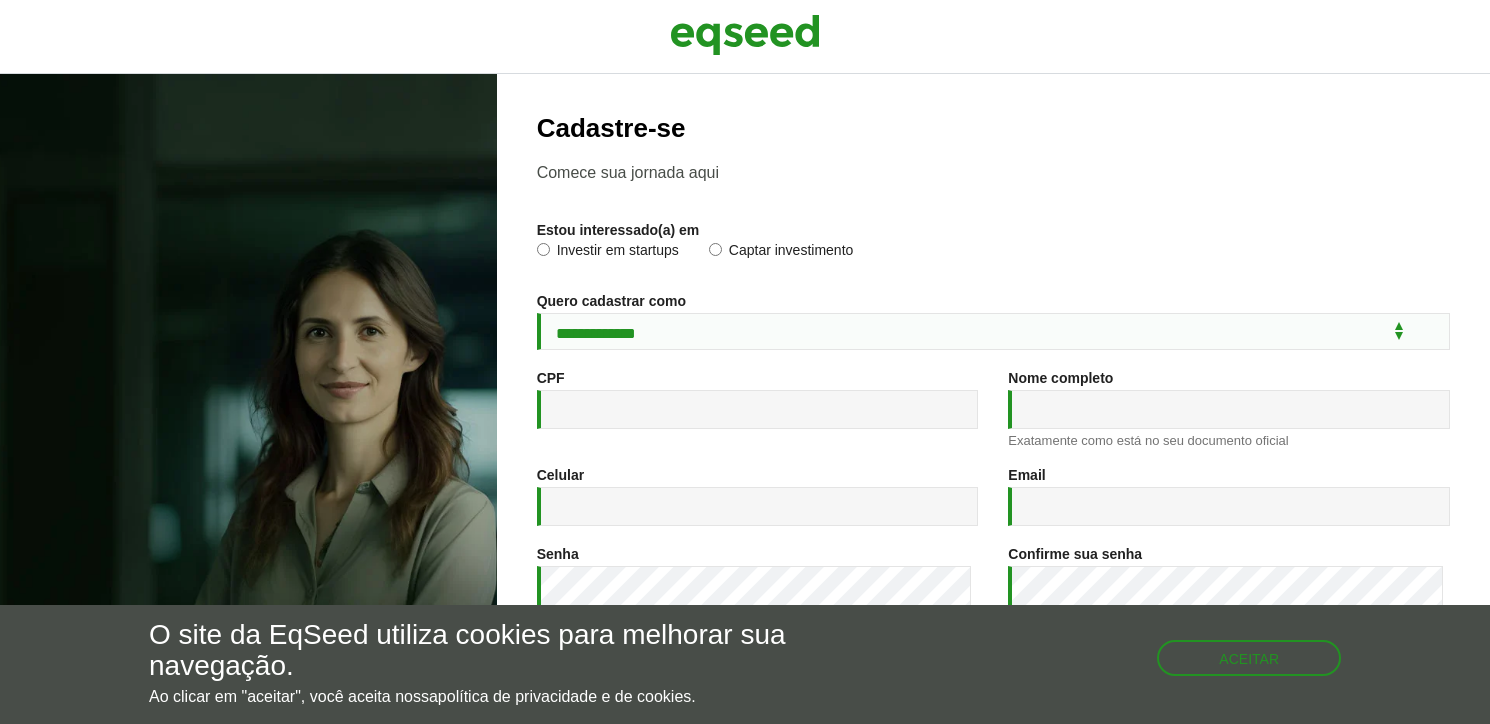 scroll, scrollTop: 0, scrollLeft: 0, axis: both 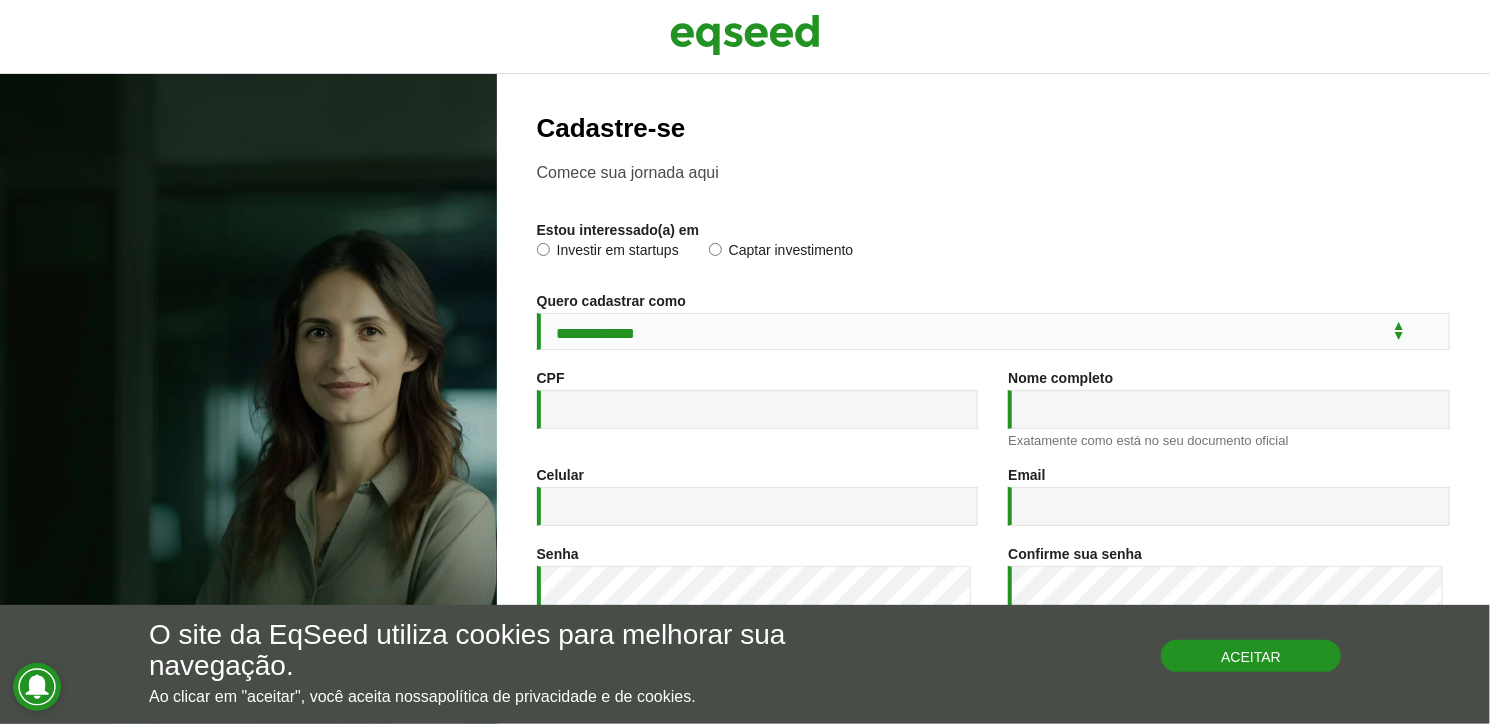click on "Aceitar" at bounding box center [1251, 656] 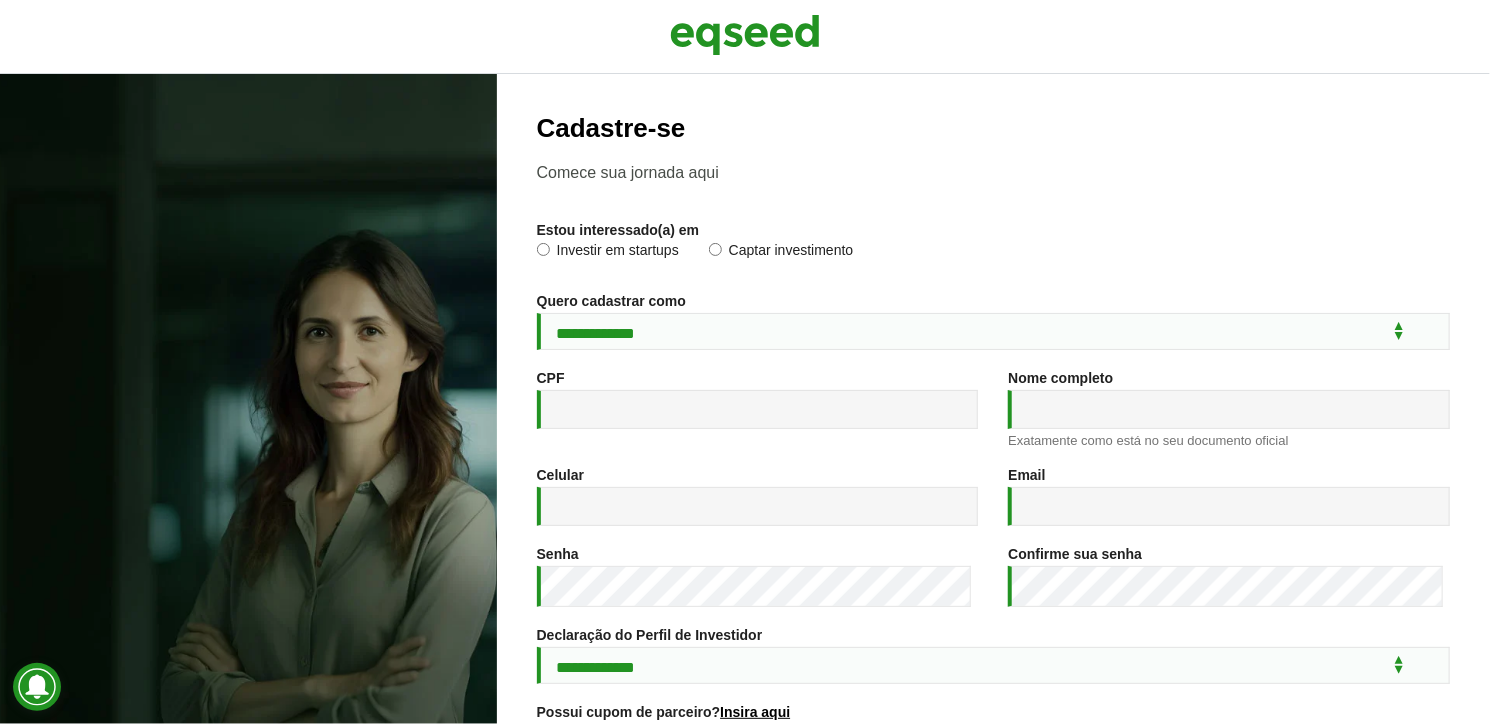 scroll, scrollTop: 302, scrollLeft: 0, axis: vertical 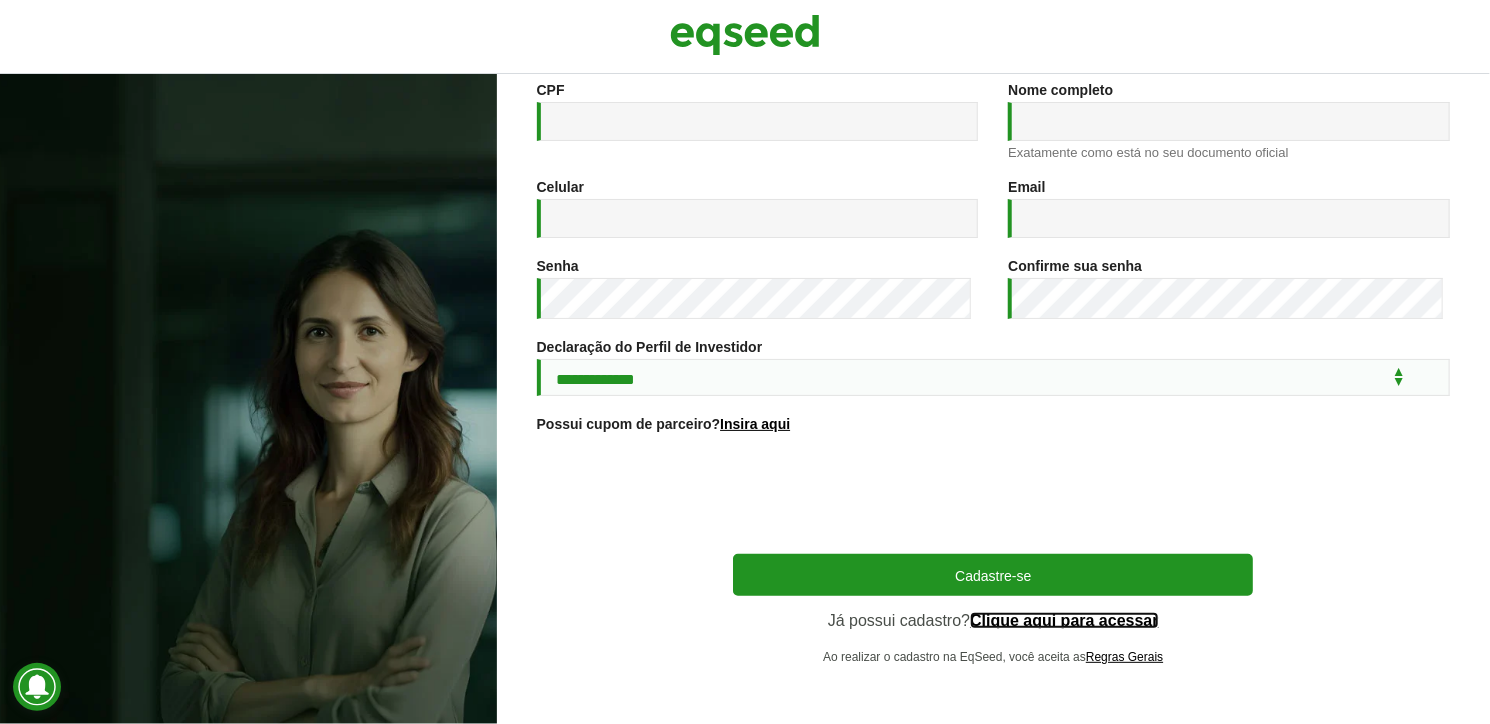click on "Clique aqui para acessar" at bounding box center (1064, 621) 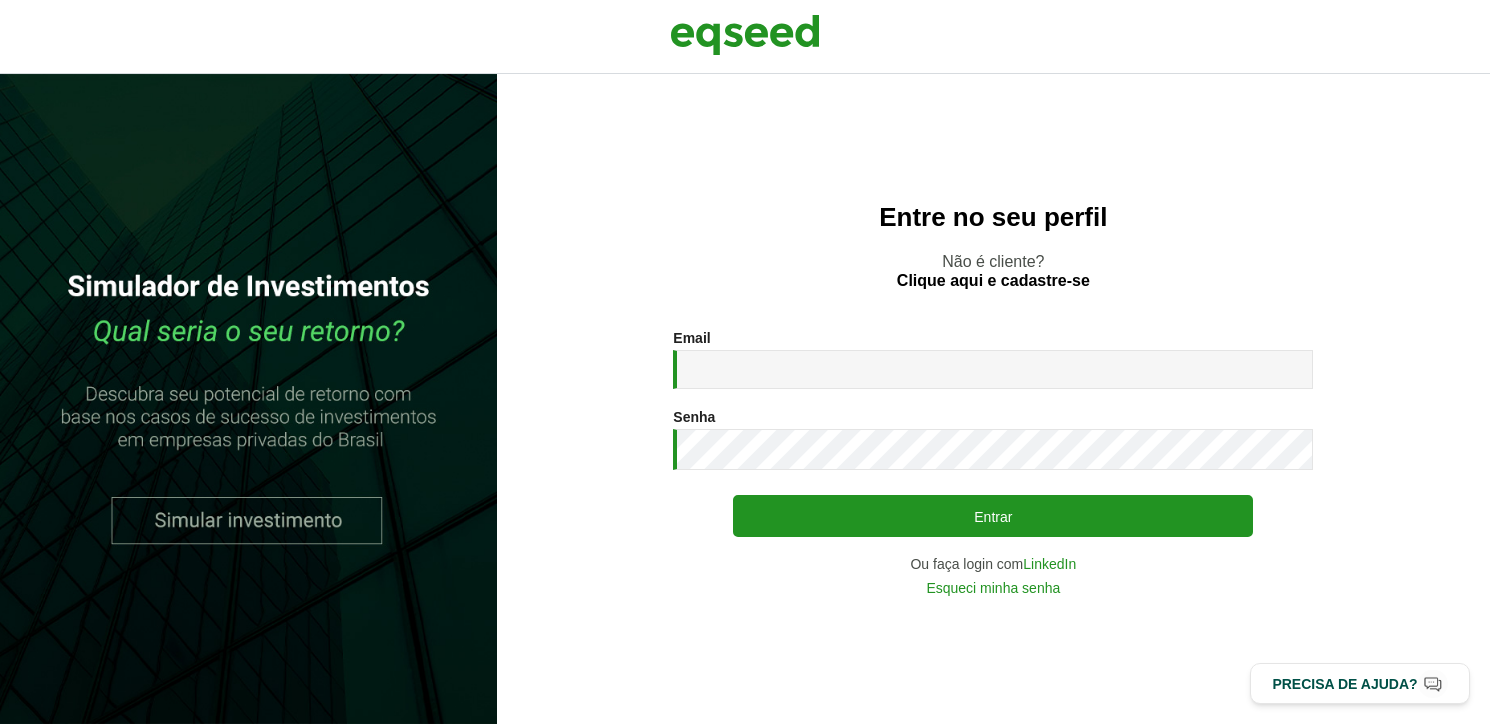 scroll, scrollTop: 0, scrollLeft: 0, axis: both 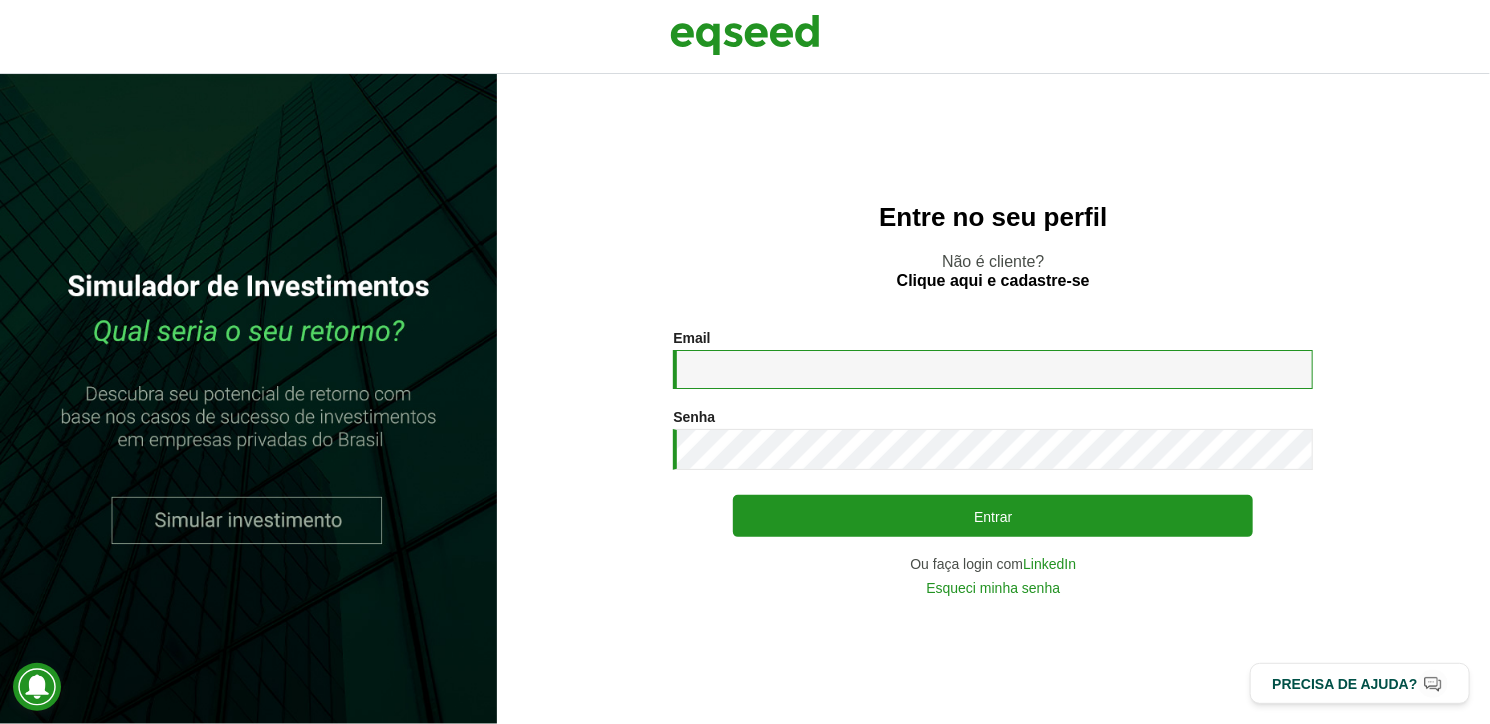 click on "Email  *" at bounding box center (993, 369) 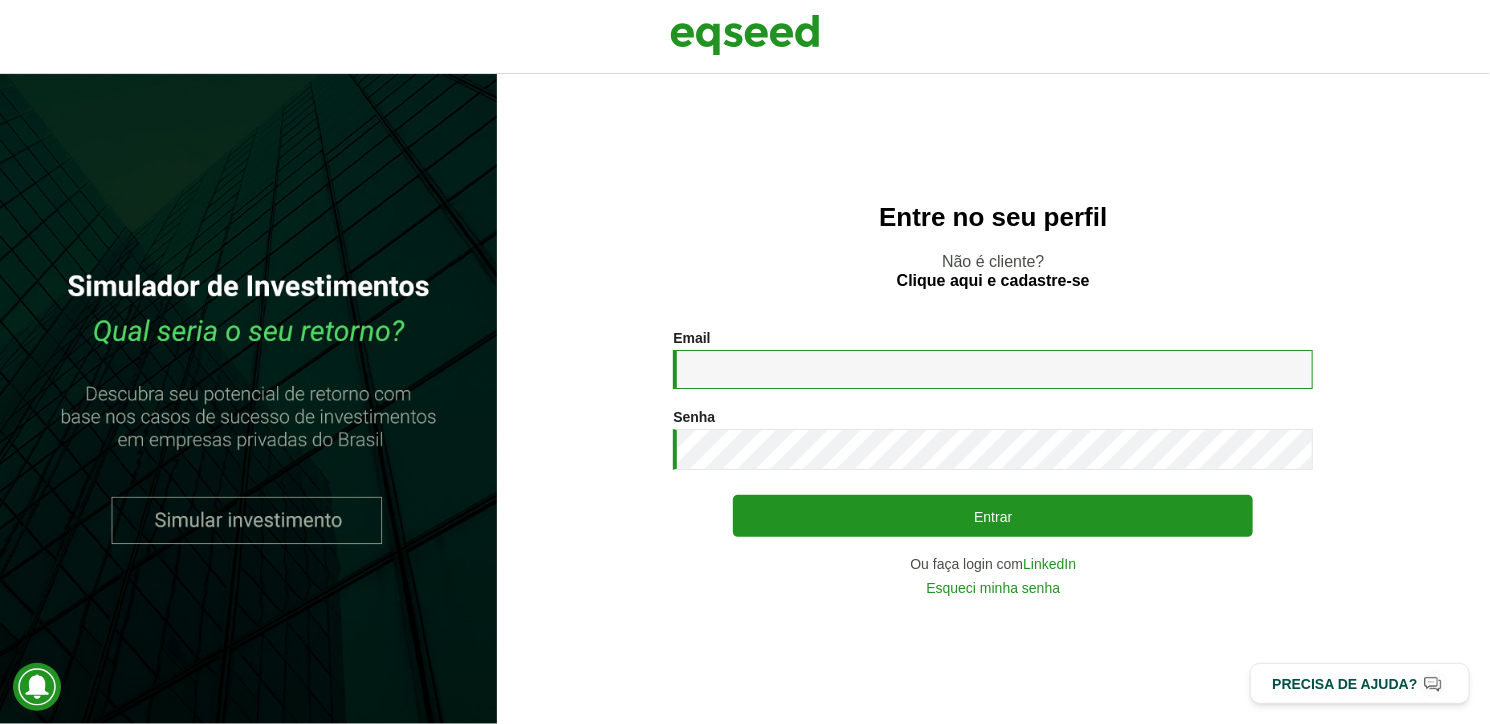 type on "**********" 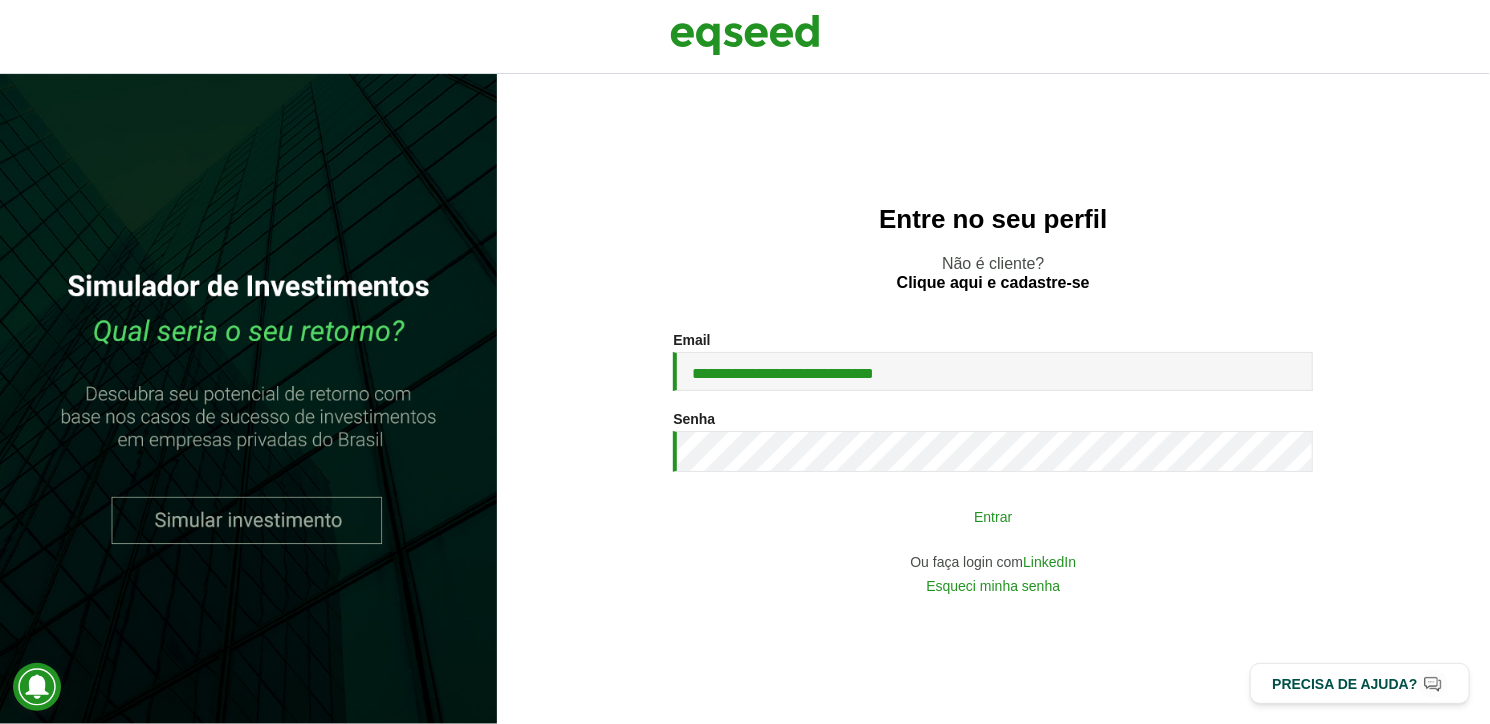 click on "Entrar" at bounding box center (993, 516) 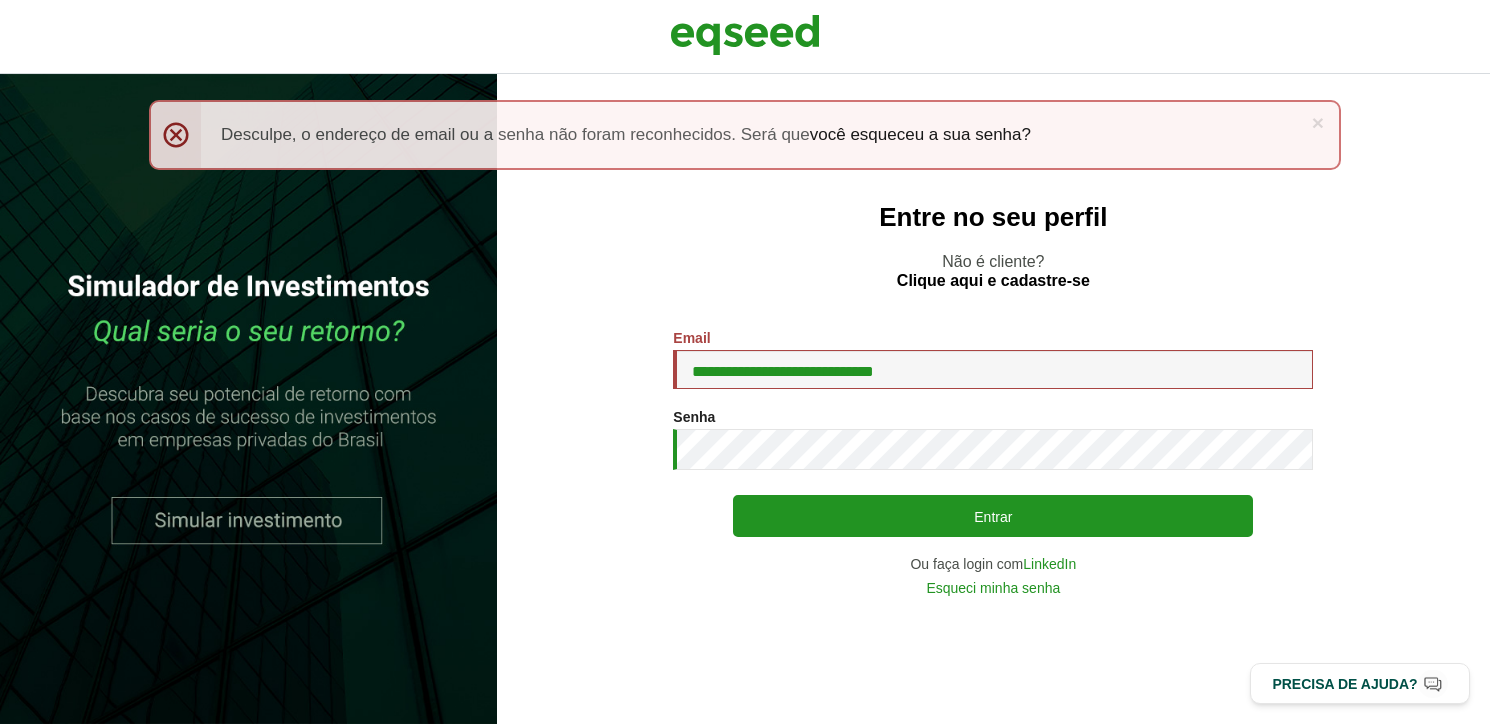 scroll, scrollTop: 0, scrollLeft: 0, axis: both 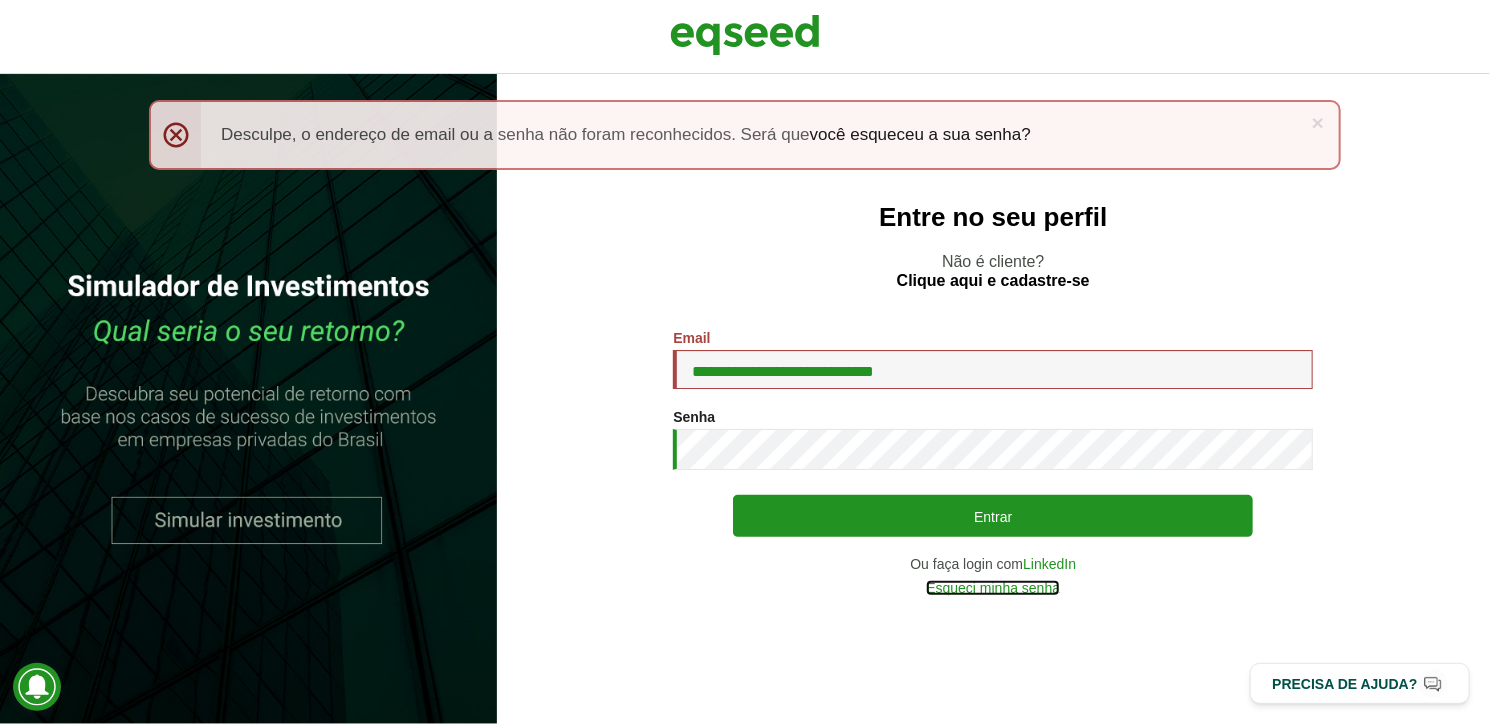 click on "Esqueci minha senha" at bounding box center [993, 588] 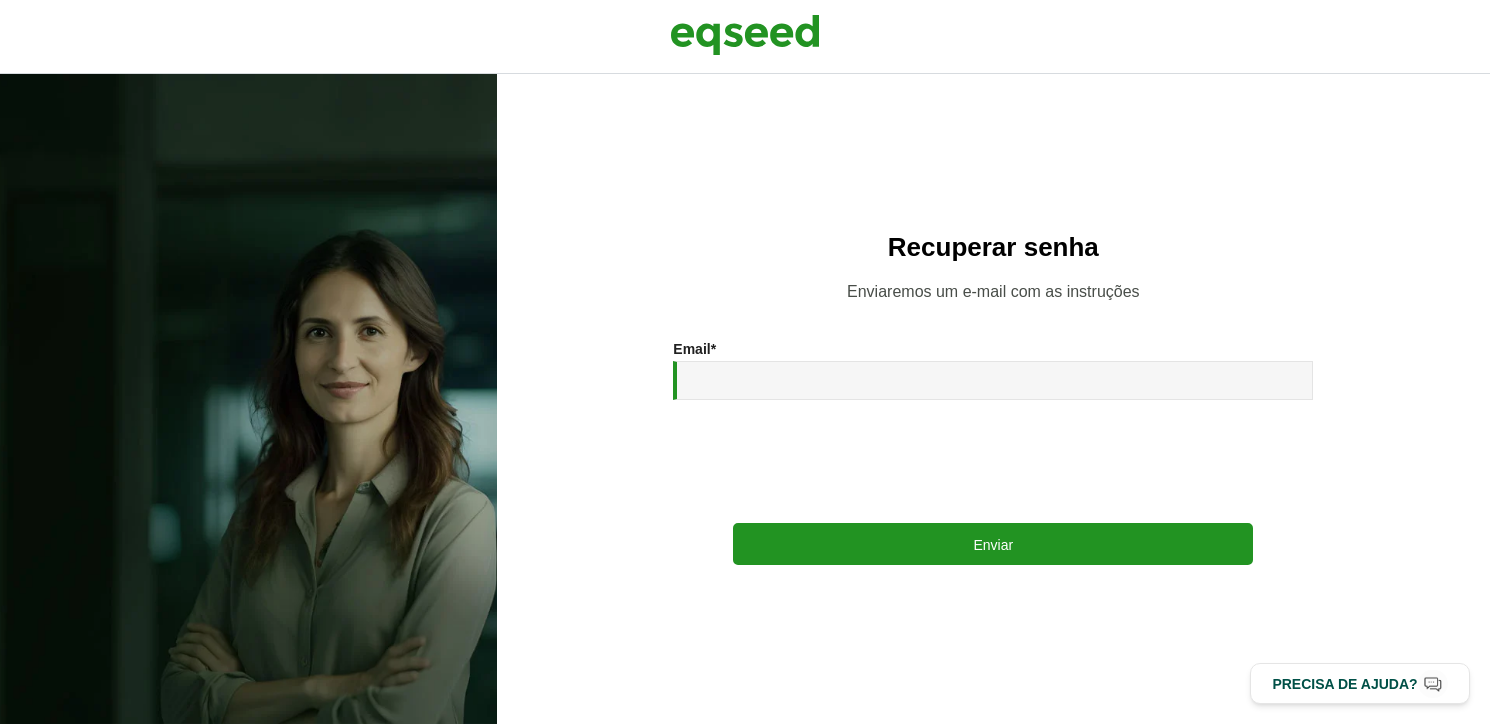 scroll, scrollTop: 0, scrollLeft: 0, axis: both 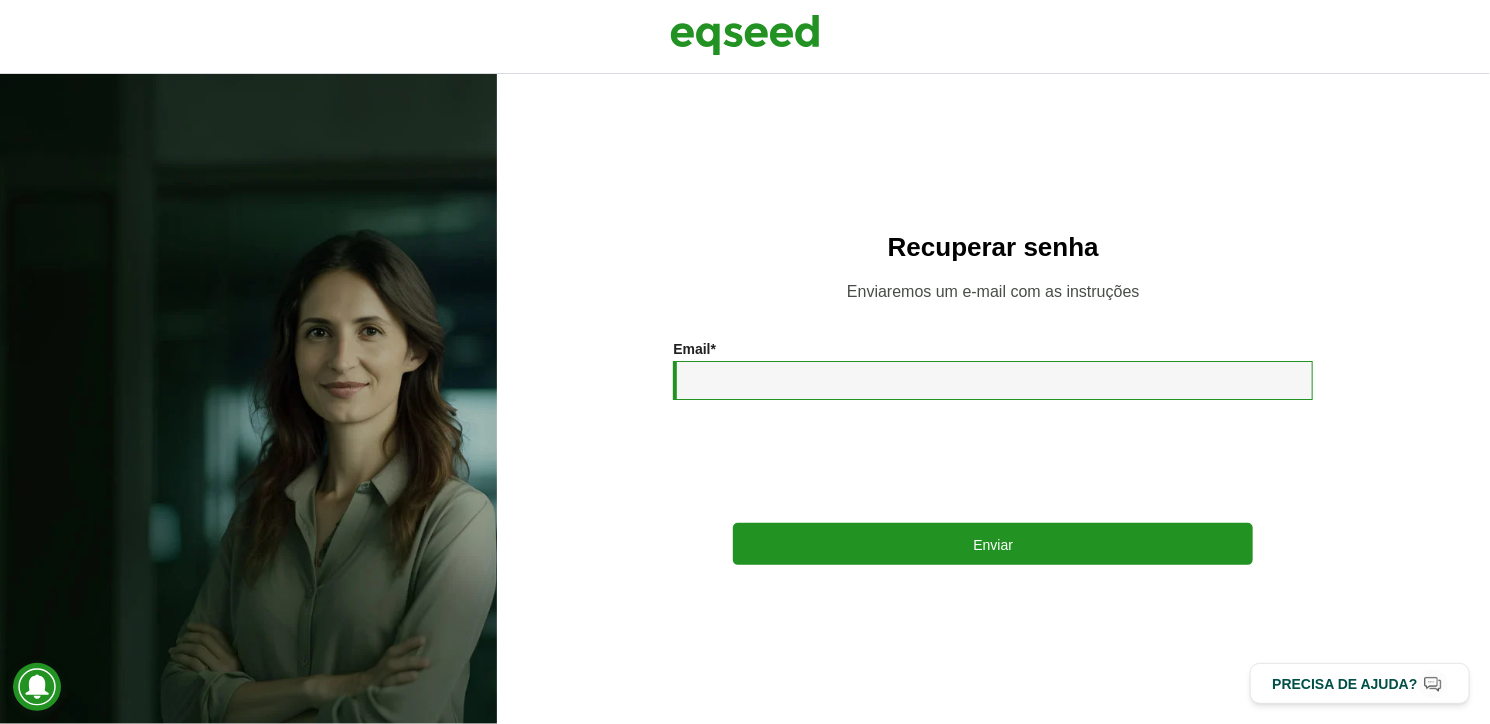 click on "Email  *" at bounding box center [993, 380] 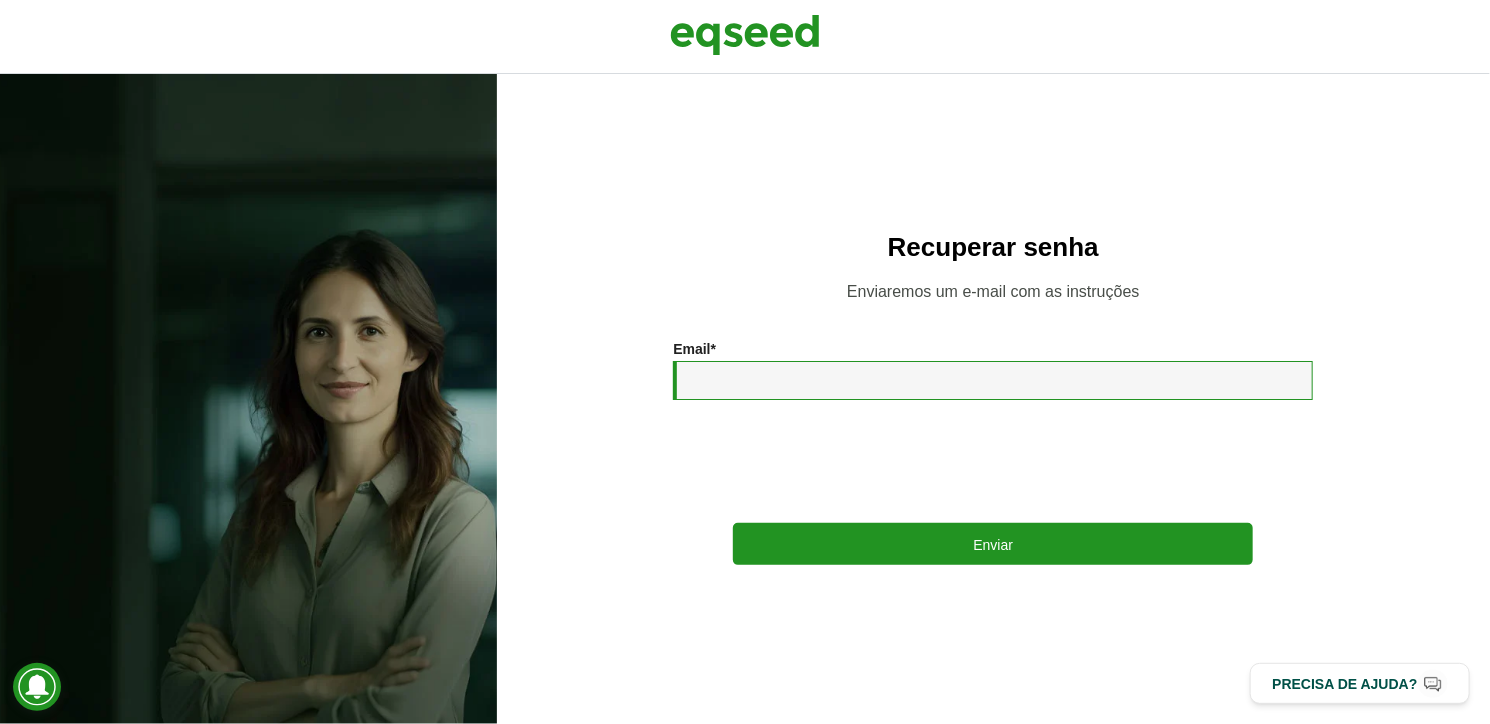 type on "**********" 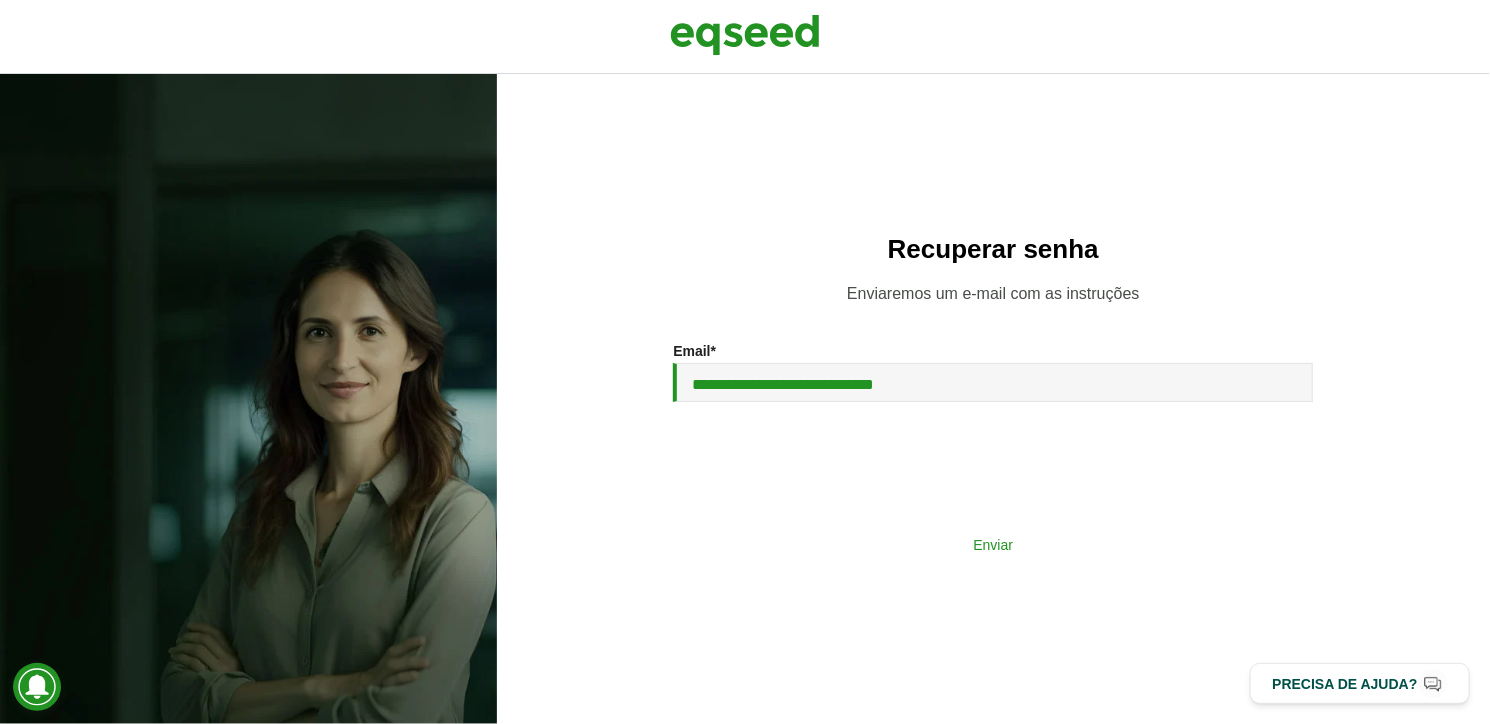 click on "Enviar" at bounding box center (993, 544) 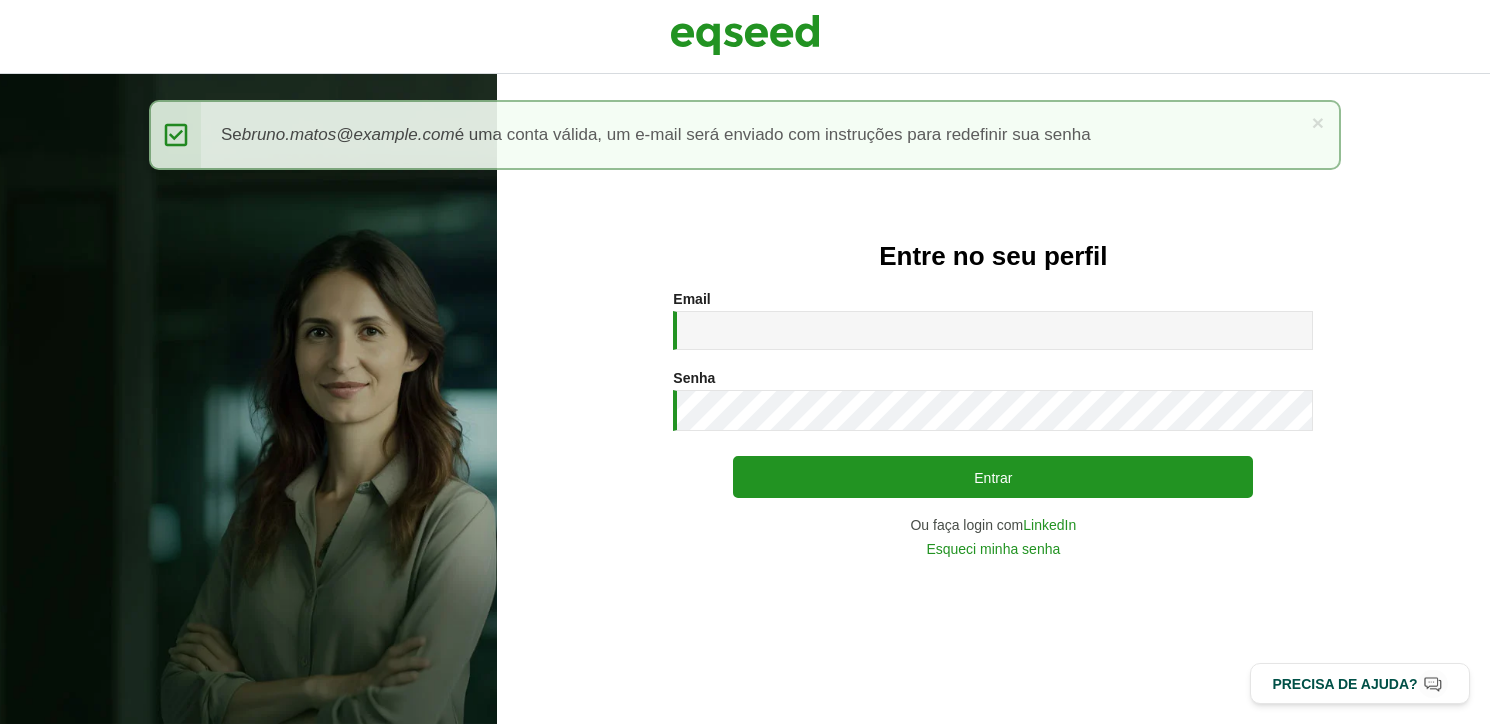 scroll, scrollTop: 0, scrollLeft: 0, axis: both 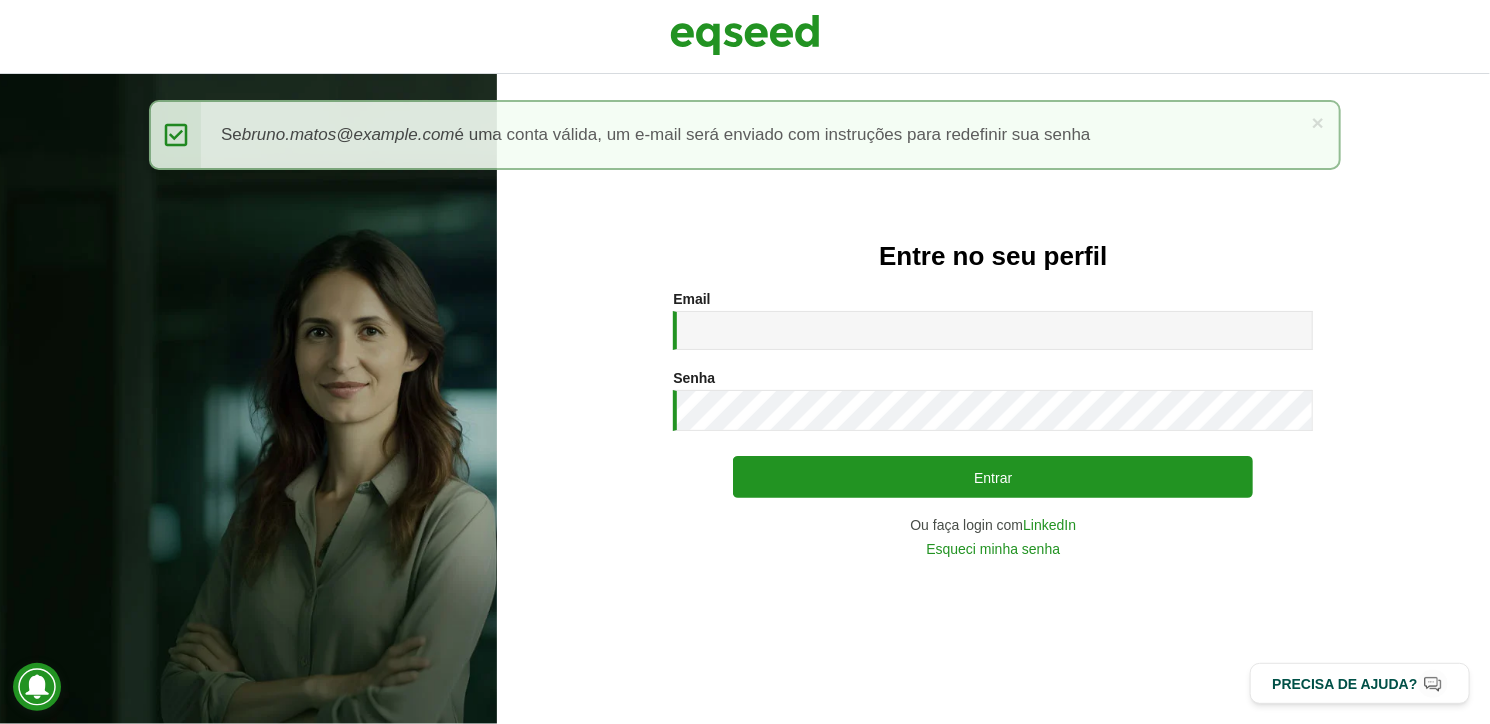 click on "Email  *
Digite seu endereço de e-mail." at bounding box center [993, 320] 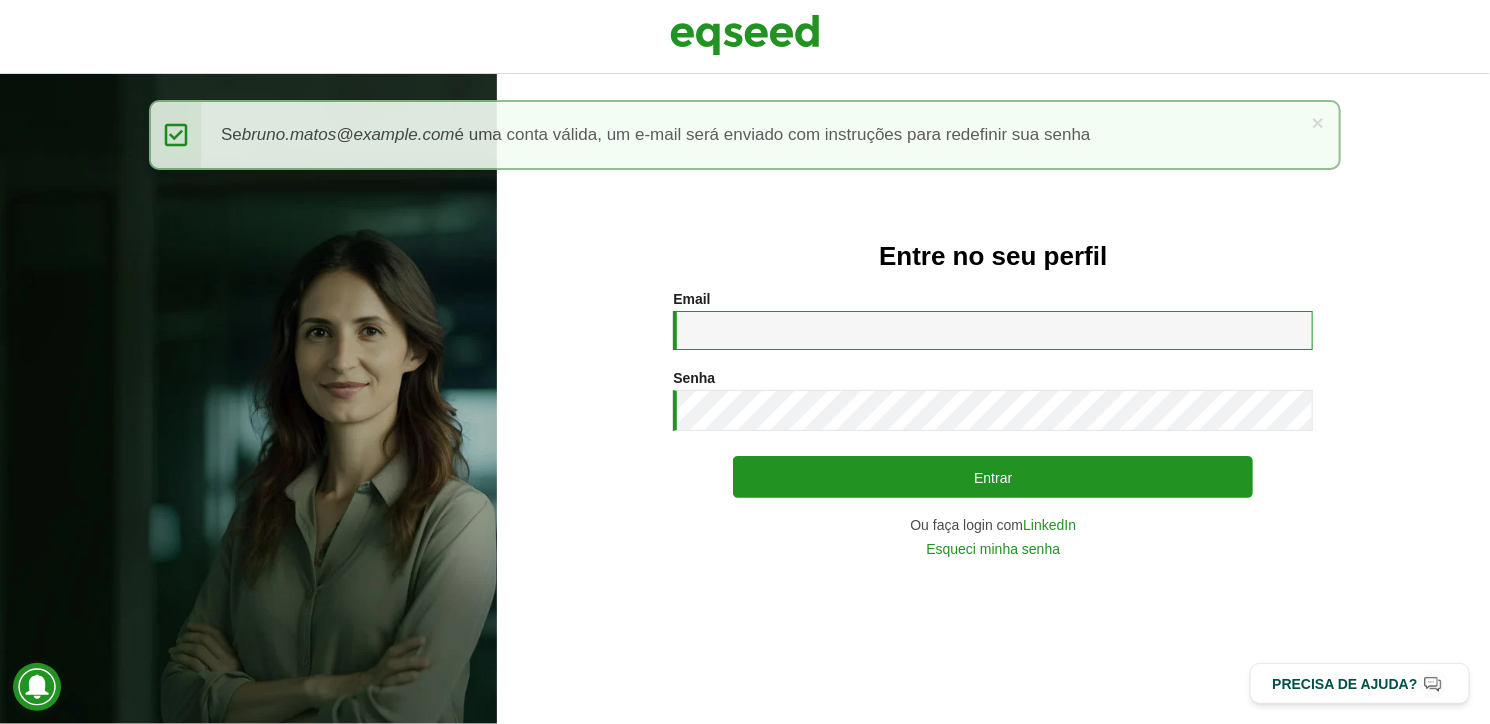click on "Email  *" at bounding box center [993, 330] 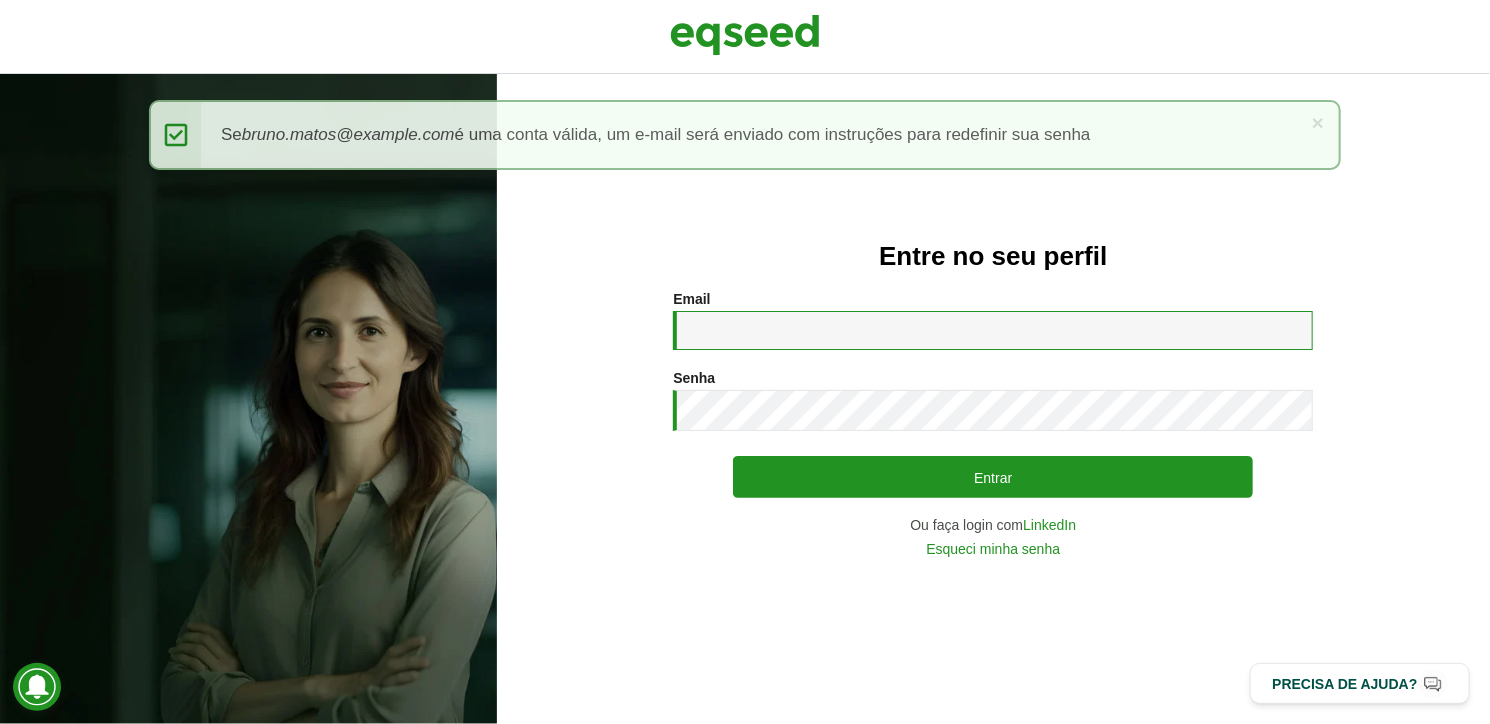 type on "**********" 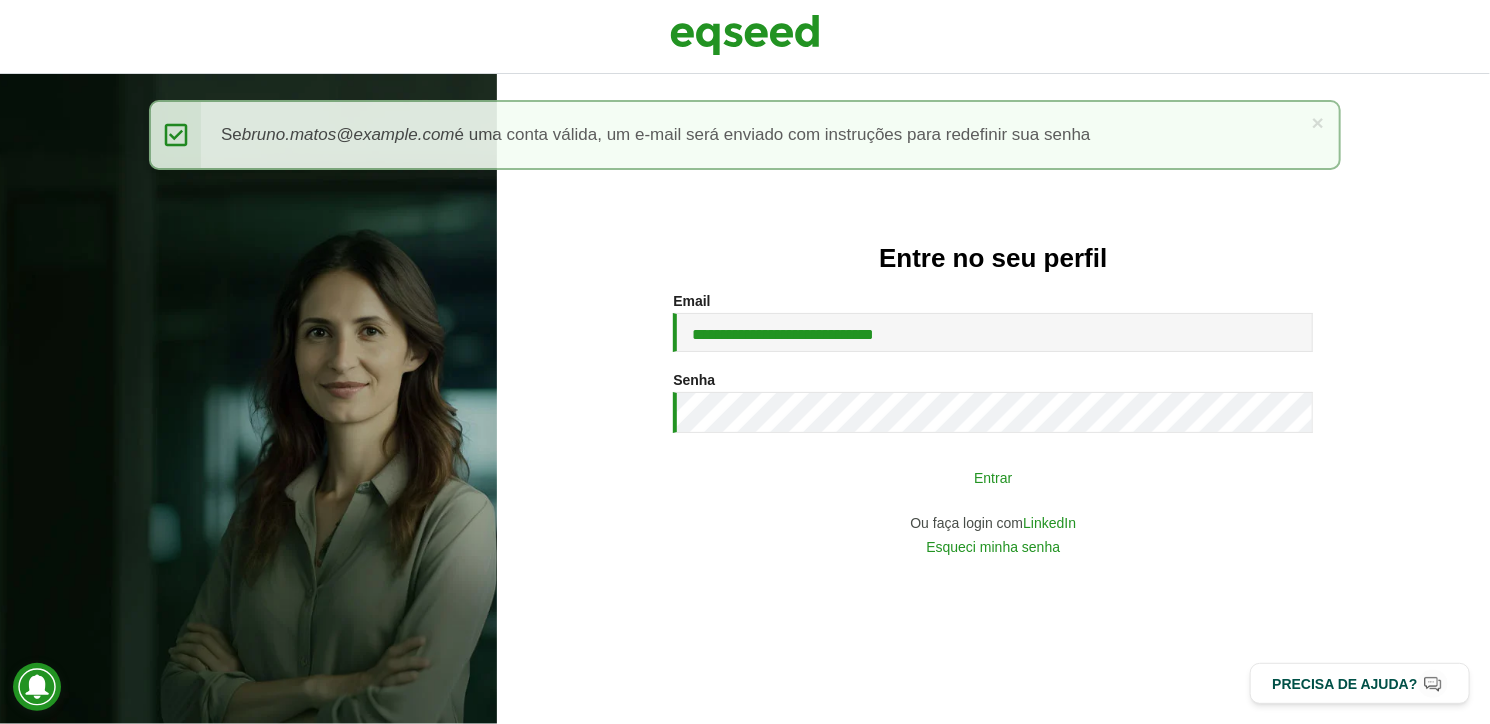 click on "Entrar" at bounding box center (993, 477) 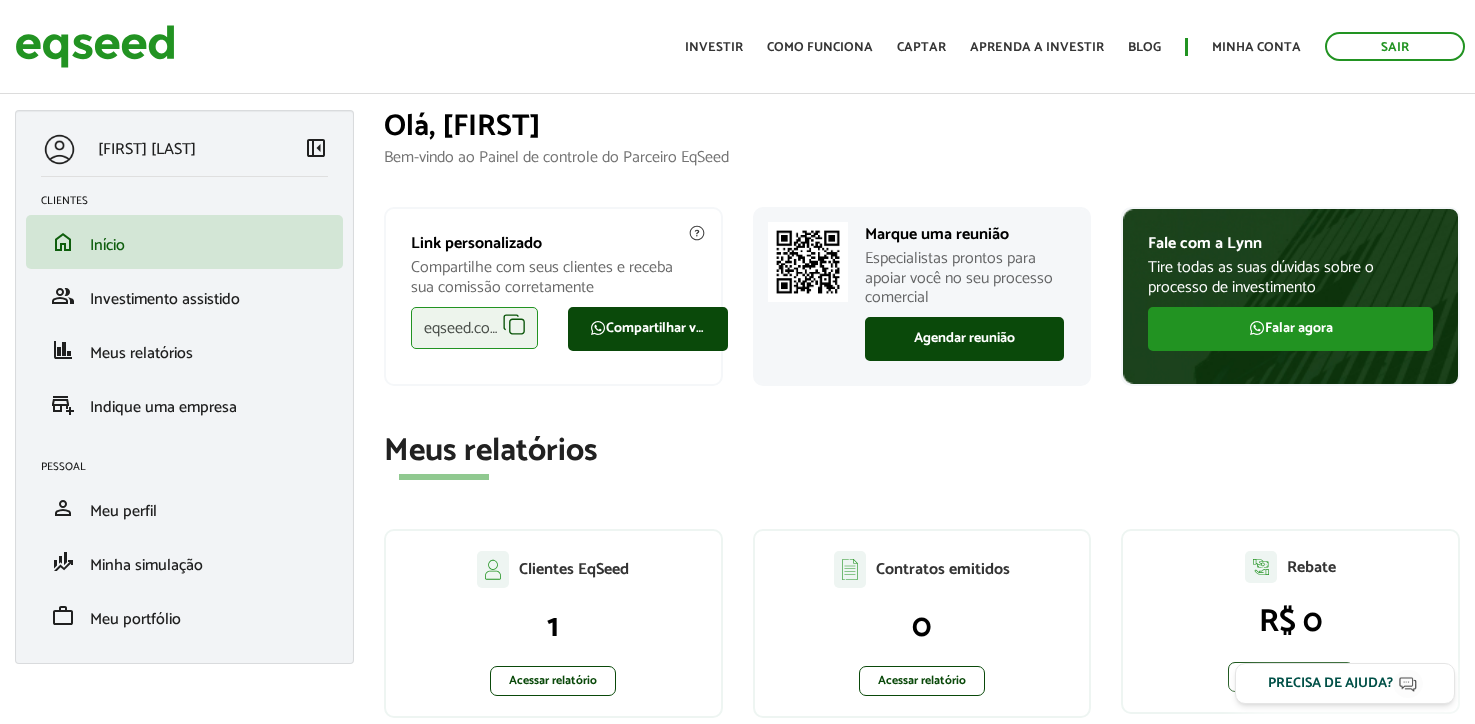 scroll, scrollTop: 0, scrollLeft: 0, axis: both 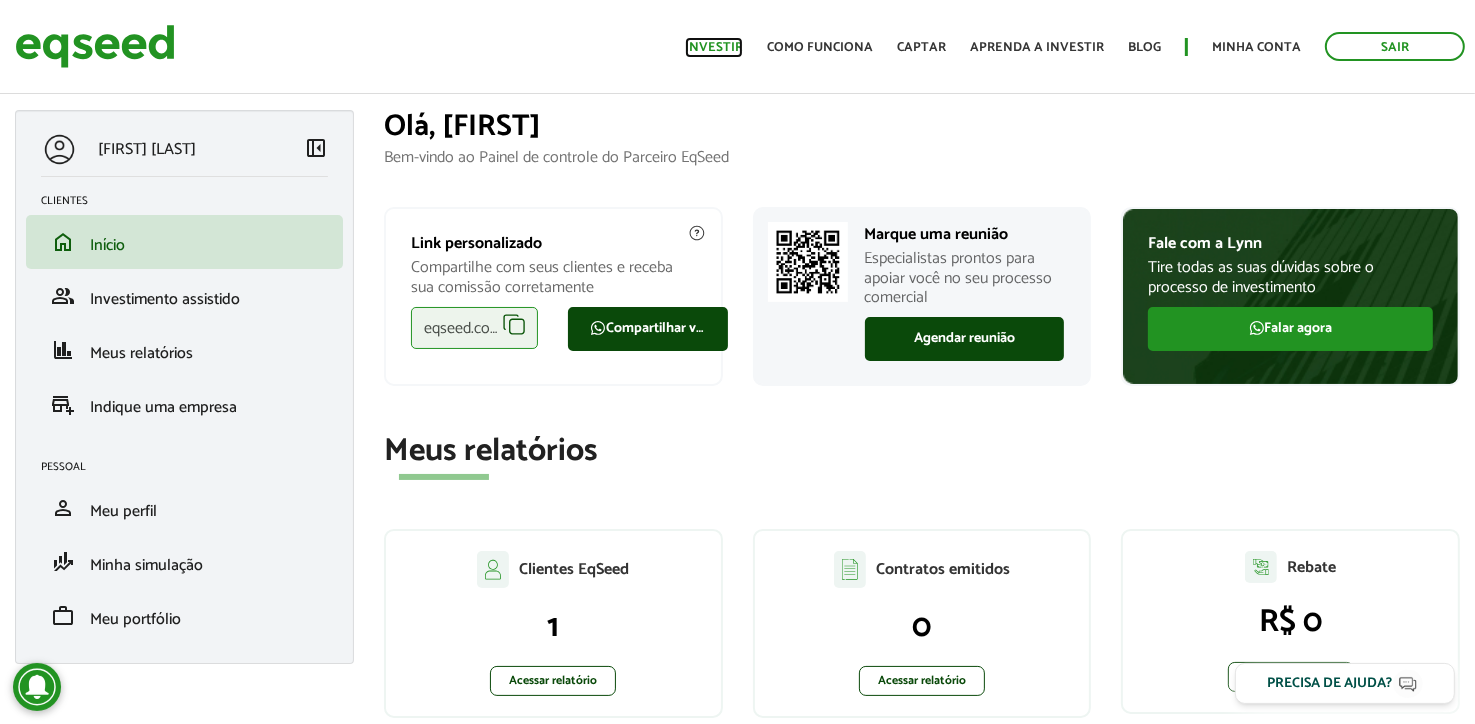 click on "Investir" at bounding box center (714, 47) 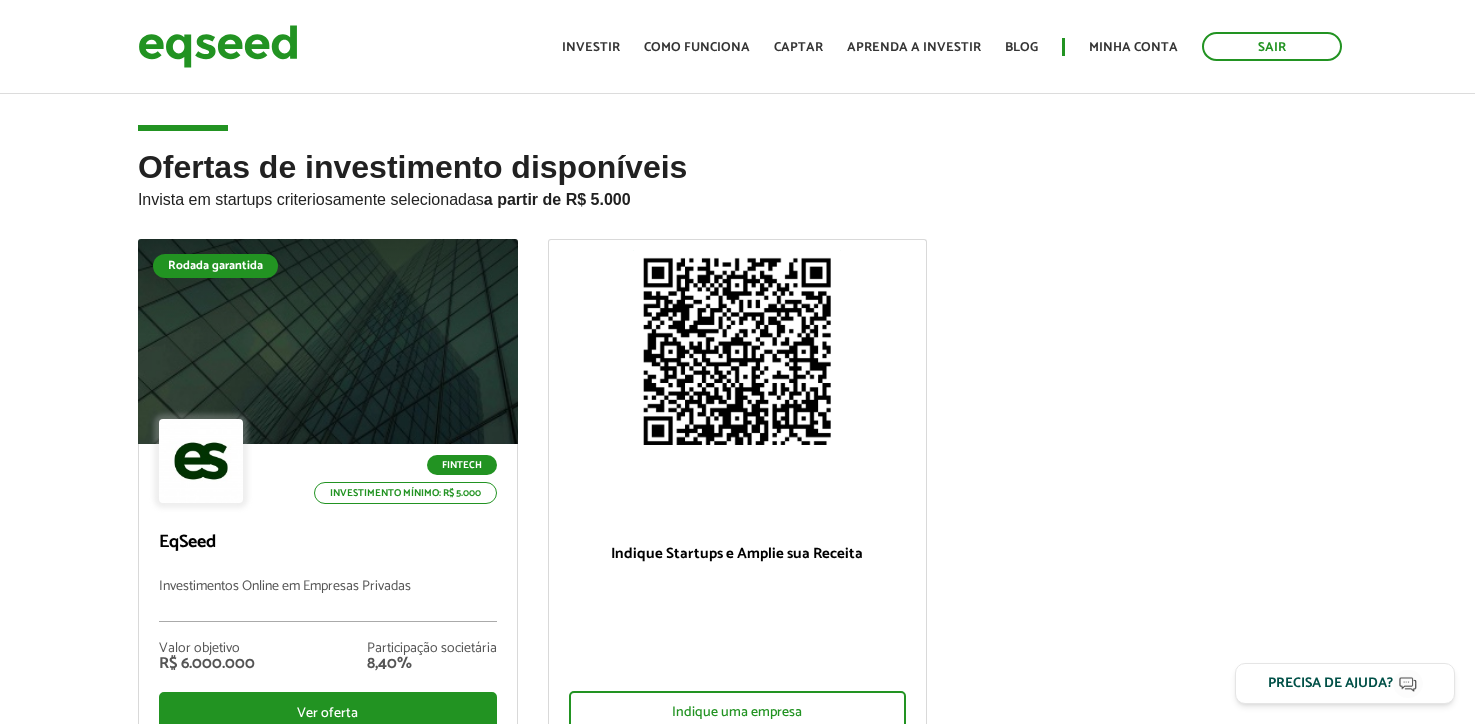 scroll, scrollTop: 0, scrollLeft: 0, axis: both 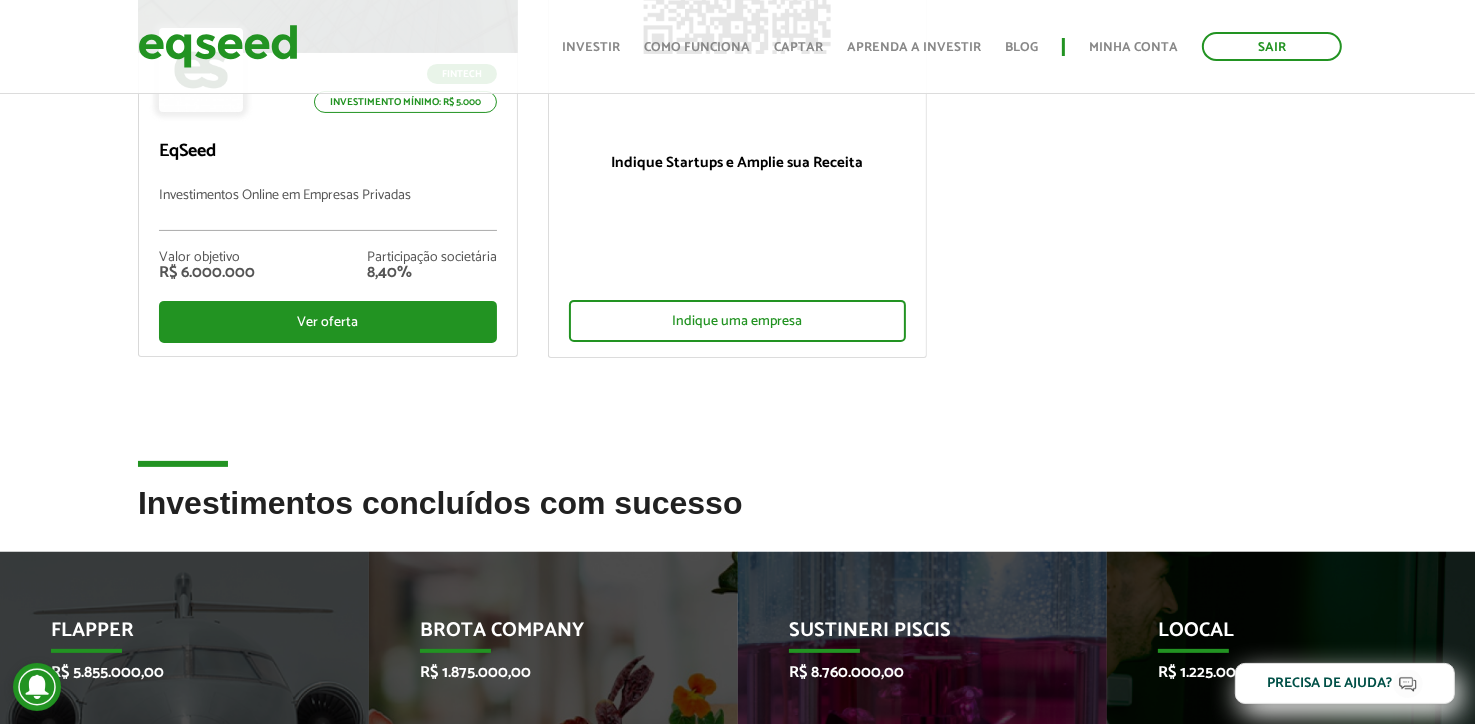 click on "Rodada garantida
Fintech
Investimento mínimo: R$ 5.000
EqSeed
Investimentos Online em Empresas Privadas
Valor objetivo
R$ 6.000.000
Participação societária
8,40%
Ver oferta
Indique Startups e Amplie sua Receita
Indique uma empresa" at bounding box center [737, 120] 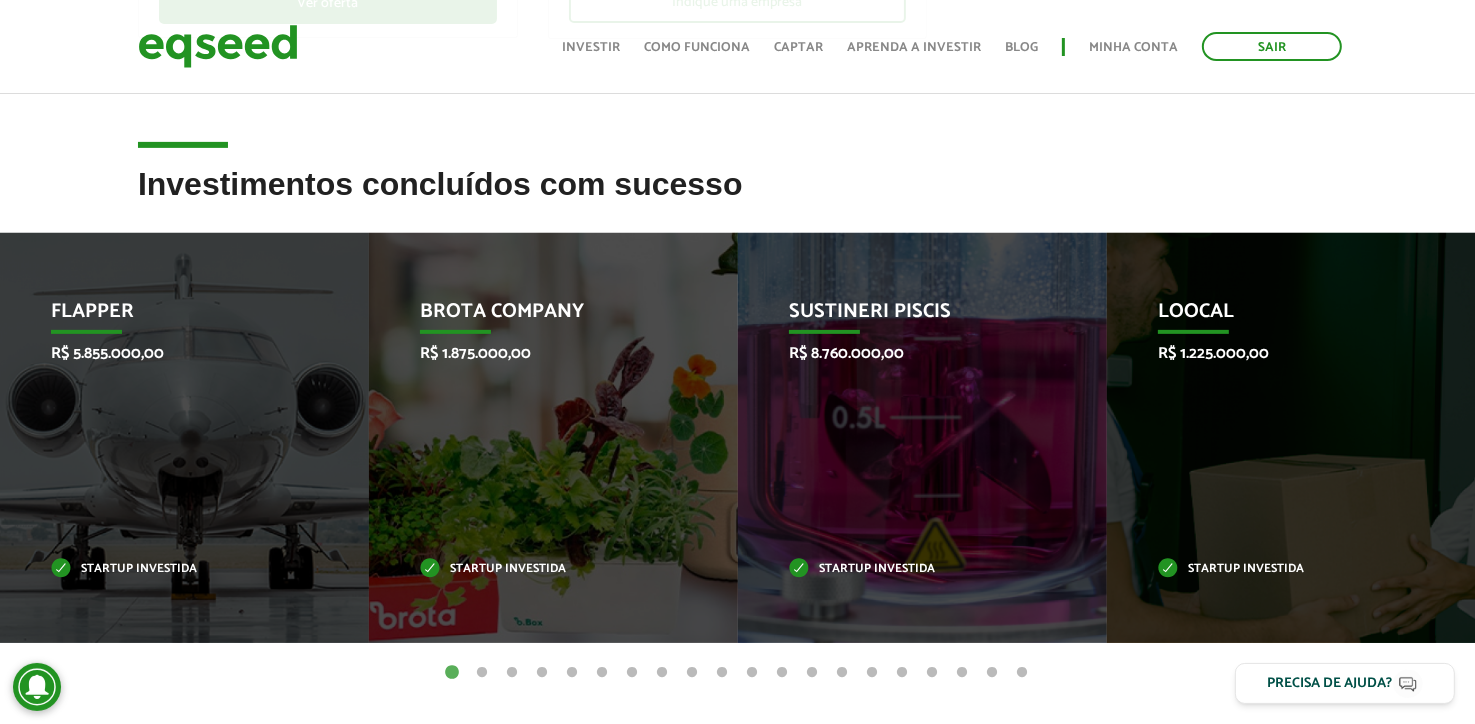 scroll, scrollTop: 707, scrollLeft: 0, axis: vertical 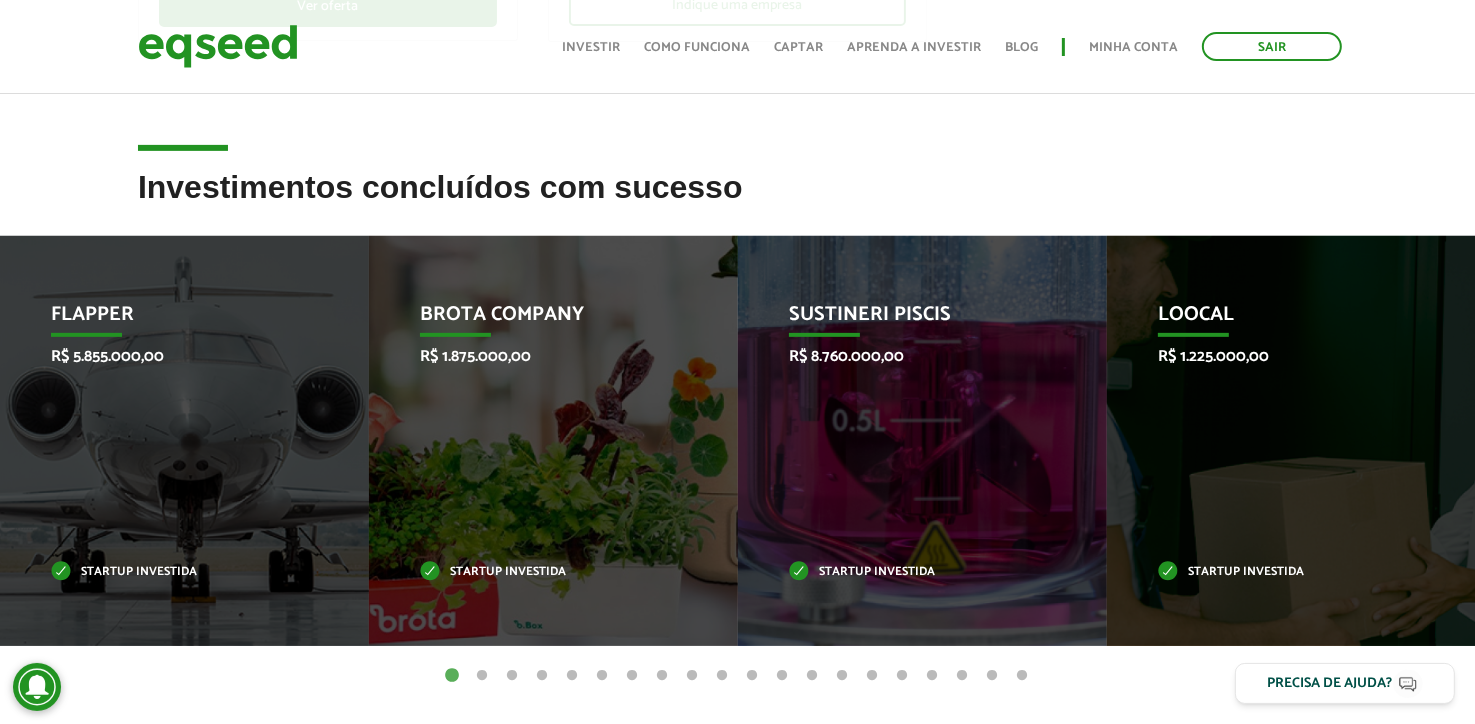 click on "2" at bounding box center [483, 676] 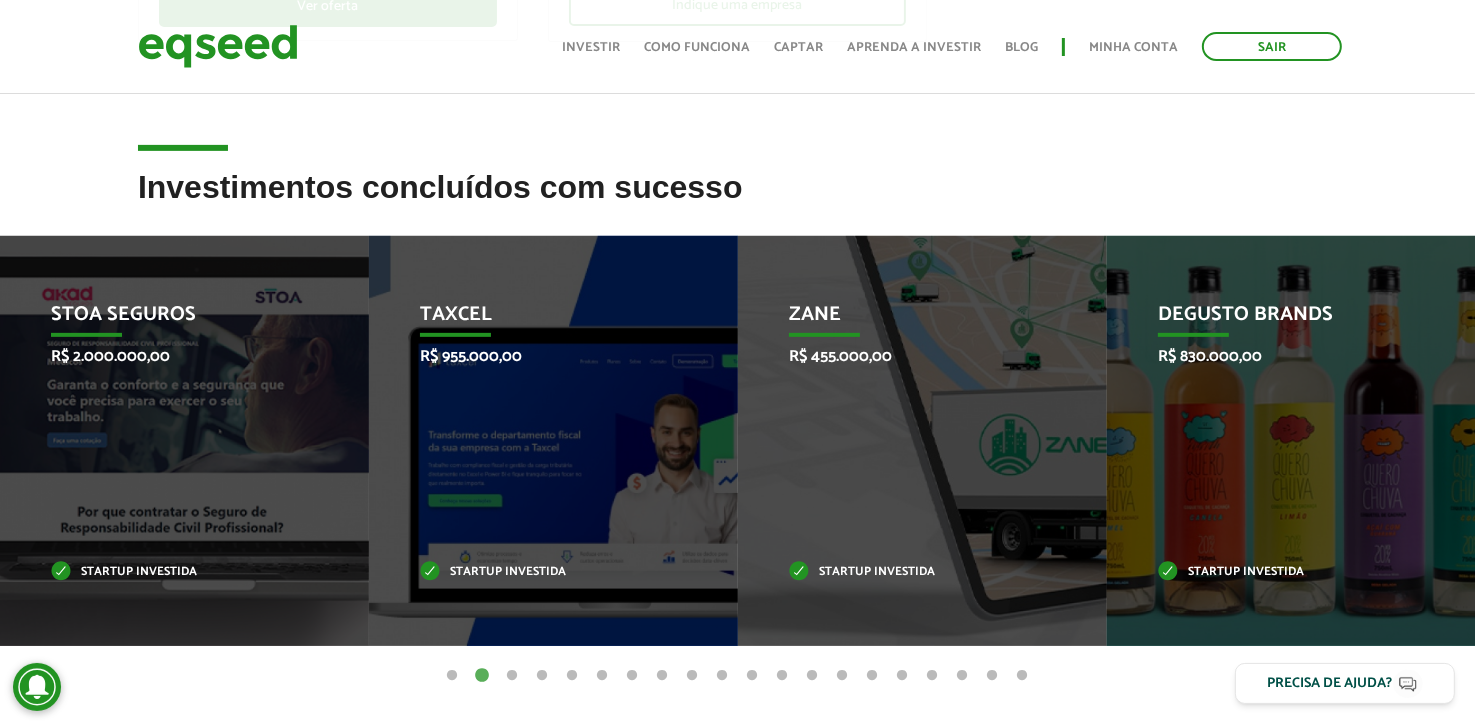 click on "3" at bounding box center [513, 676] 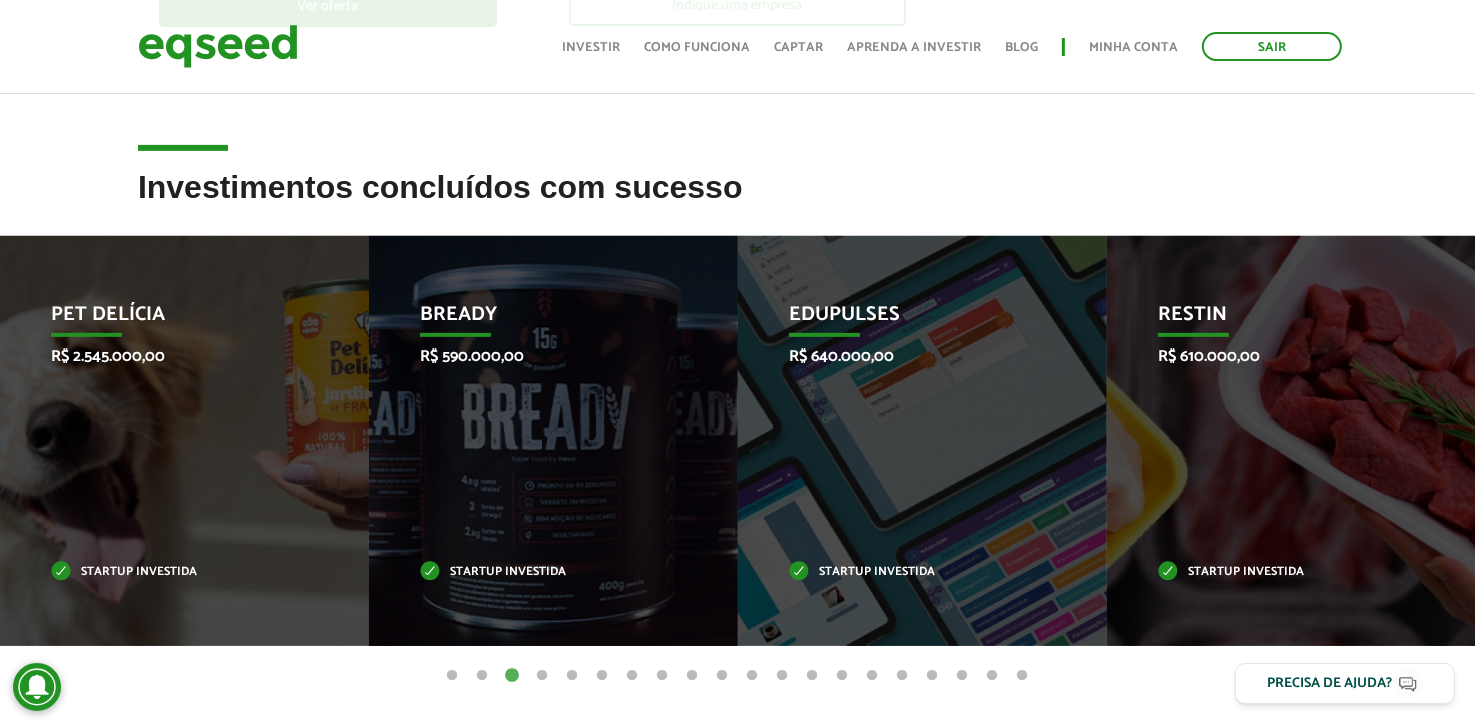 click on "3" at bounding box center (513, 676) 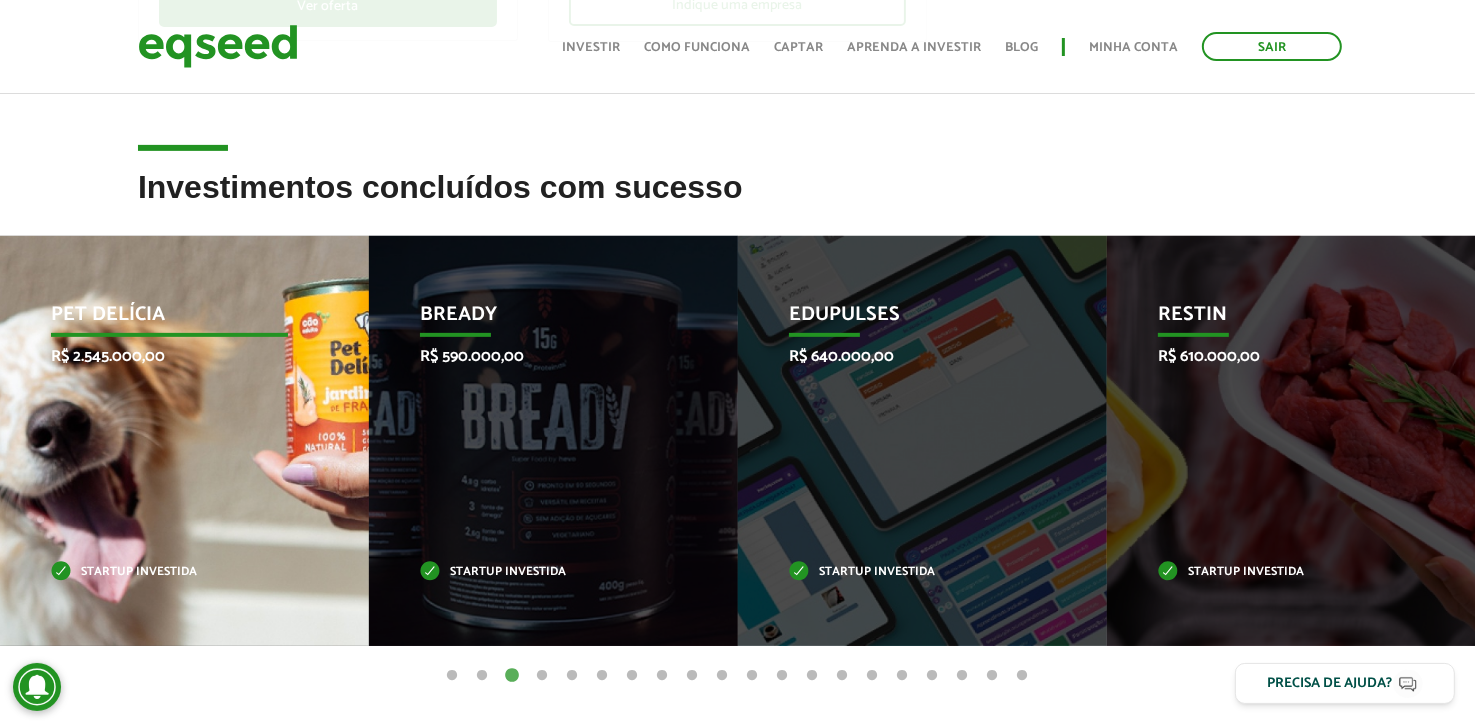 click on "Pet Delícia
R$ 2.545.000,00
Startup investida" at bounding box center (169, 441) 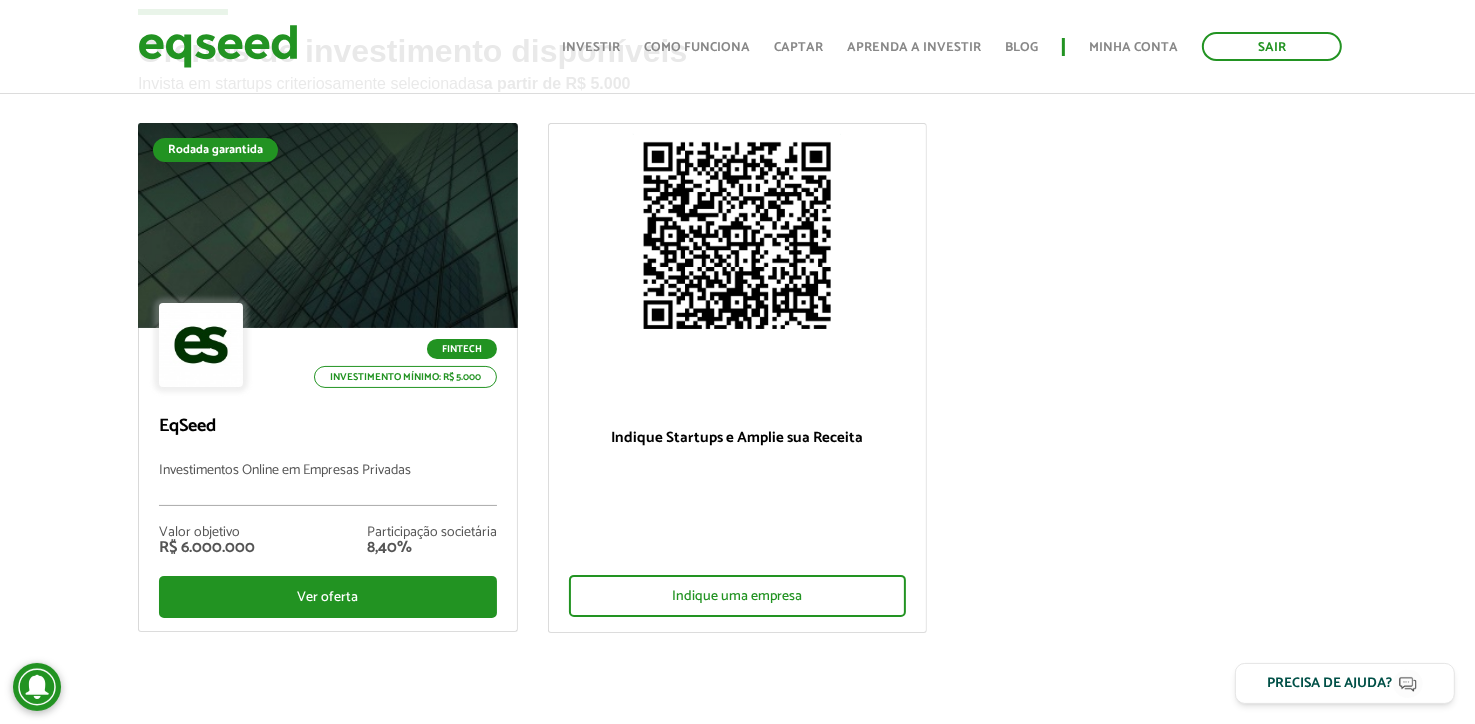 scroll, scrollTop: 0, scrollLeft: 0, axis: both 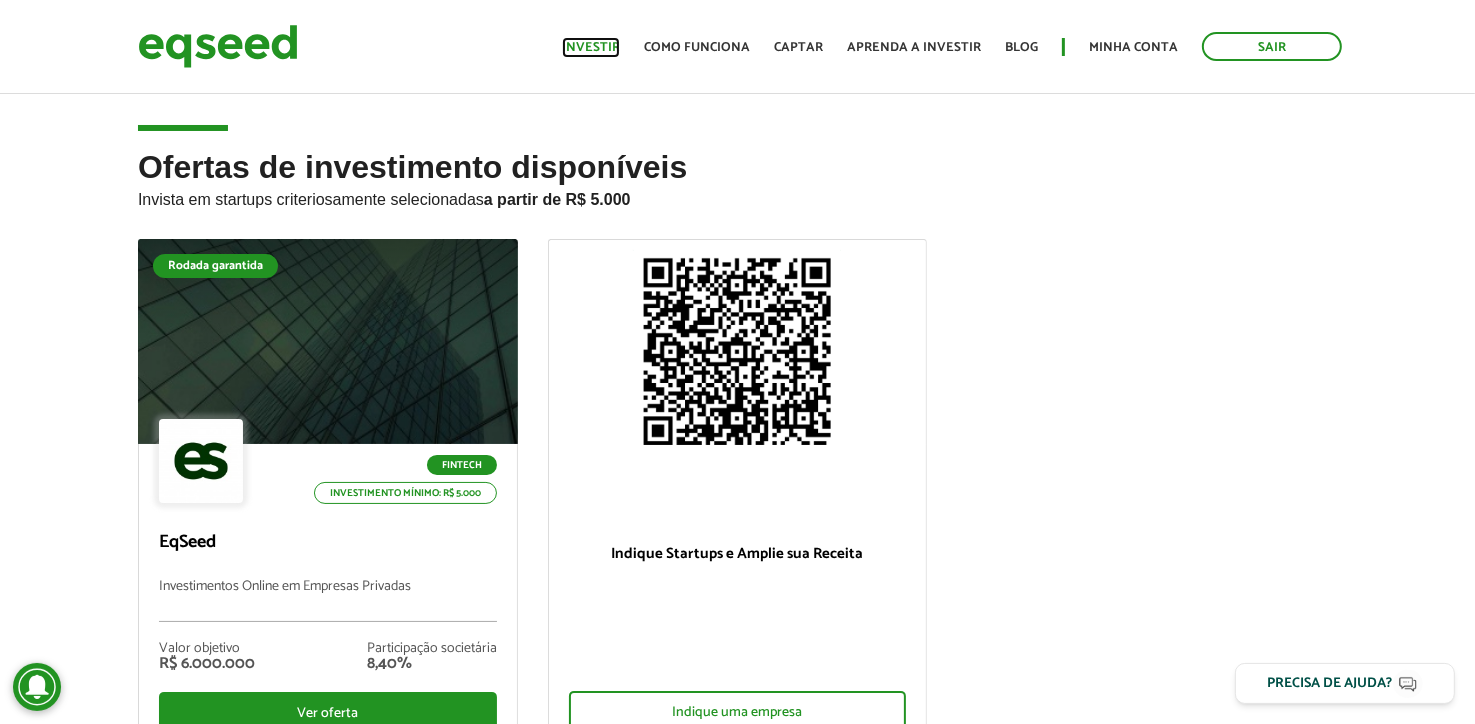 click on "Investir" at bounding box center (591, 47) 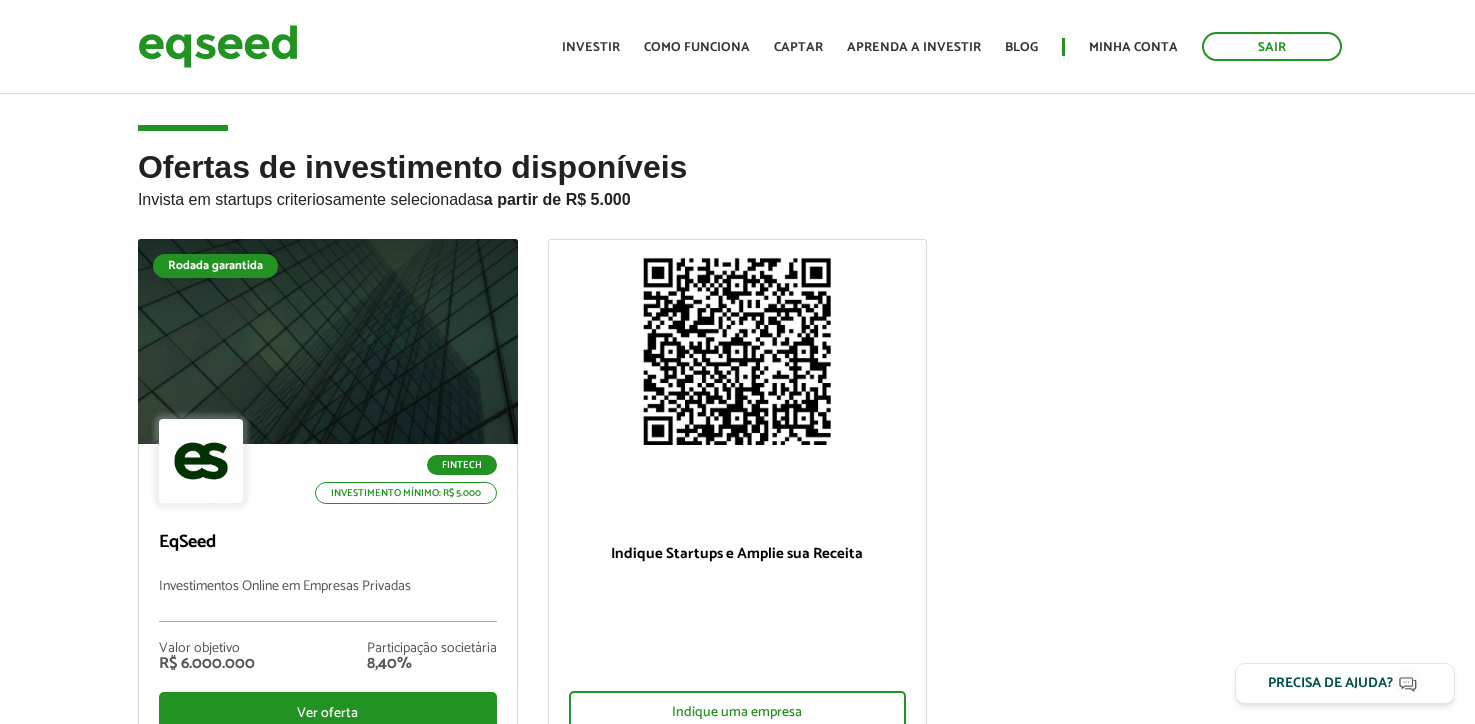 scroll, scrollTop: 0, scrollLeft: 0, axis: both 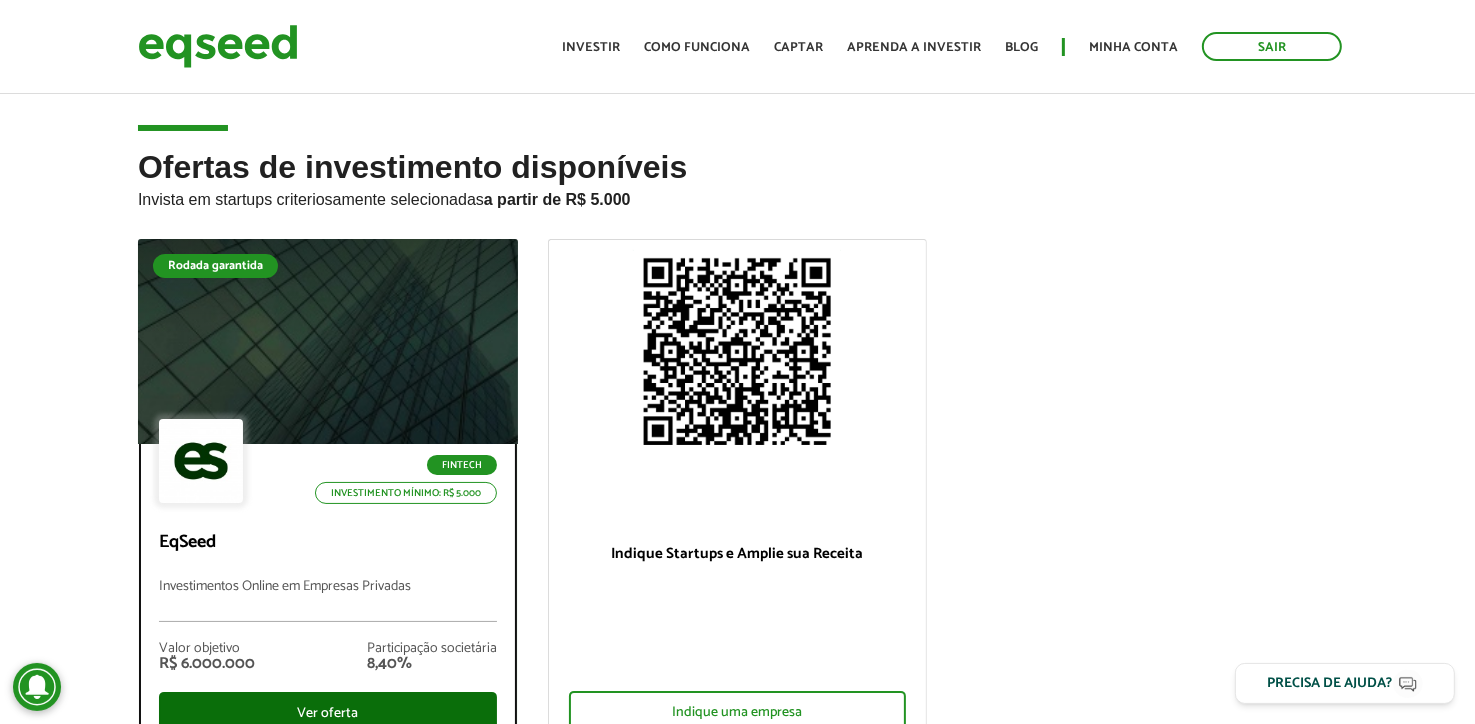 click on "Ver oferta" at bounding box center [328, 713] 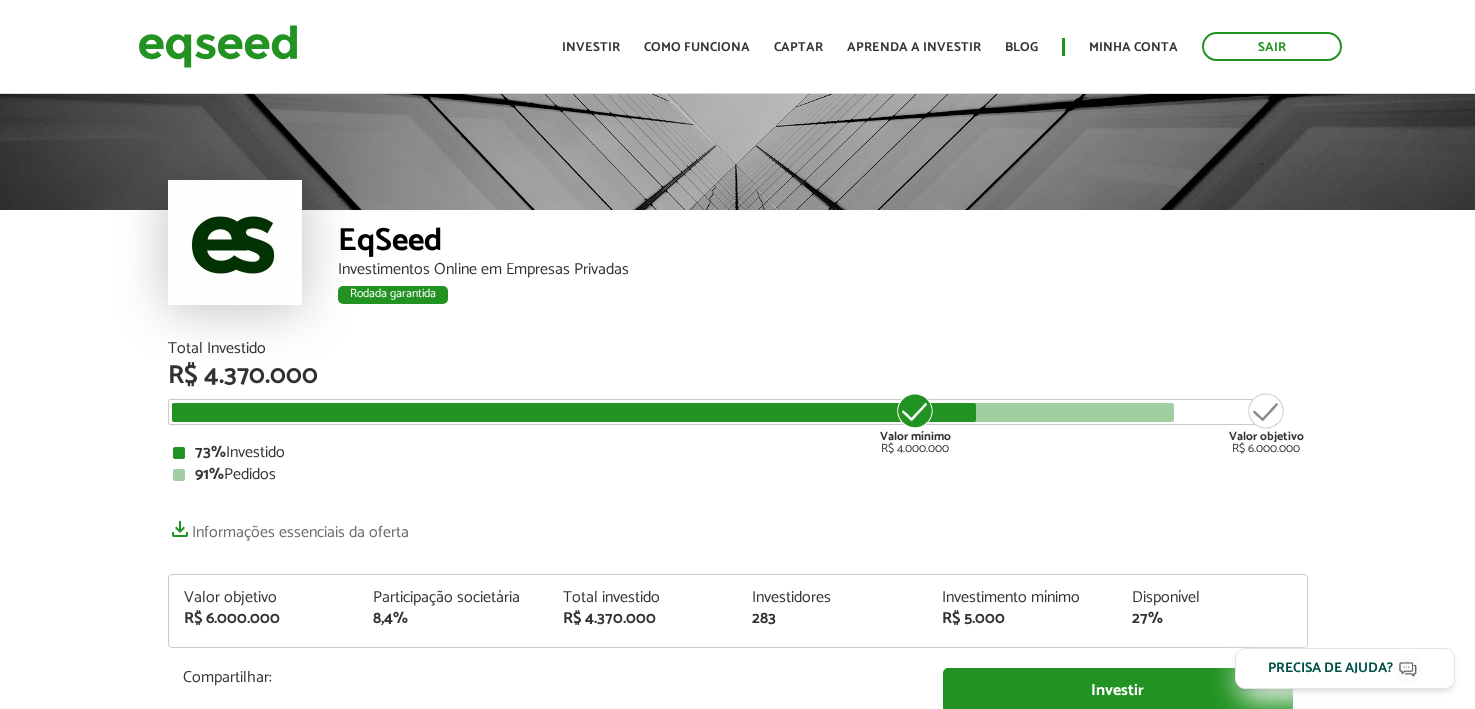 scroll, scrollTop: 0, scrollLeft: 0, axis: both 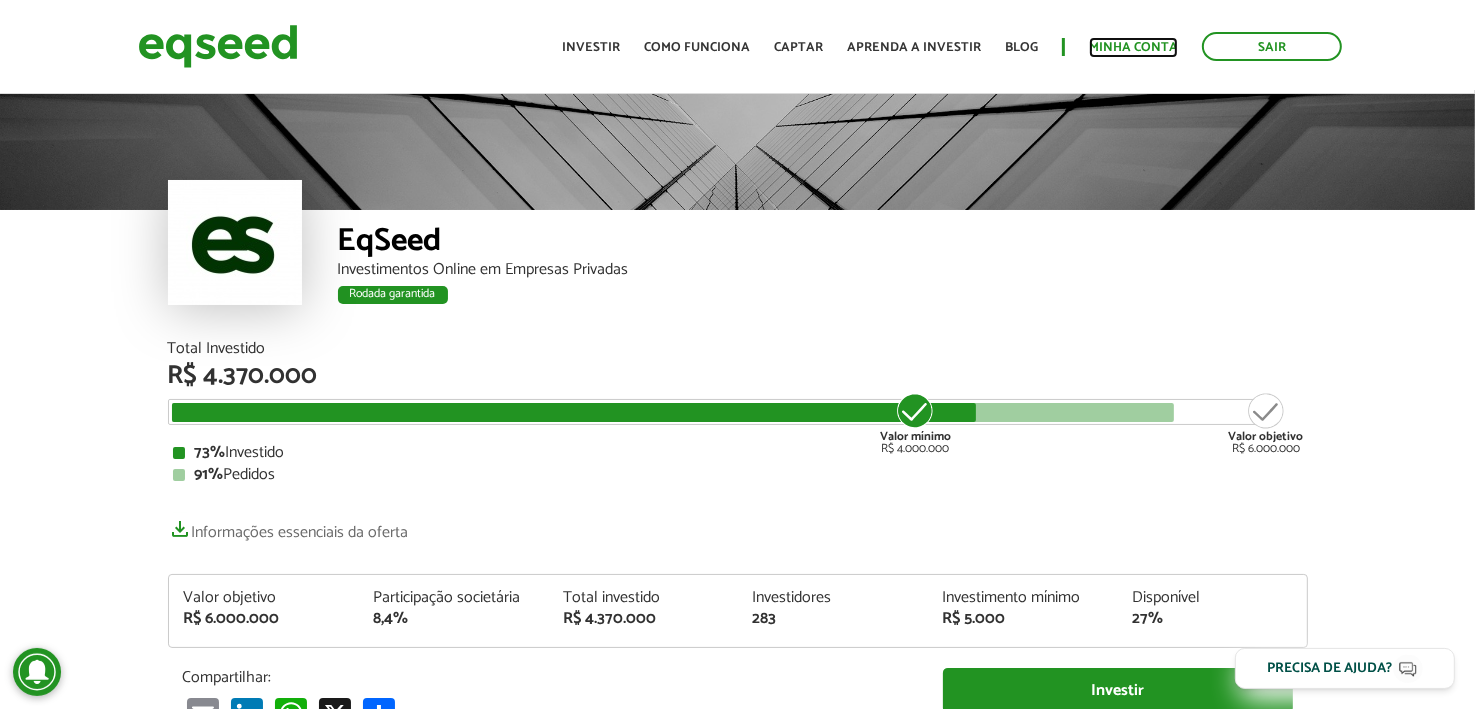 click on "Minha conta" at bounding box center (1133, 47) 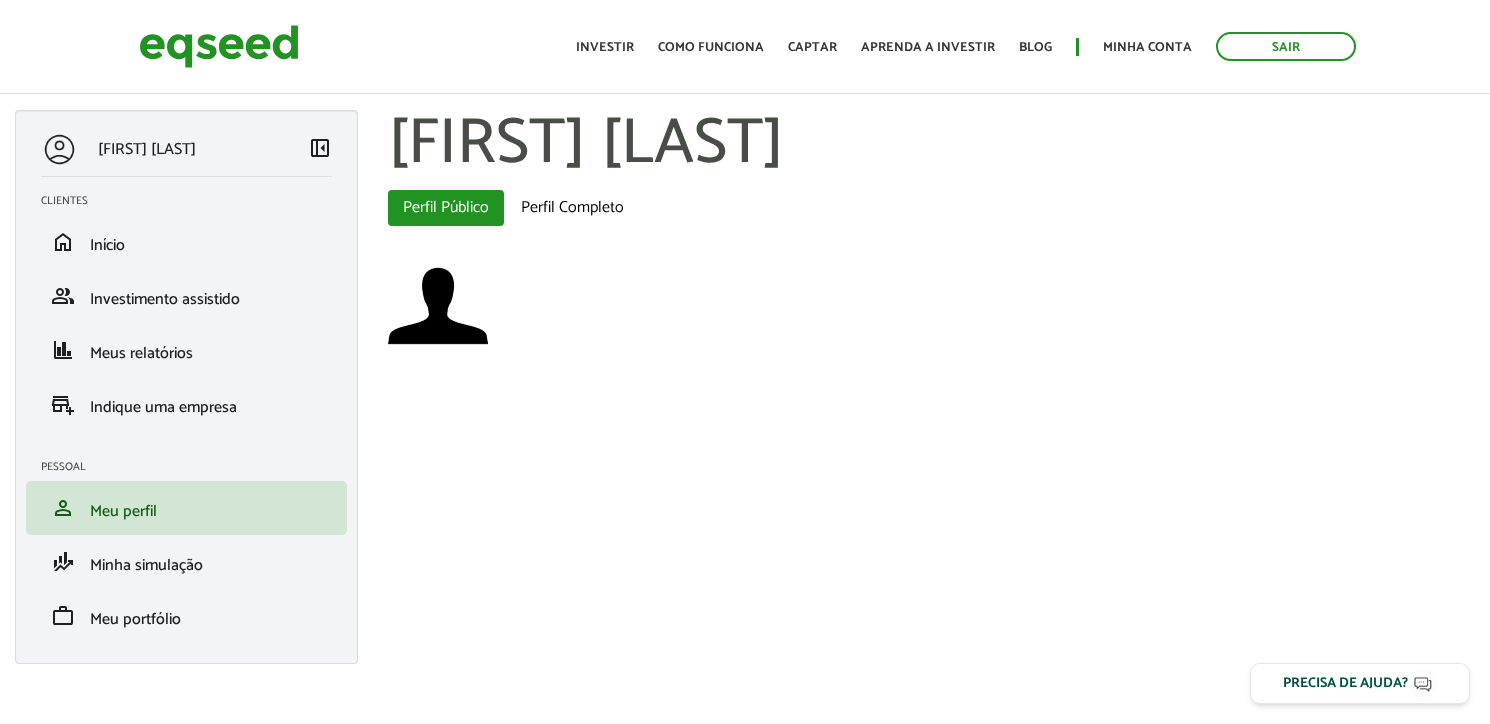 scroll, scrollTop: 0, scrollLeft: 0, axis: both 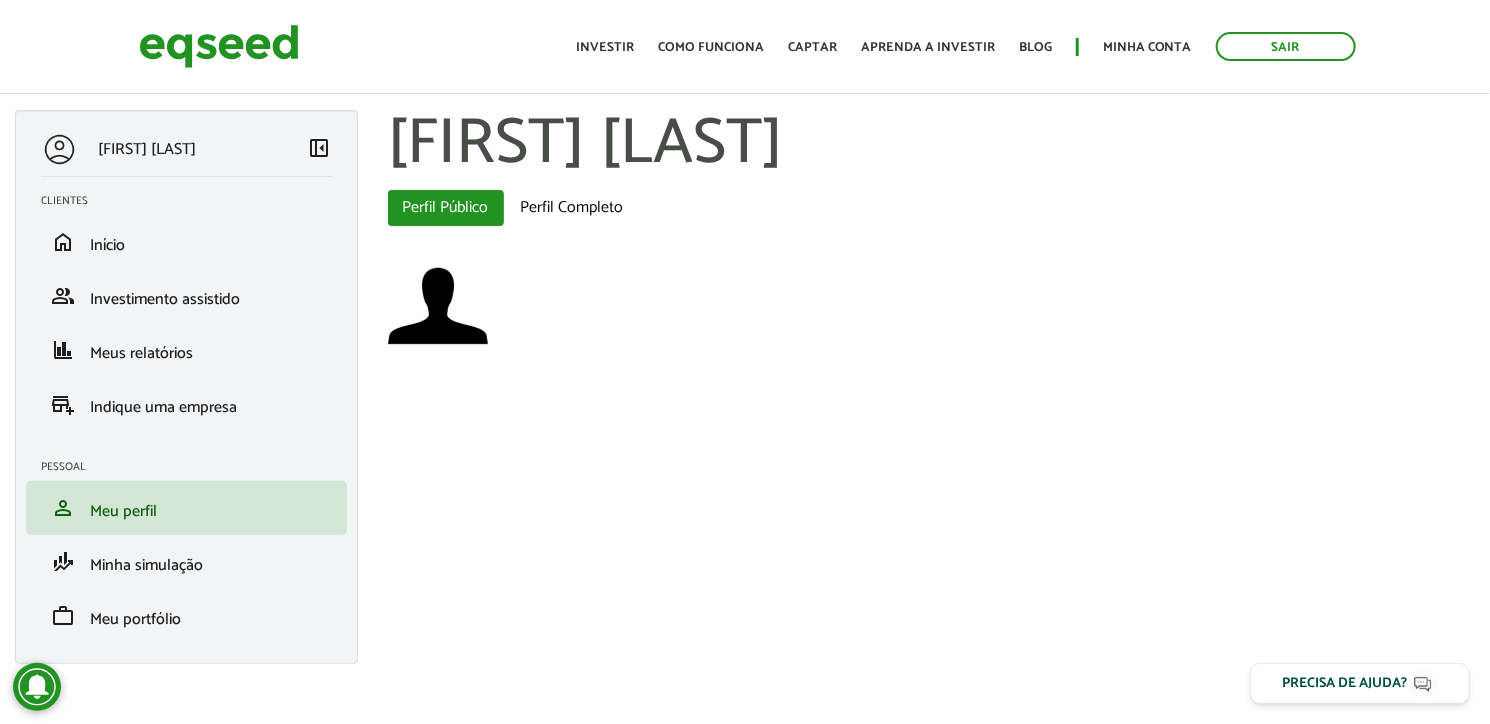 click on "Bruno Matos" at bounding box center (174, 149) 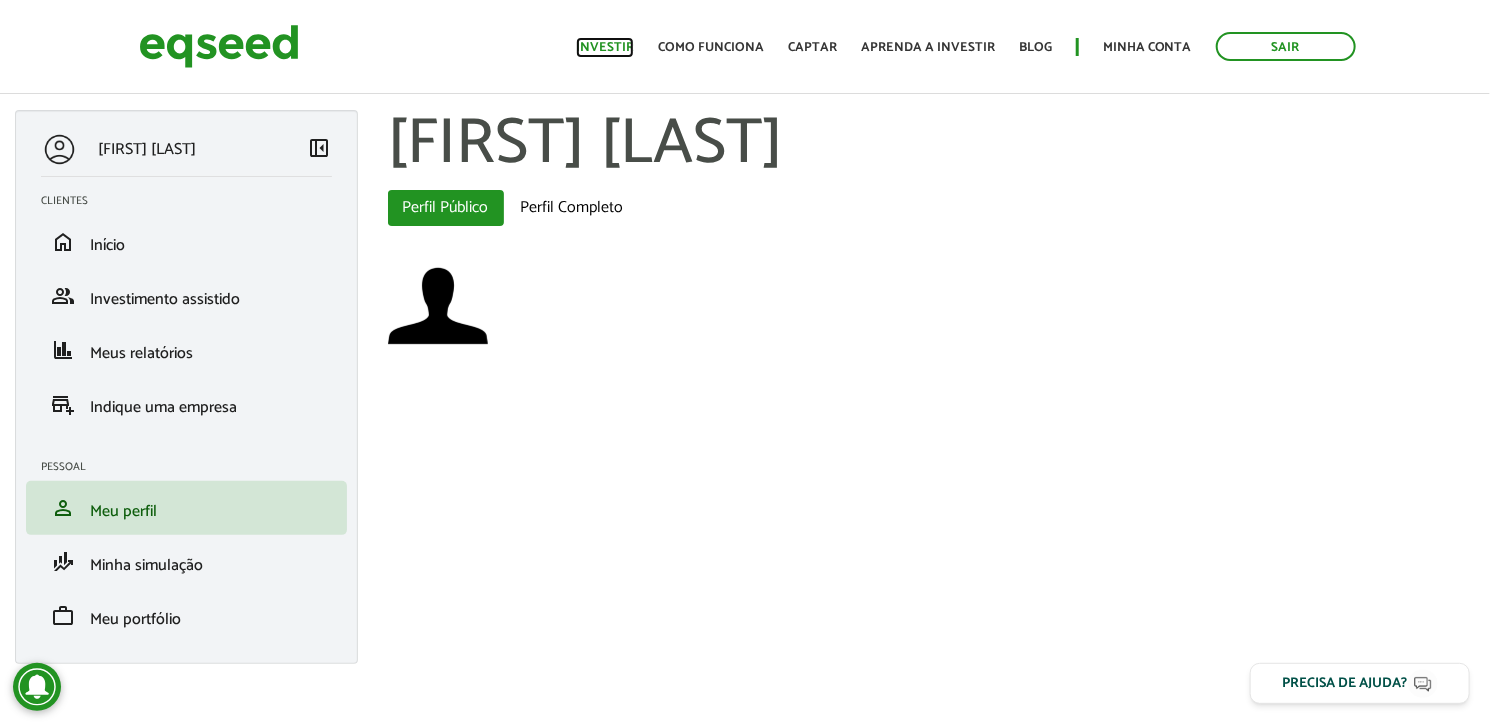 click on "Investir" at bounding box center (605, 47) 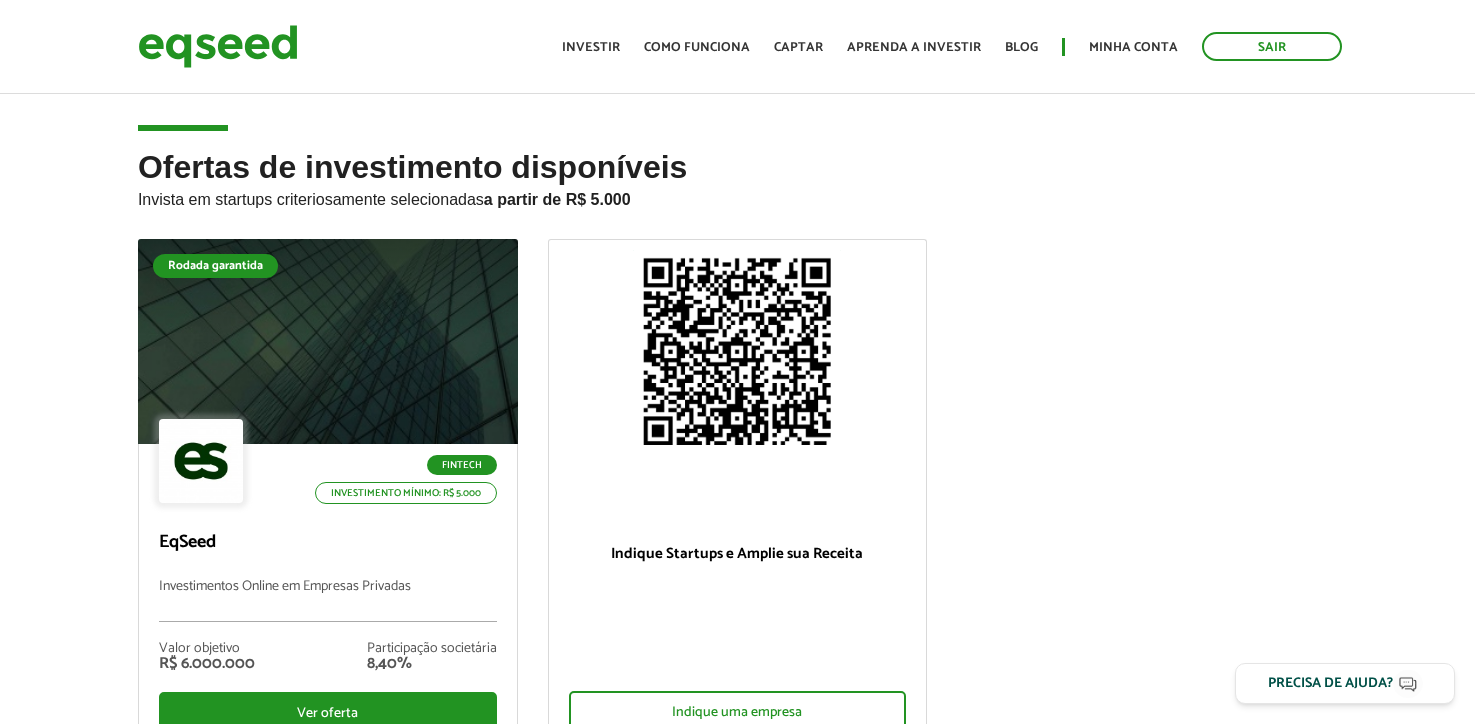 scroll, scrollTop: 0, scrollLeft: 0, axis: both 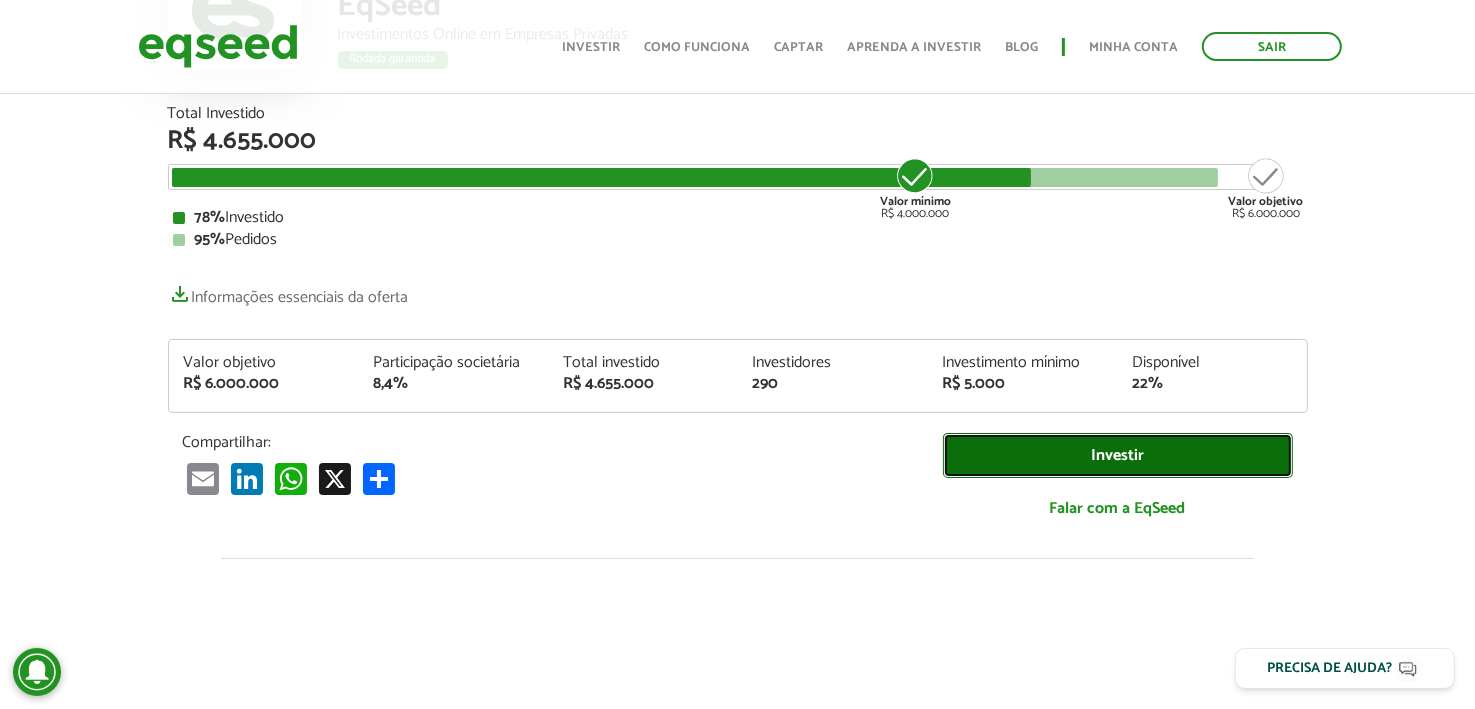 click on "Investir" at bounding box center (1118, 455) 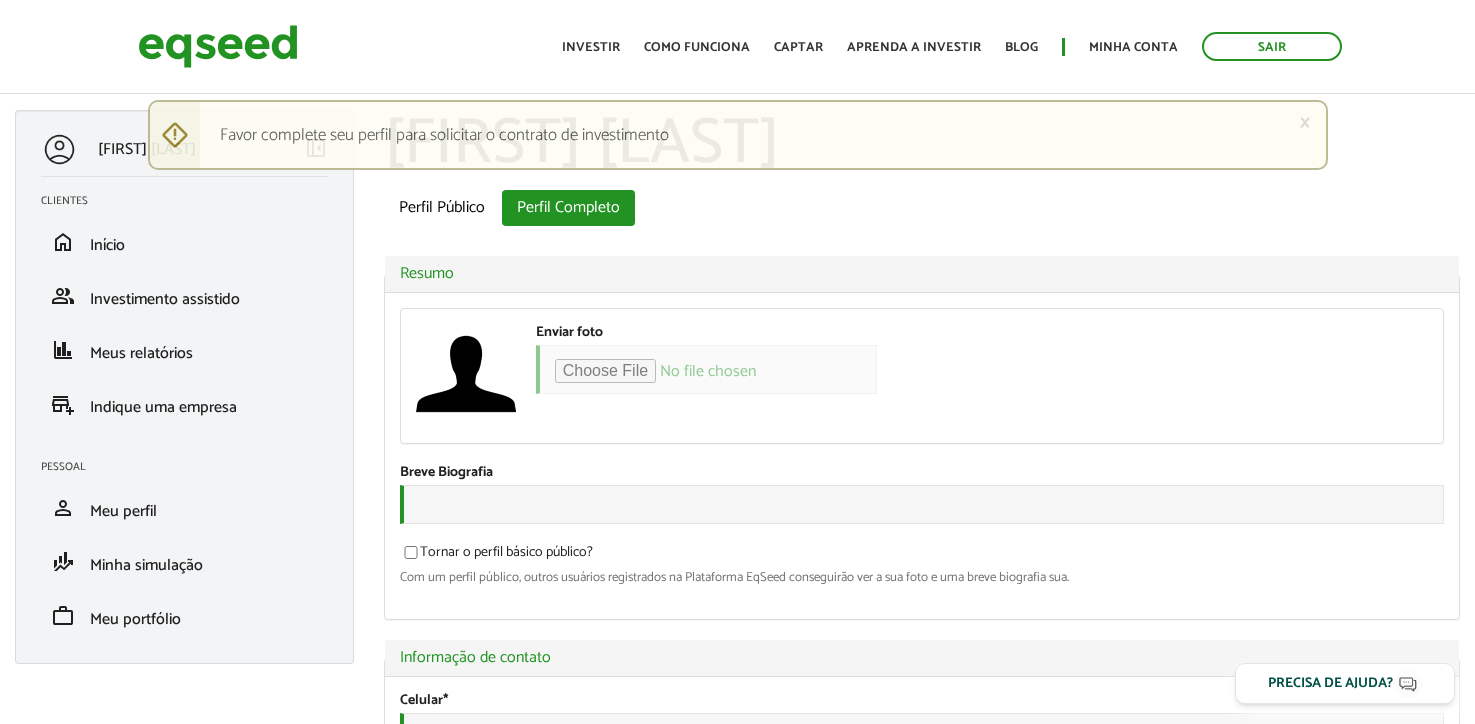 scroll, scrollTop: 0, scrollLeft: 0, axis: both 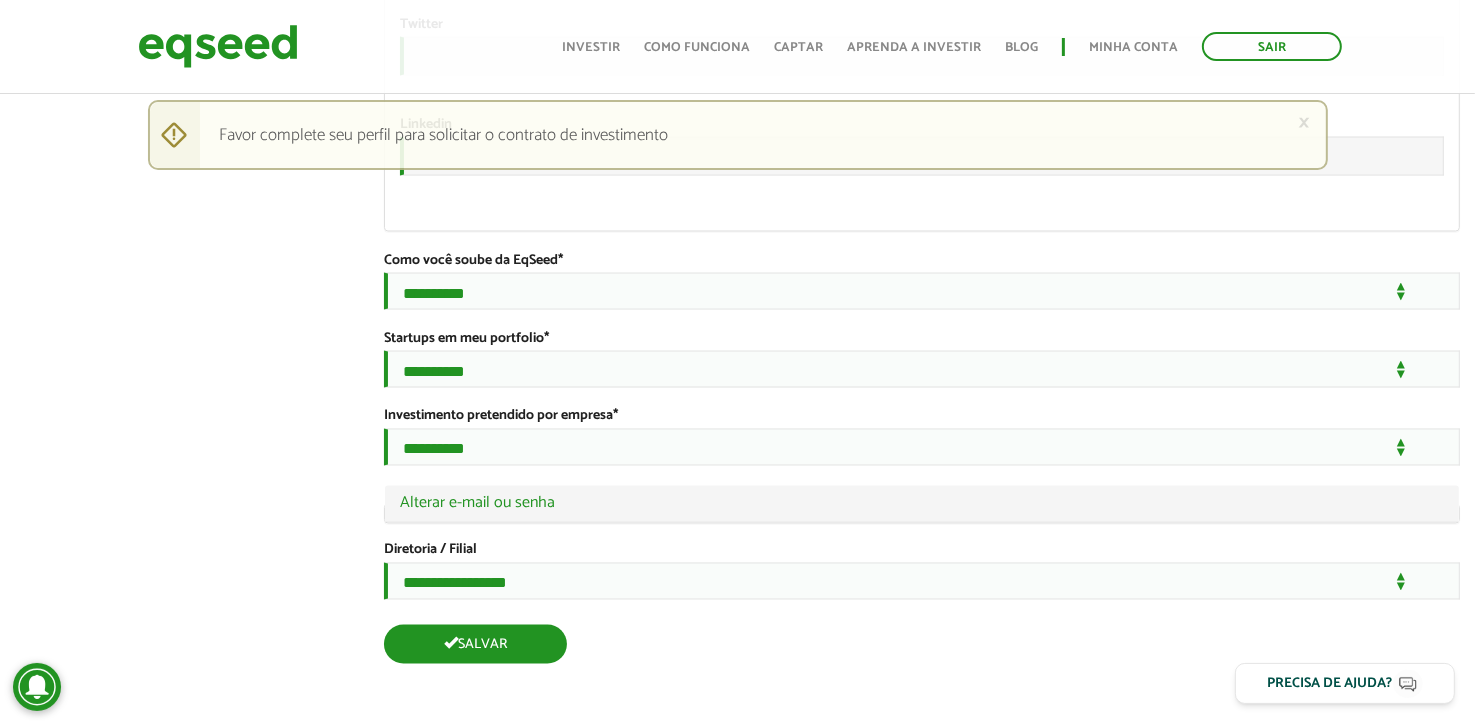 click on "Salvar" at bounding box center [475, 644] 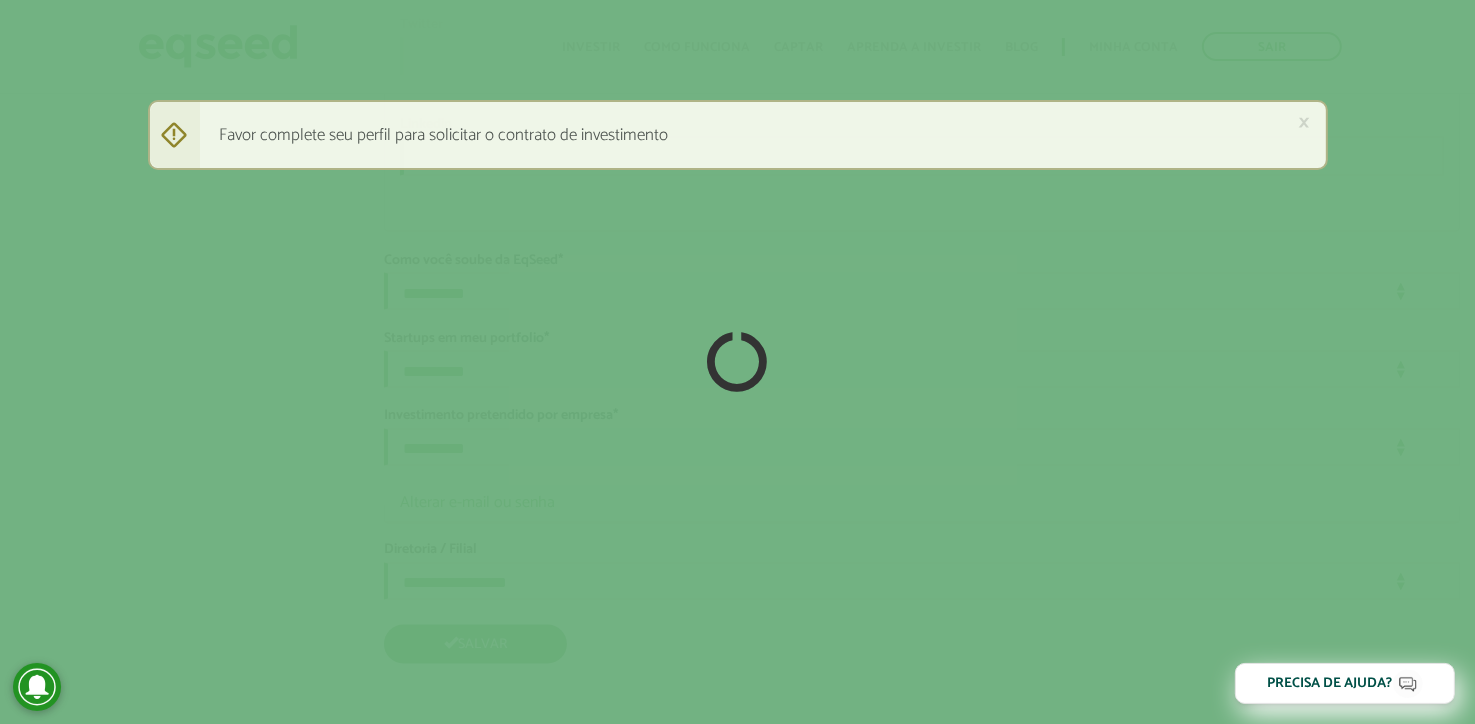 scroll, scrollTop: 3533, scrollLeft: 0, axis: vertical 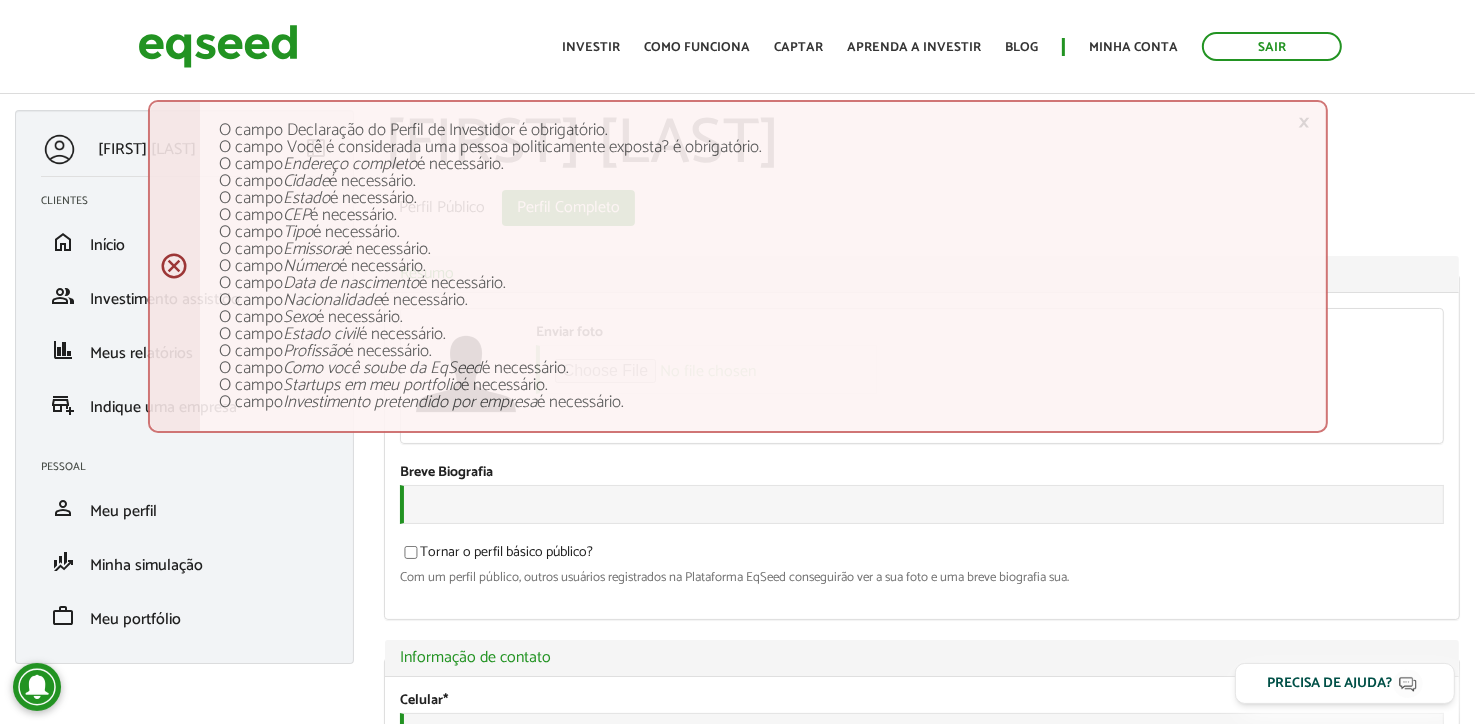 click on "×
Menssagem de erro
O campo Declaração do Perfil de Investidor é obrigatório.
O campo Você é considerada uma pessoa politicamente exposta? é obrigatório.
O campo  Endereço completo  é necessário.
O campo  [CITY]  é necessário.
O campo  [STATE]  é necessário.
O campo  [ZIP]  é necessário.
O campo  Tipo  é necessário.
O campo  Emissora  é necessário.
O campo  Número  é necessário.
O campo  Data de nascimento  é necessário.
O campo  Nacionalidade  é necessário.
O campo  Sexo  é necessário.
O campo  Estado civil  é necessário.
O campo  Profissão  é necessário.
O campo  Como você soube da EqSeed  é necessário.
O campo  Startups em meu portfolio	  é necessário.
O campo  Investimento pretendido por empresa  é necessário." at bounding box center (738, 266) 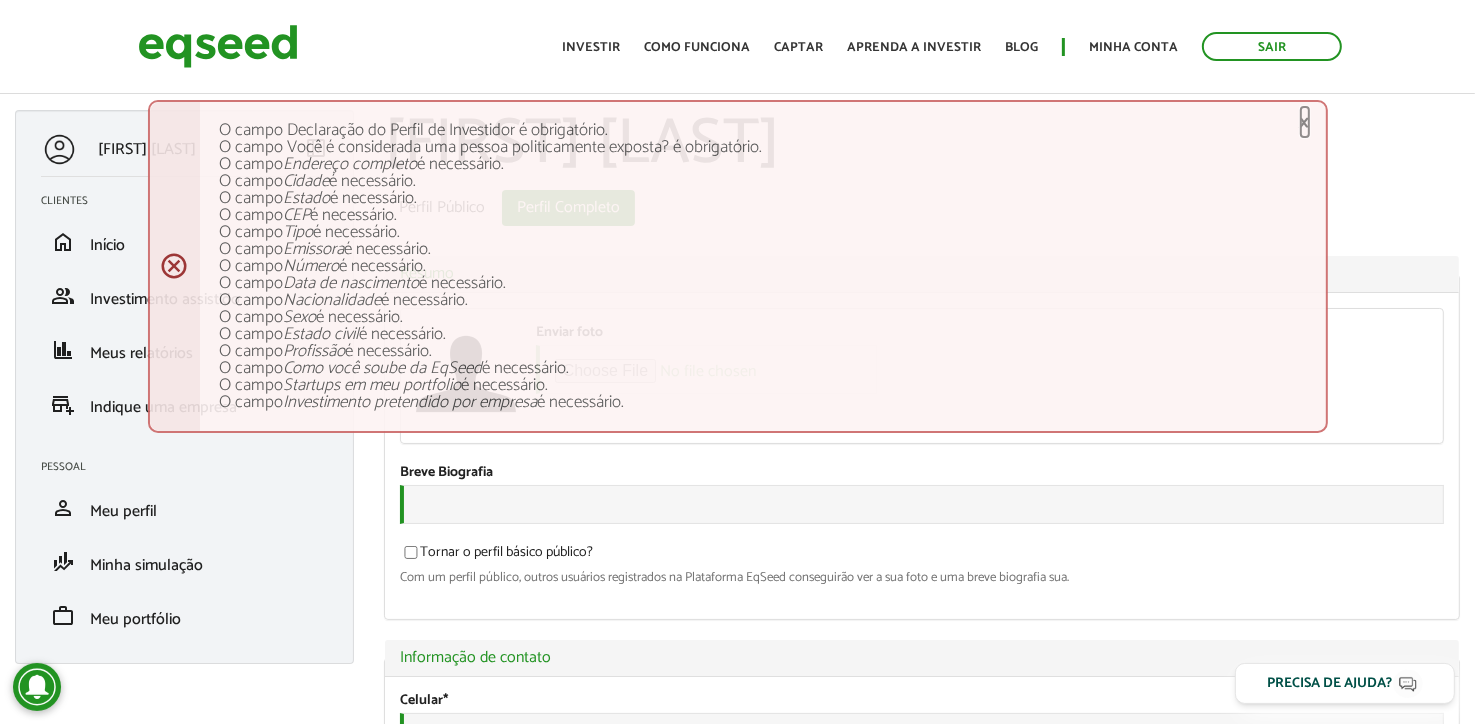 click on "×" at bounding box center [1305, 122] 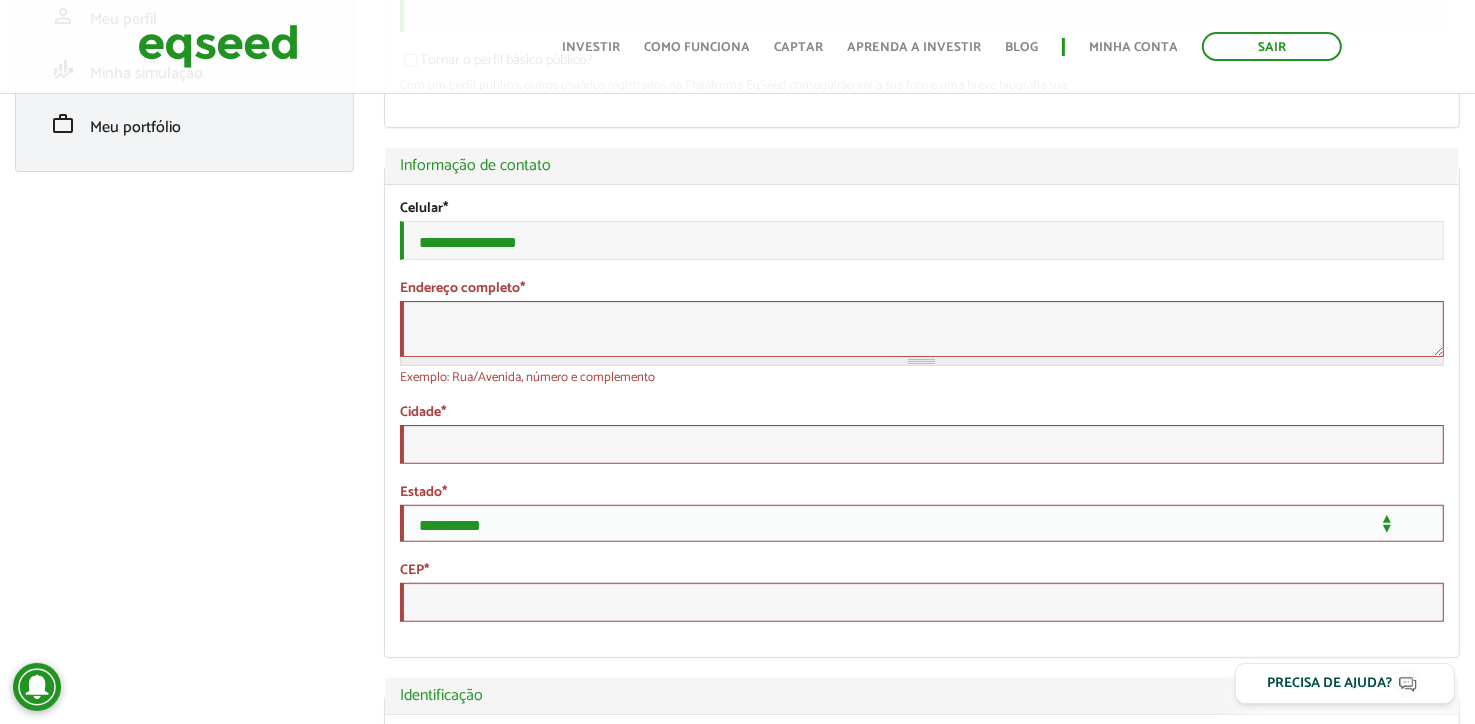 scroll, scrollTop: 498, scrollLeft: 0, axis: vertical 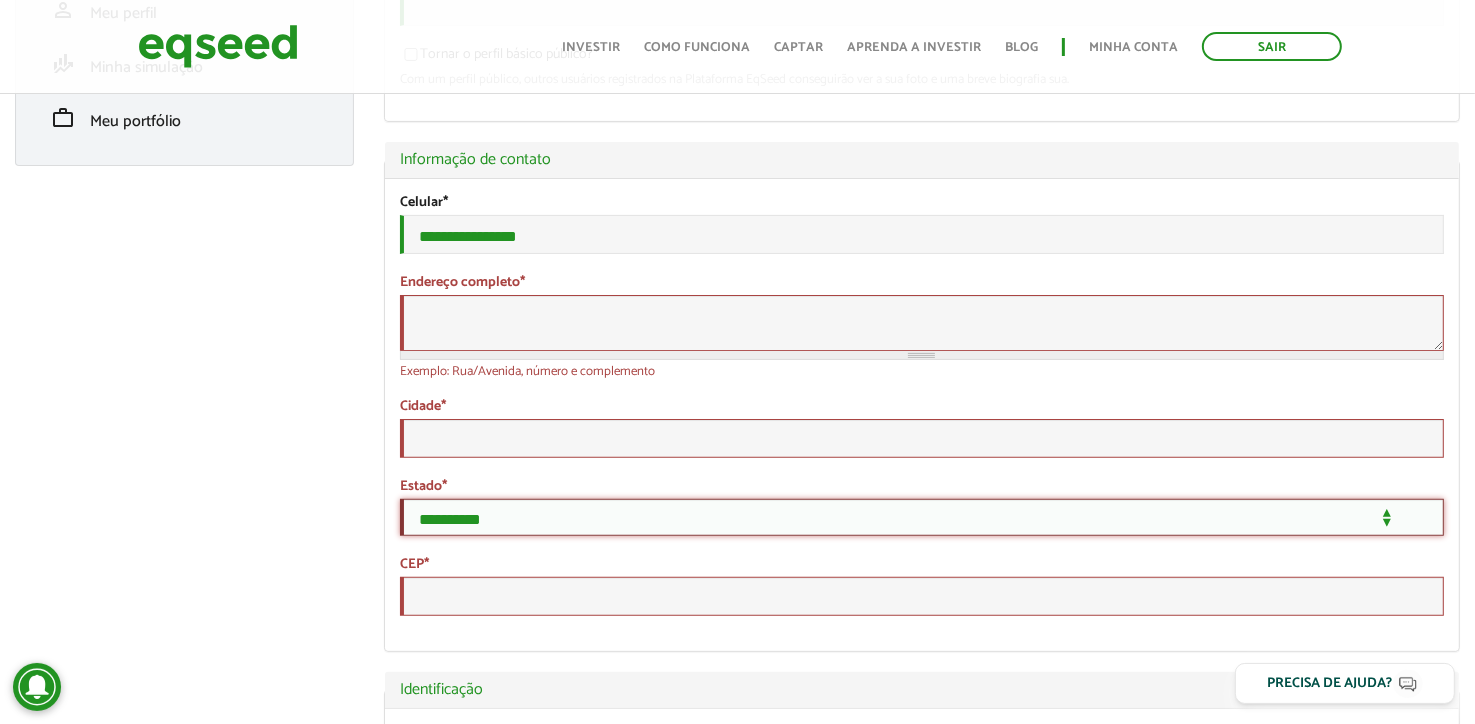 click on "**********" at bounding box center (922, 517) 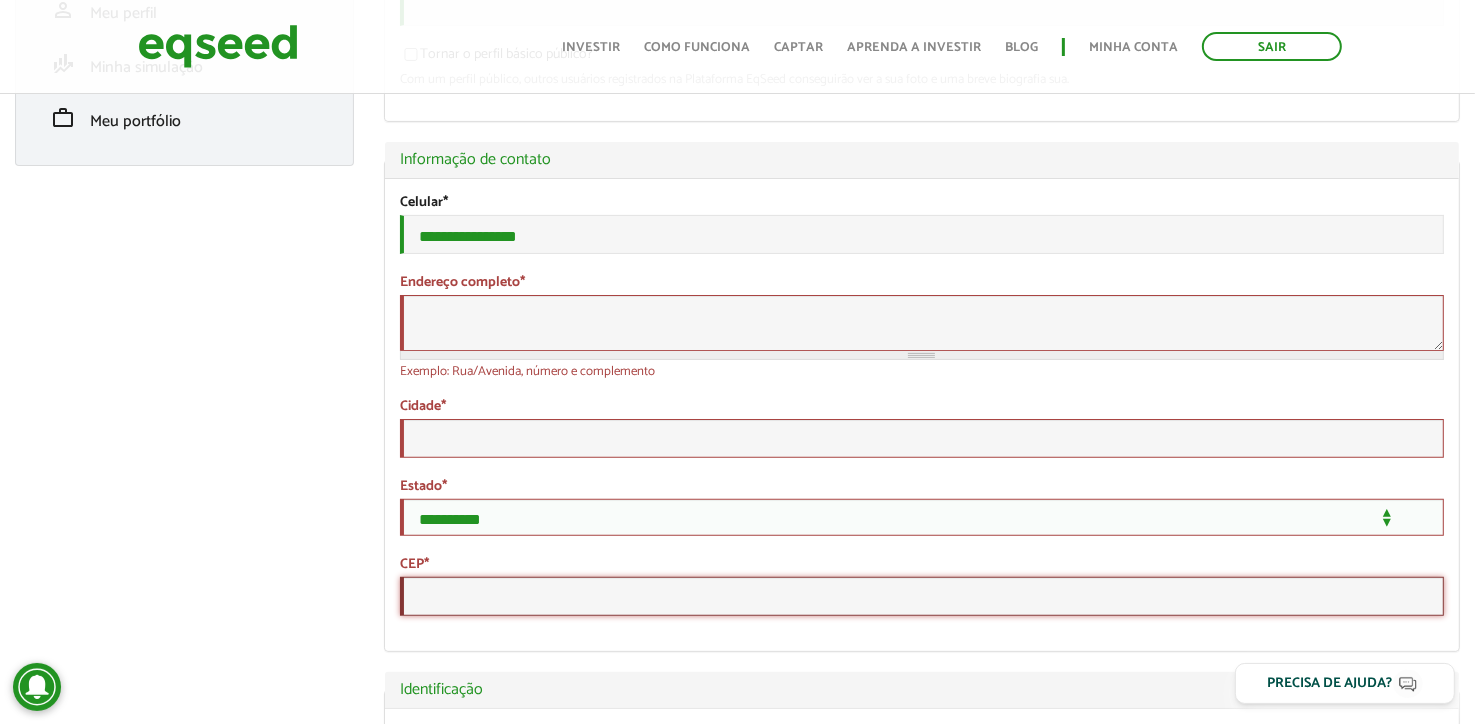 click on "CEP  *" at bounding box center [922, 596] 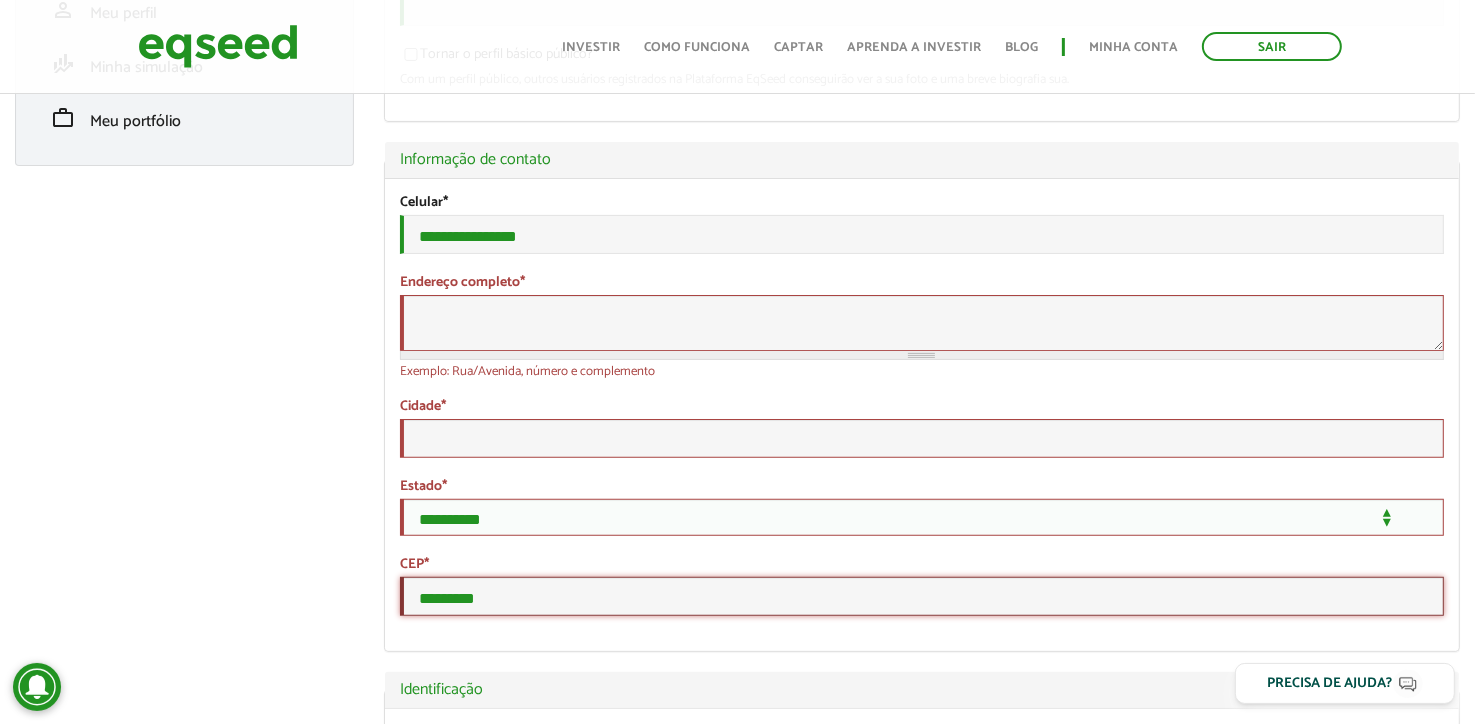 type on "*********" 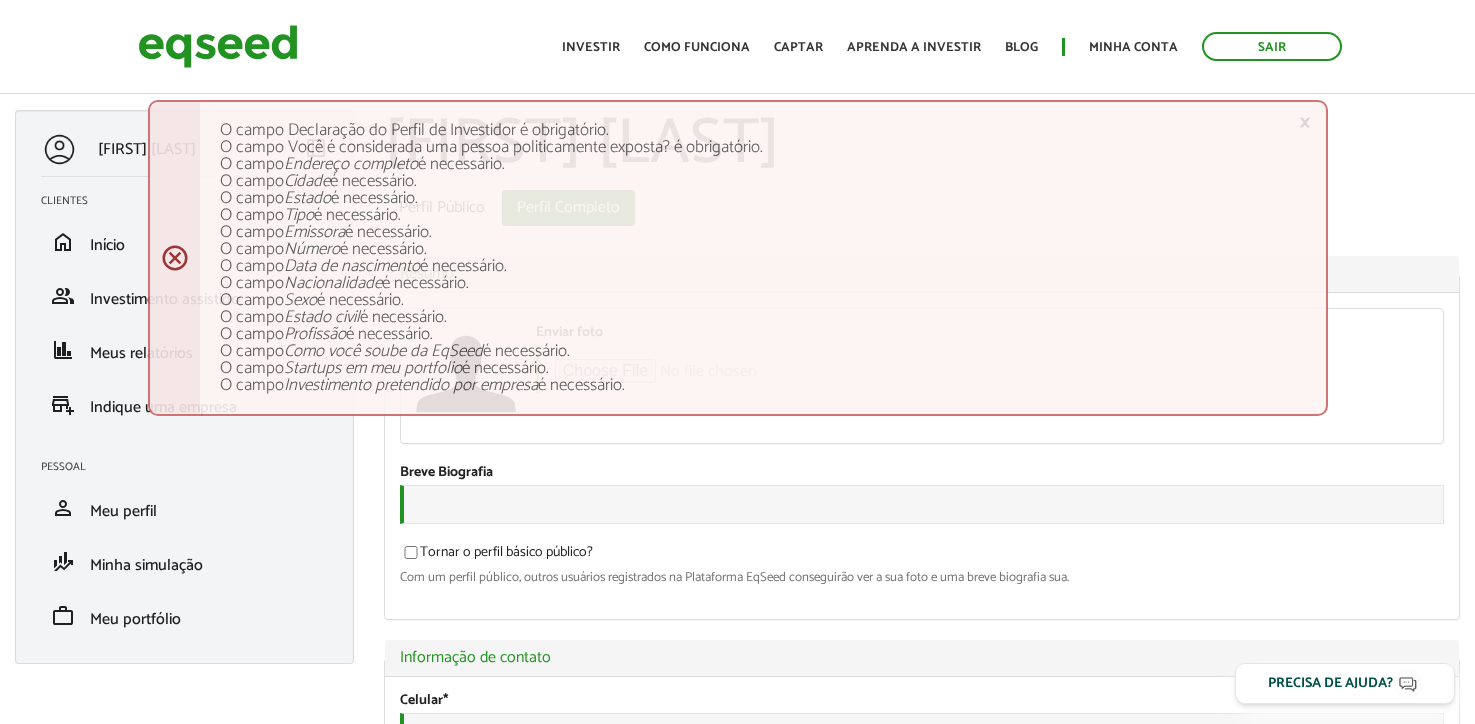 scroll, scrollTop: 0, scrollLeft: 0, axis: both 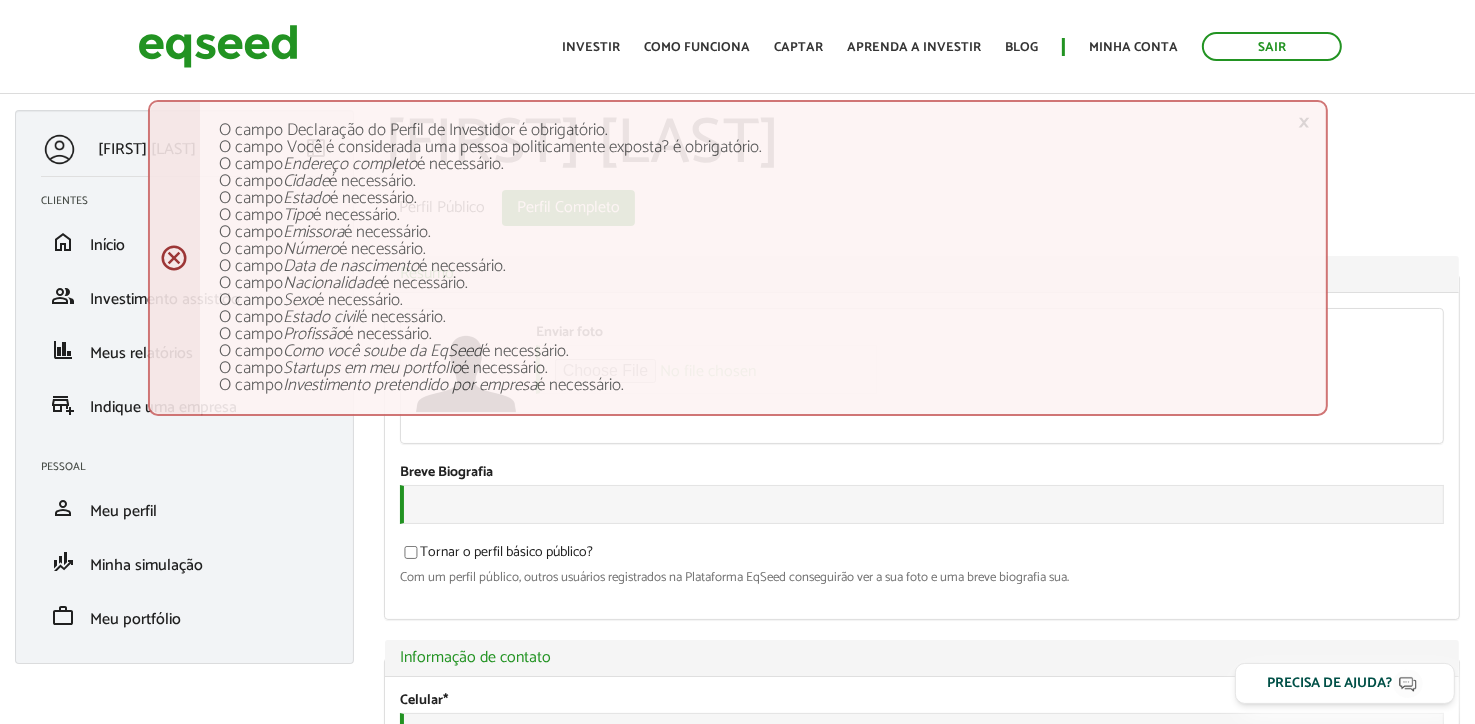 click on "Bruno Matos
left_panel_close
Clientes
home Início
group Investimento assistido
finance Meus relatórios
add_business Indique uma empresa
Pessoal
person Meu perfil
finance_mode Minha simulação
work Meu portfólio" at bounding box center [184, 397] 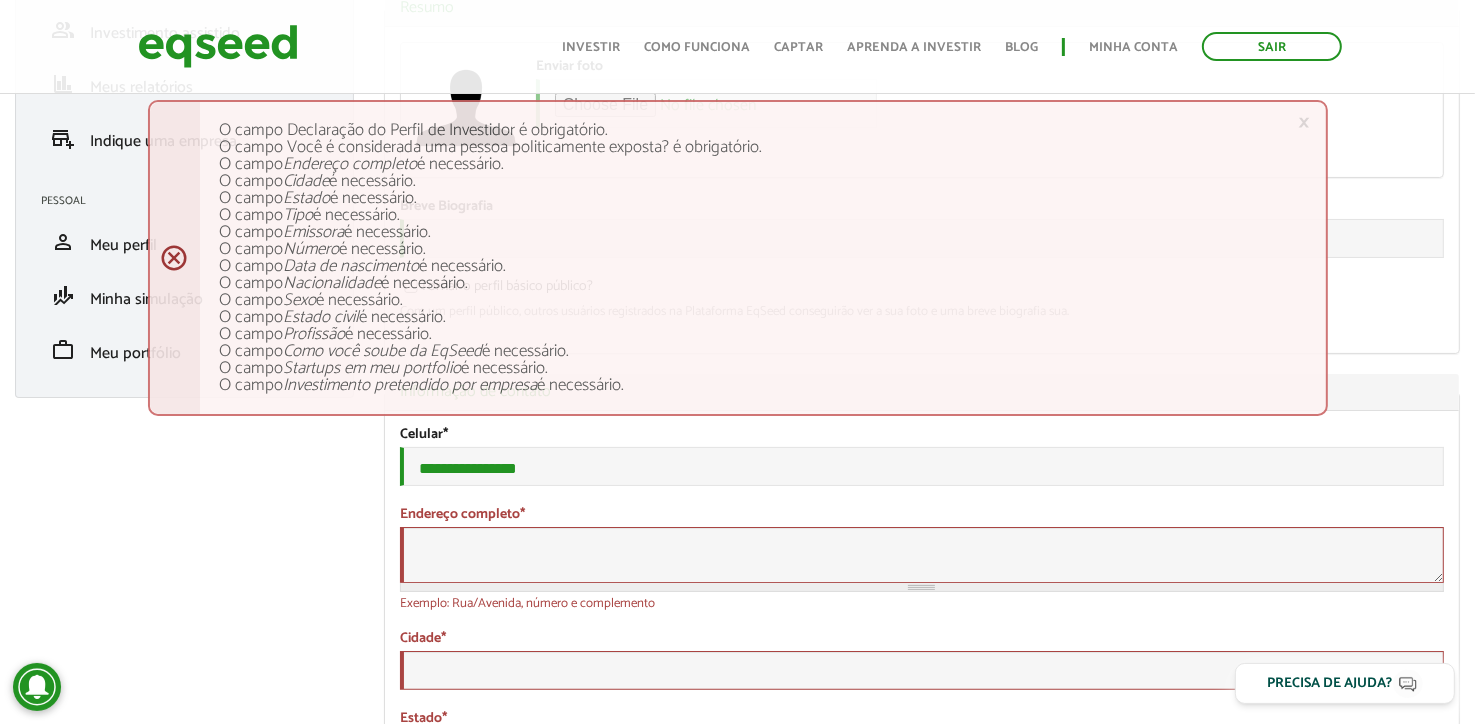 scroll, scrollTop: 276, scrollLeft: 0, axis: vertical 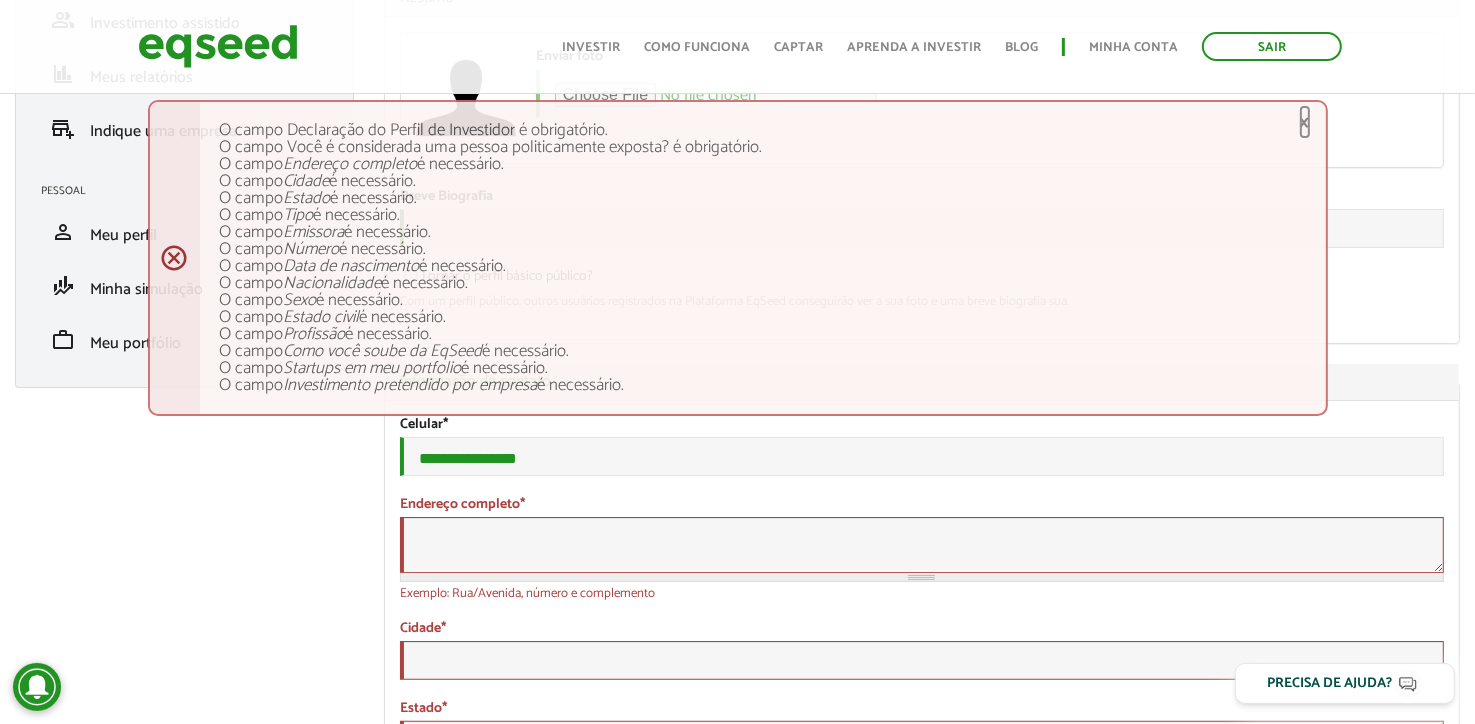 click on "×" at bounding box center (1305, 122) 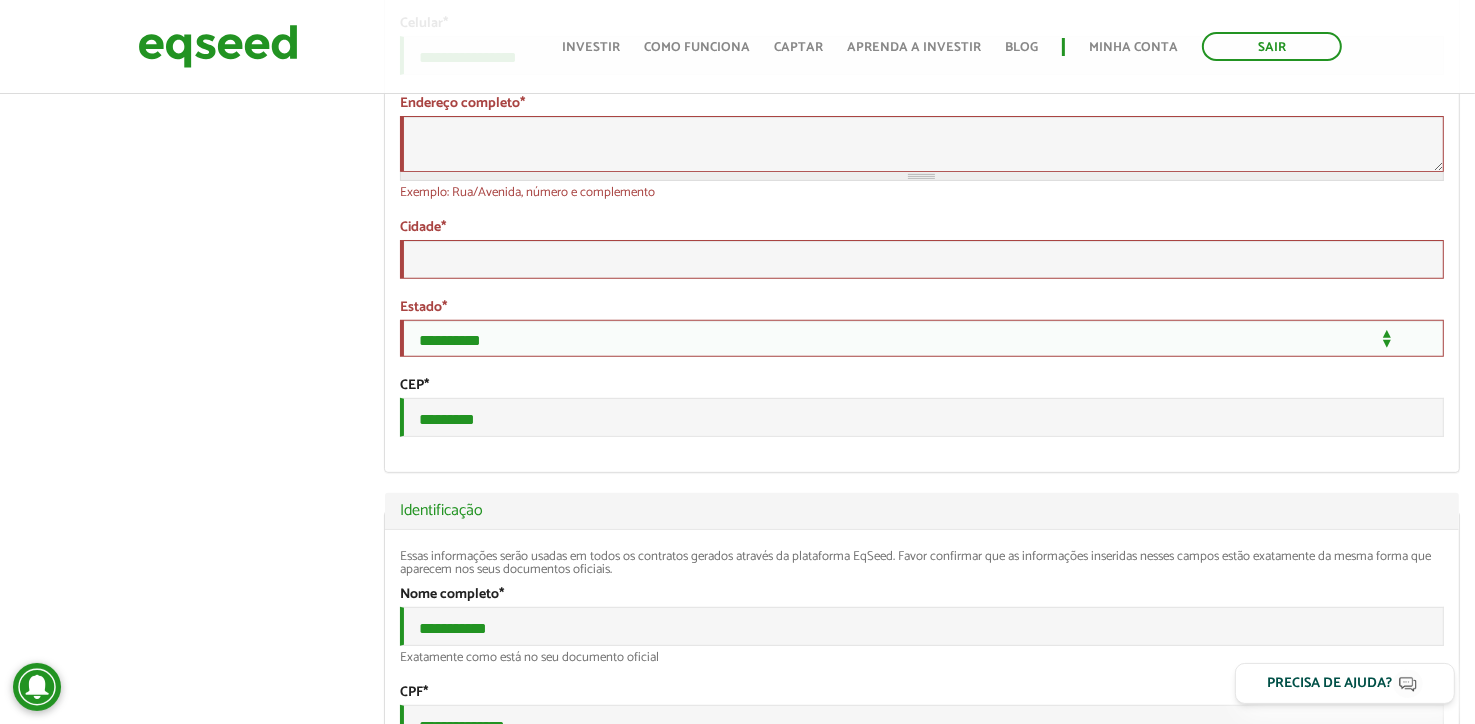scroll, scrollTop: 678, scrollLeft: 0, axis: vertical 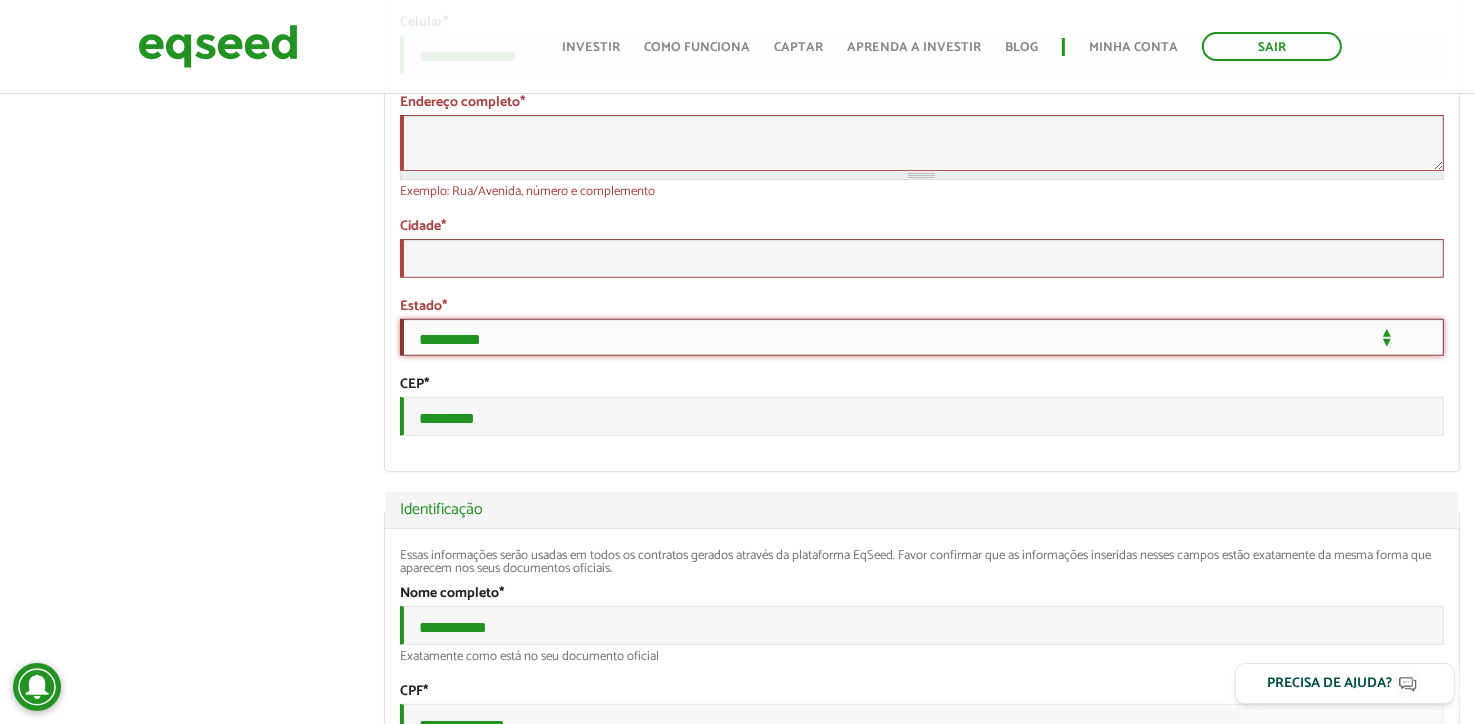 click on "**********" at bounding box center [922, 337] 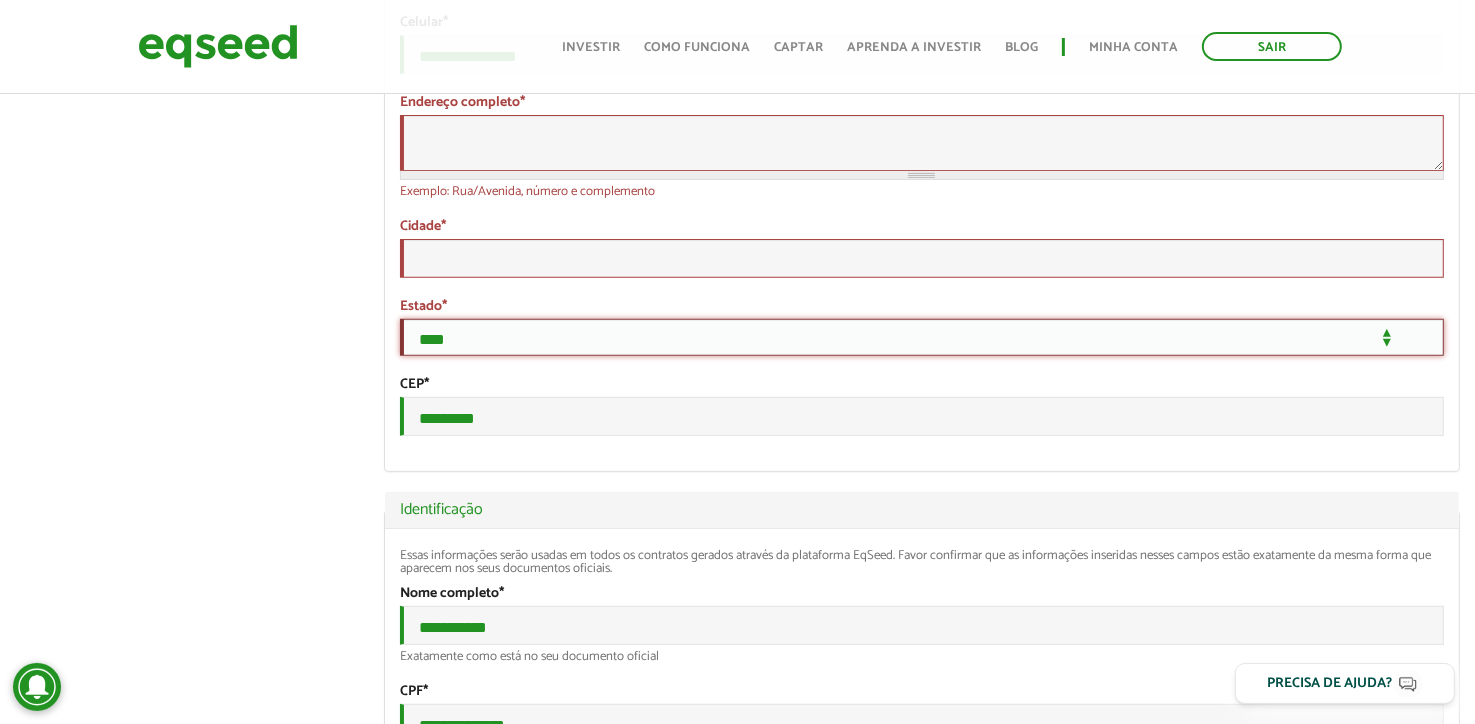 click on "**********" at bounding box center [922, 337] 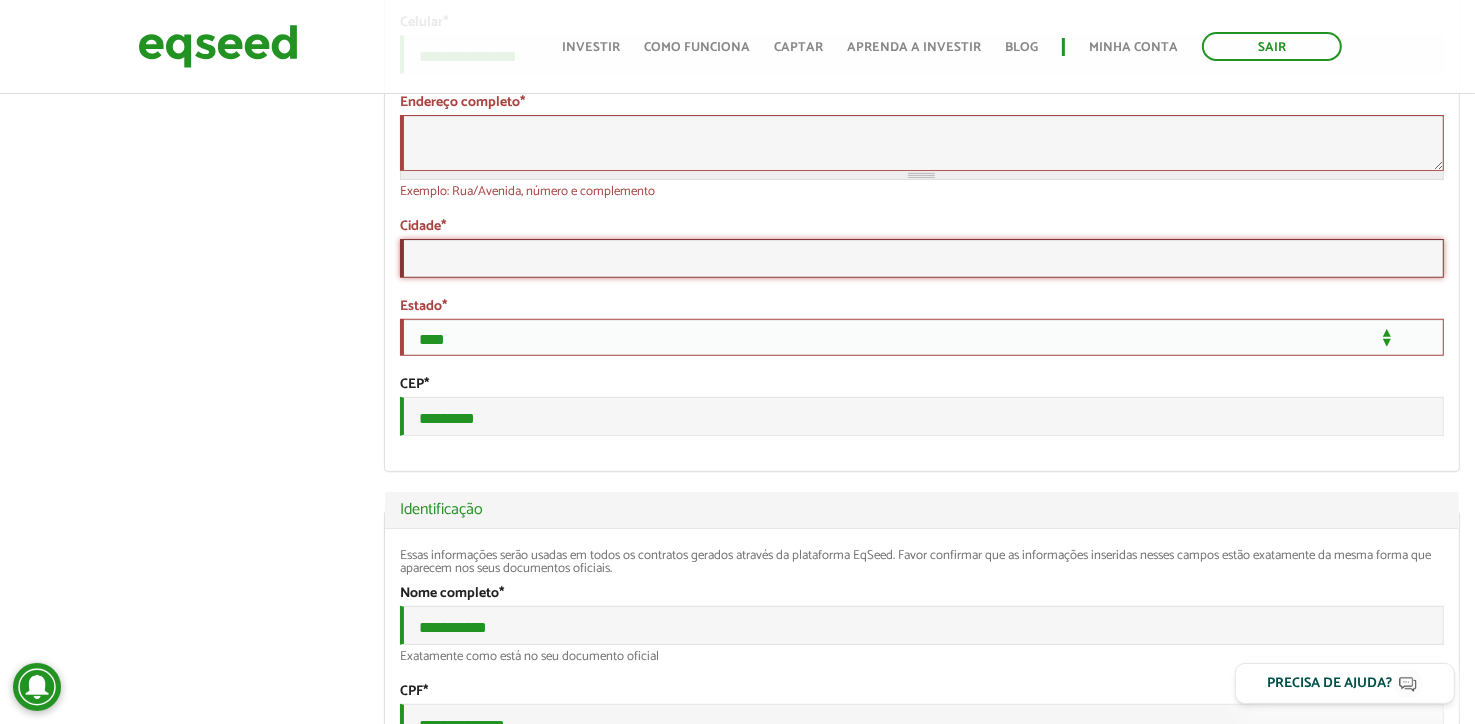 click on "Cidade  *" at bounding box center [922, 258] 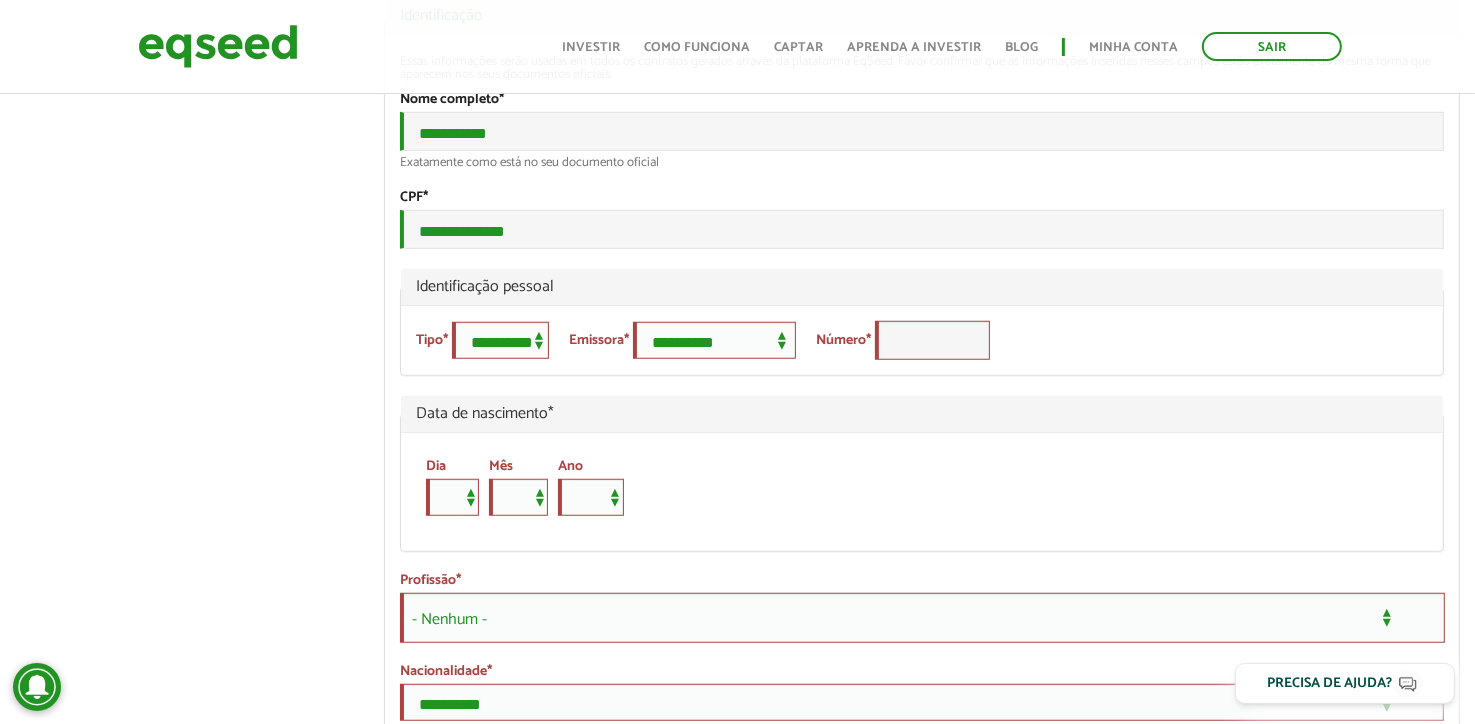scroll, scrollTop: 1173, scrollLeft: 0, axis: vertical 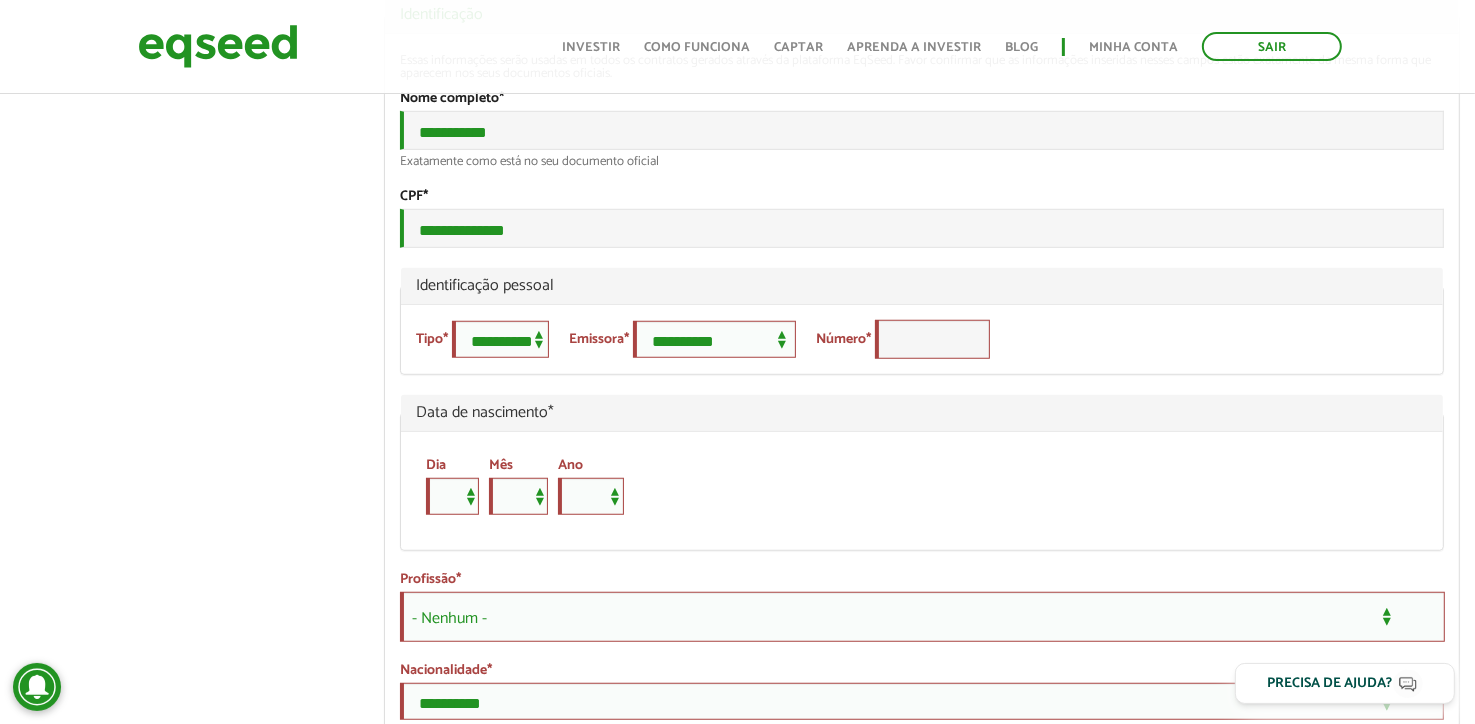type on "**********" 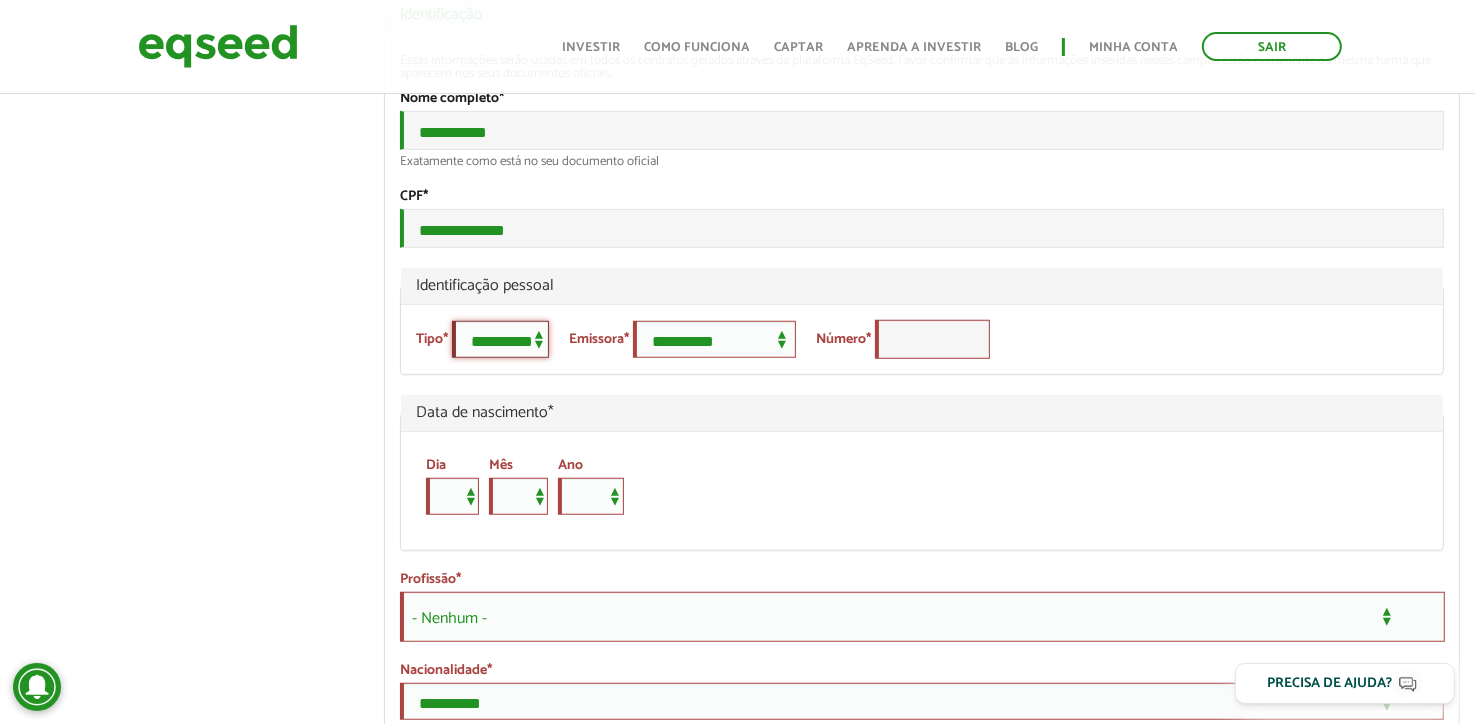 click on "**********" at bounding box center [500, 339] 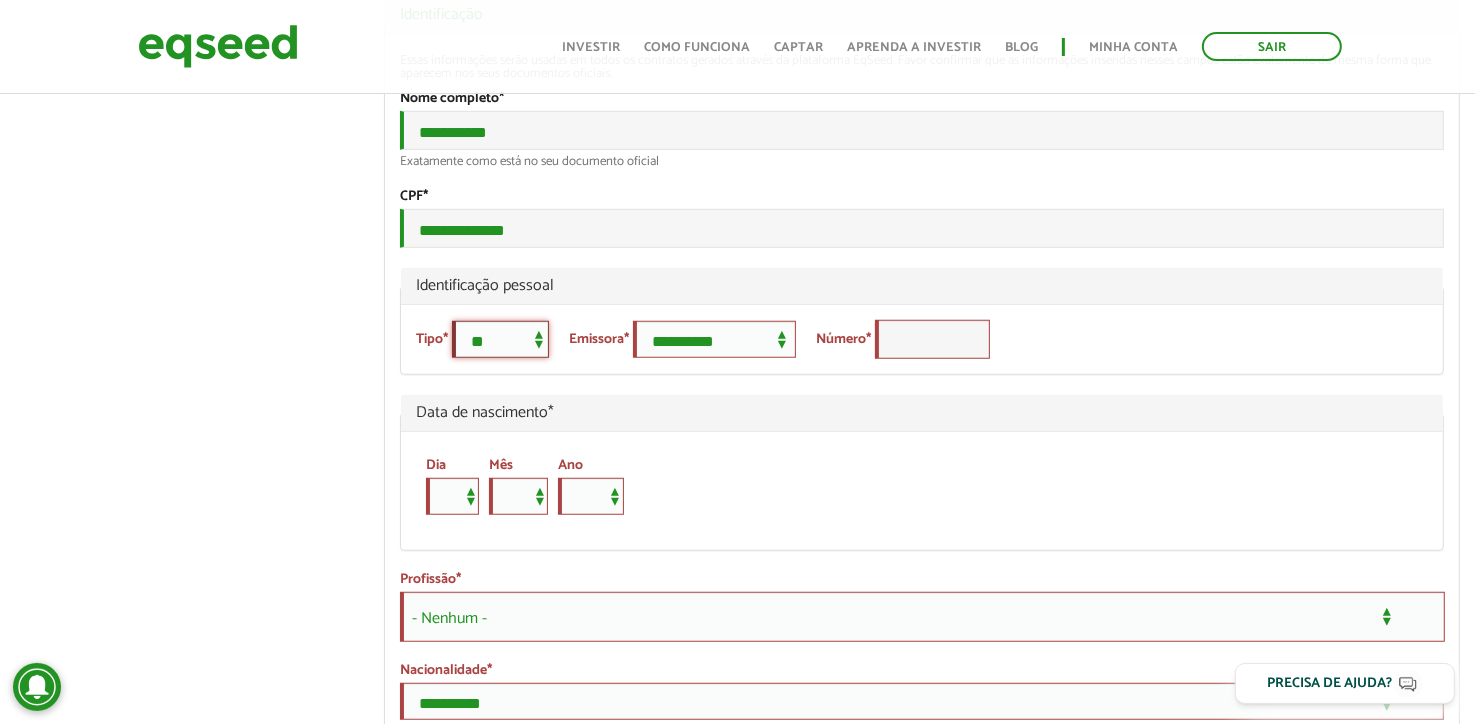 click on "**********" at bounding box center [500, 339] 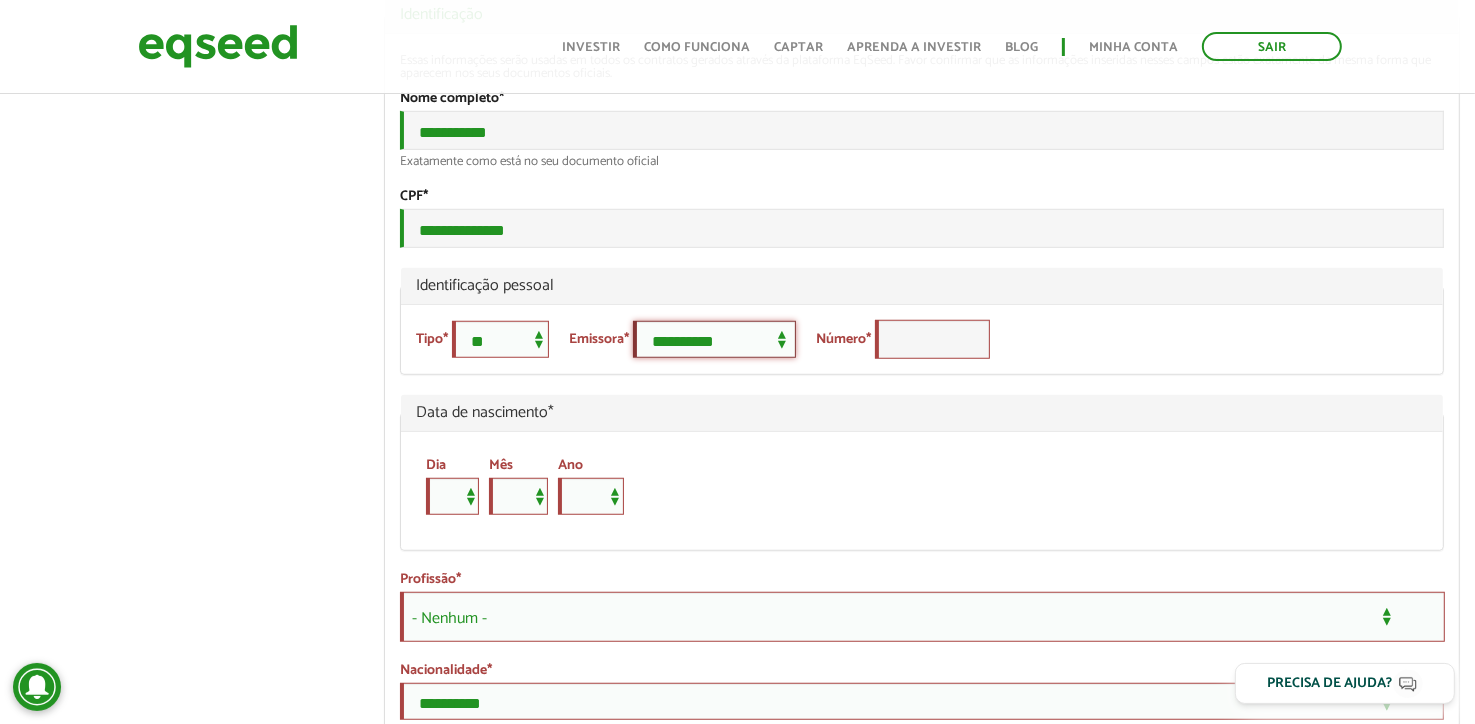 click on "**********" at bounding box center [714, 339] 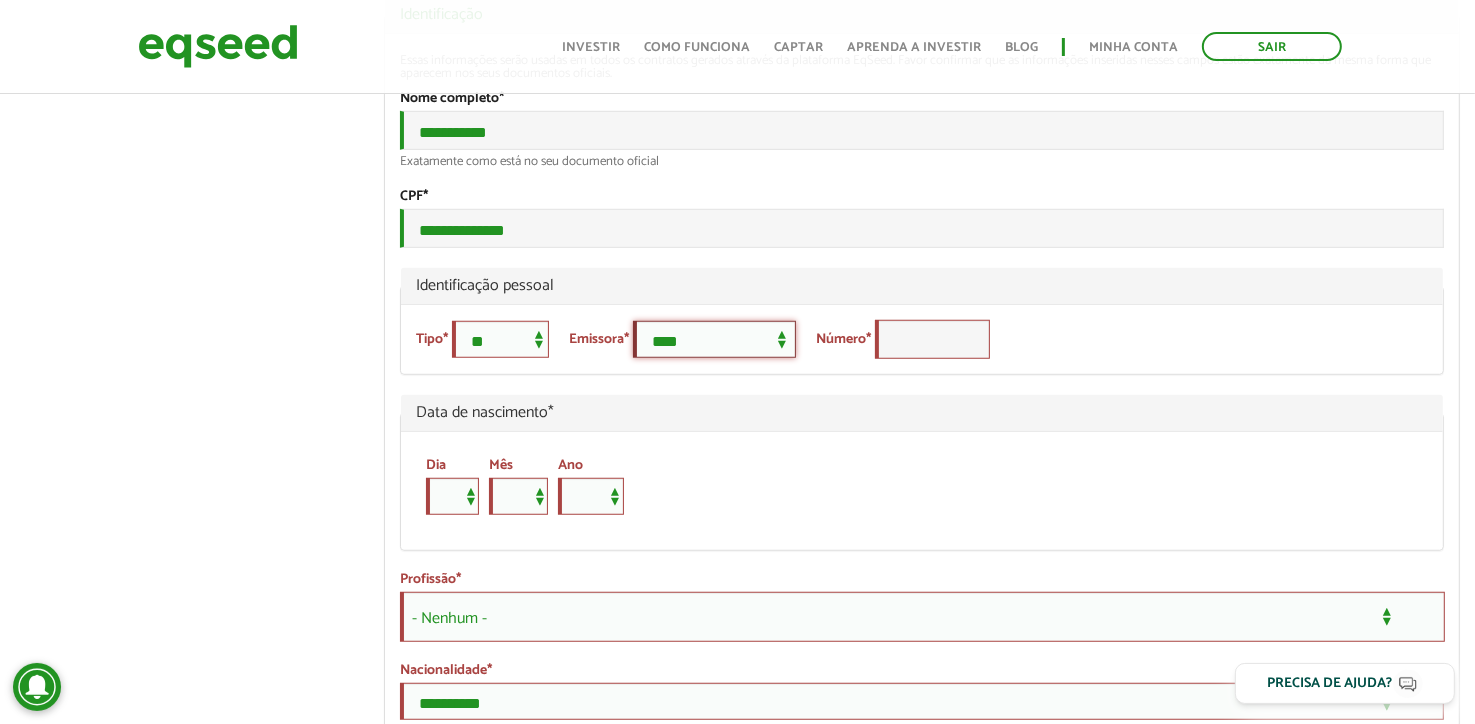 click on "**********" at bounding box center (714, 339) 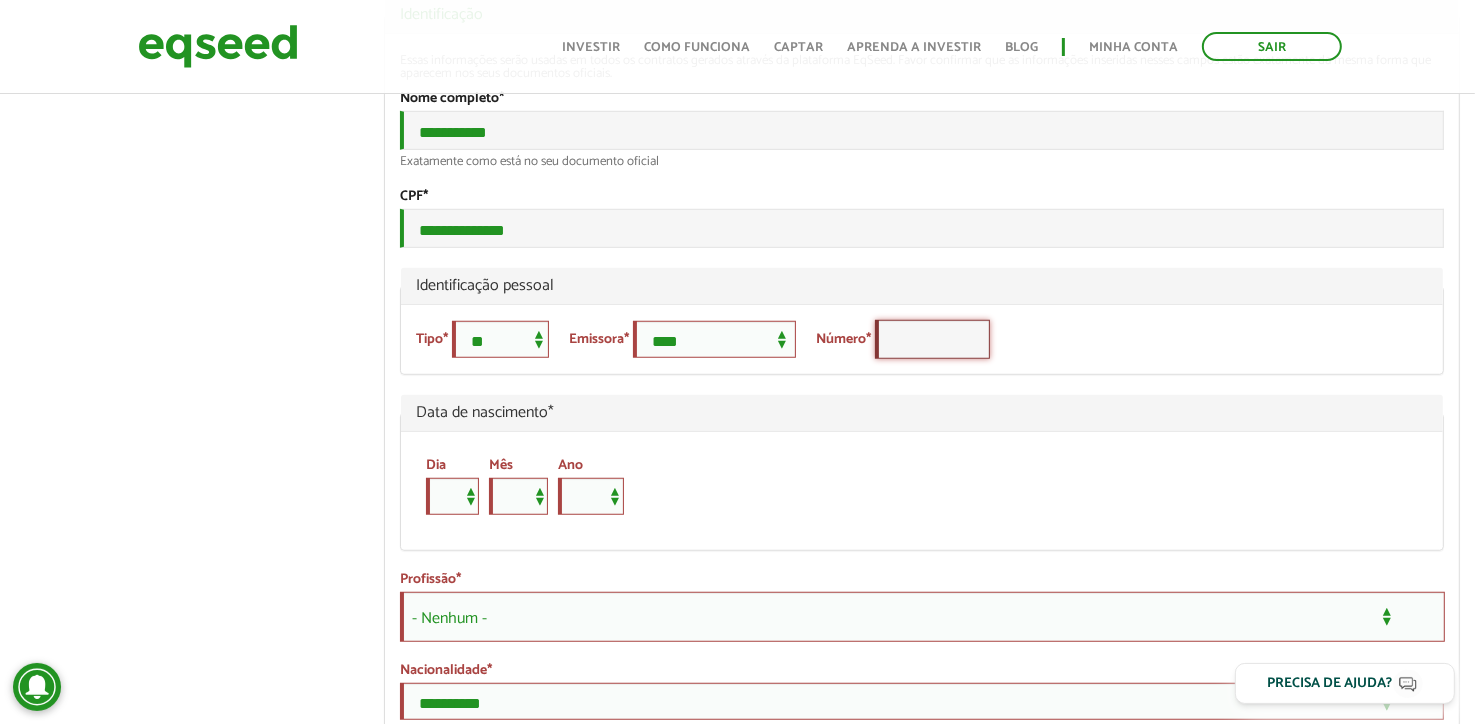 click on "Número  *" at bounding box center [932, 339] 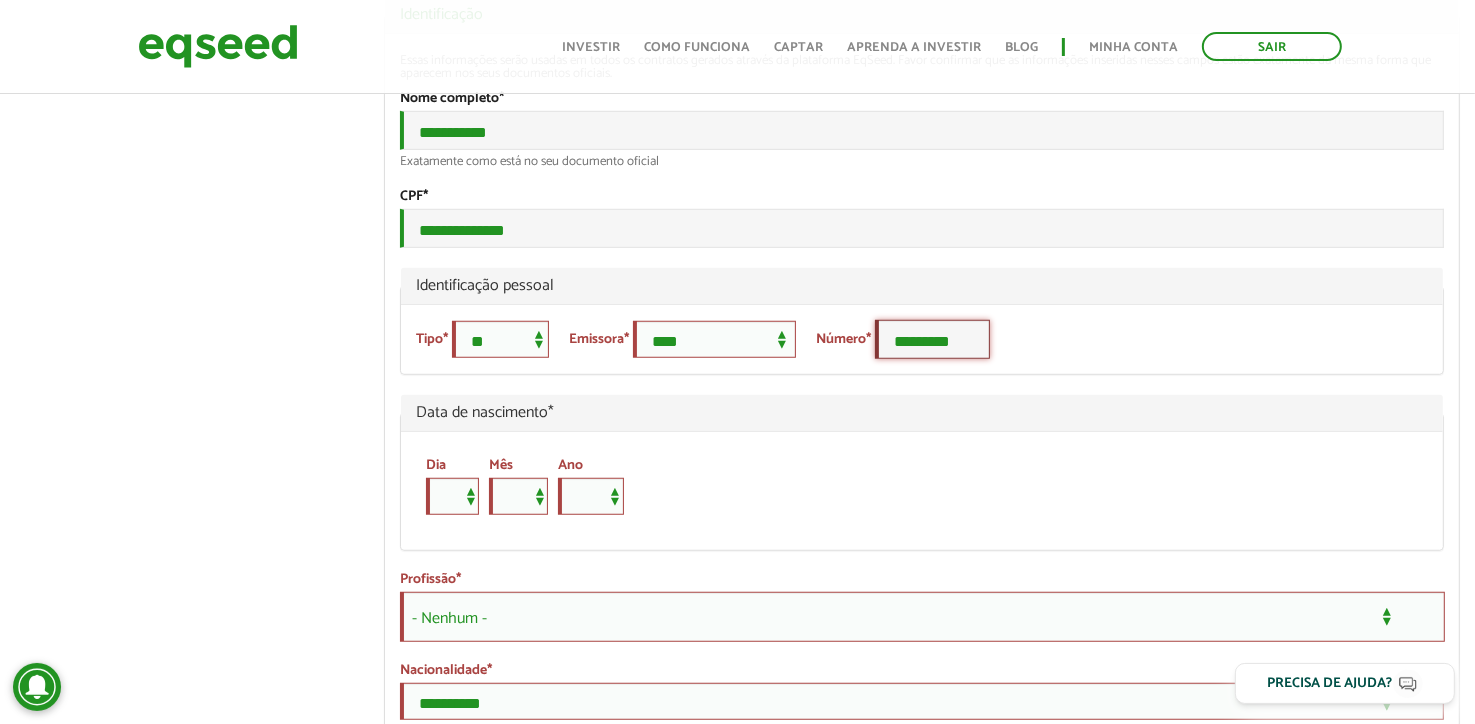 type on "*********" 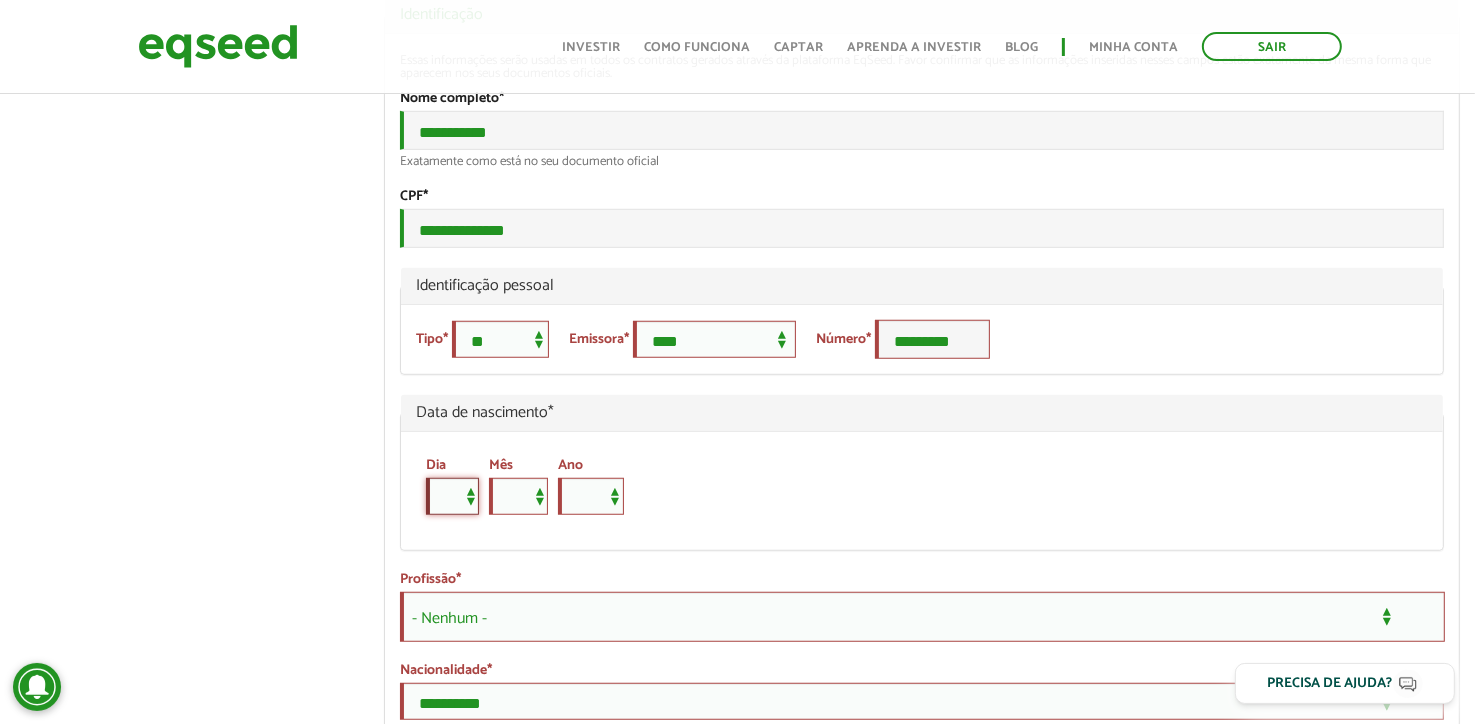 click on "* * * * * * * * * ** ** ** ** ** ** ** ** ** ** ** ** ** ** ** ** ** ** ** ** ** **" at bounding box center [452, 496] 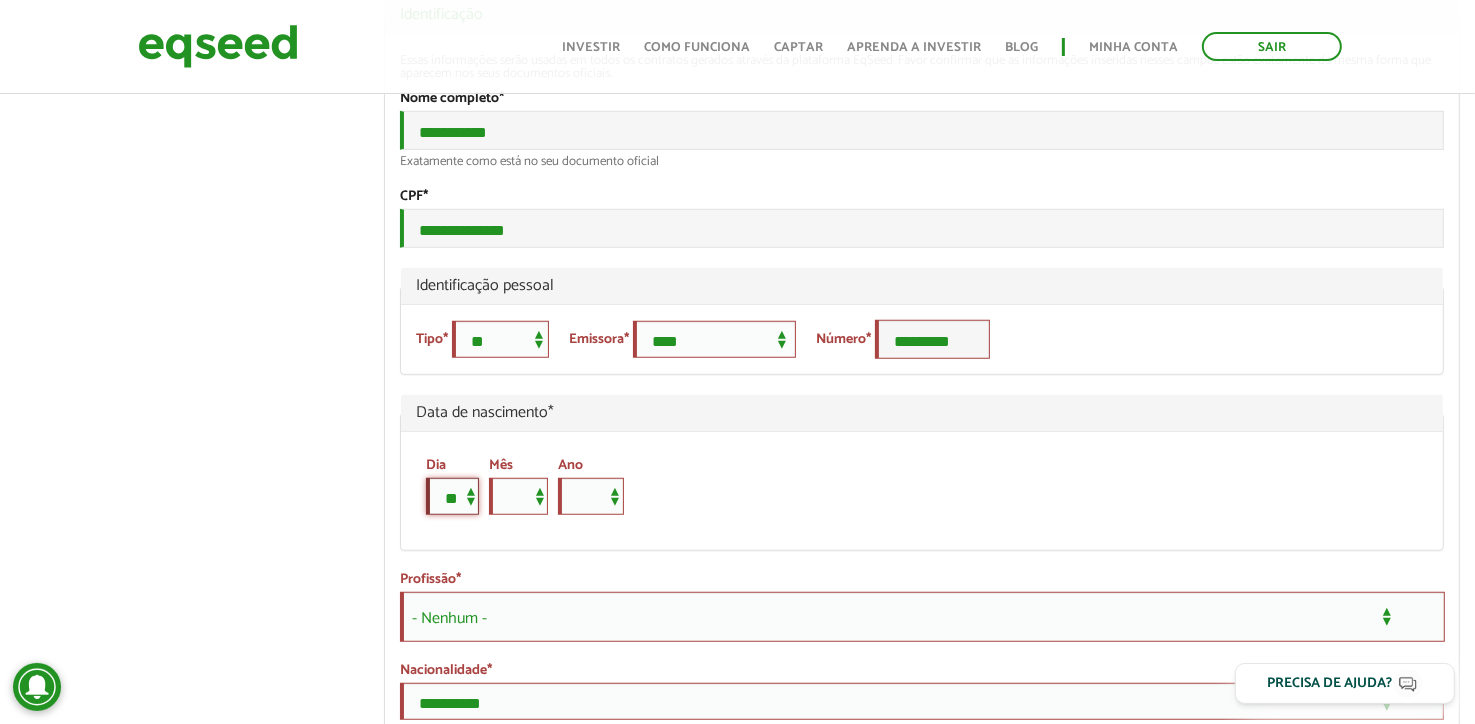 click on "* * * * * * * * * ** ** ** ** ** ** ** ** ** ** ** ** ** ** ** ** ** ** ** ** ** **" at bounding box center (452, 496) 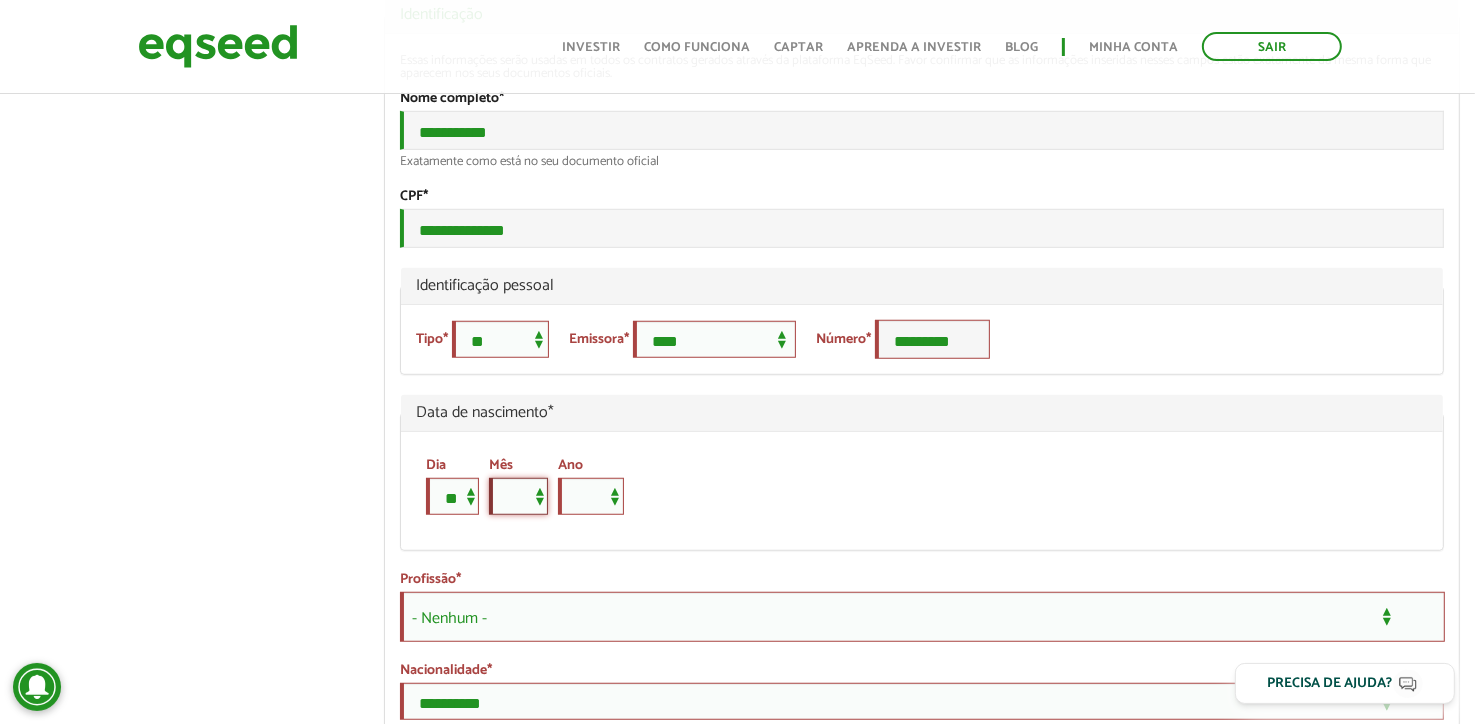 click on "*** *** *** *** *** *** *** *** *** *** *** ***" at bounding box center (518, 496) 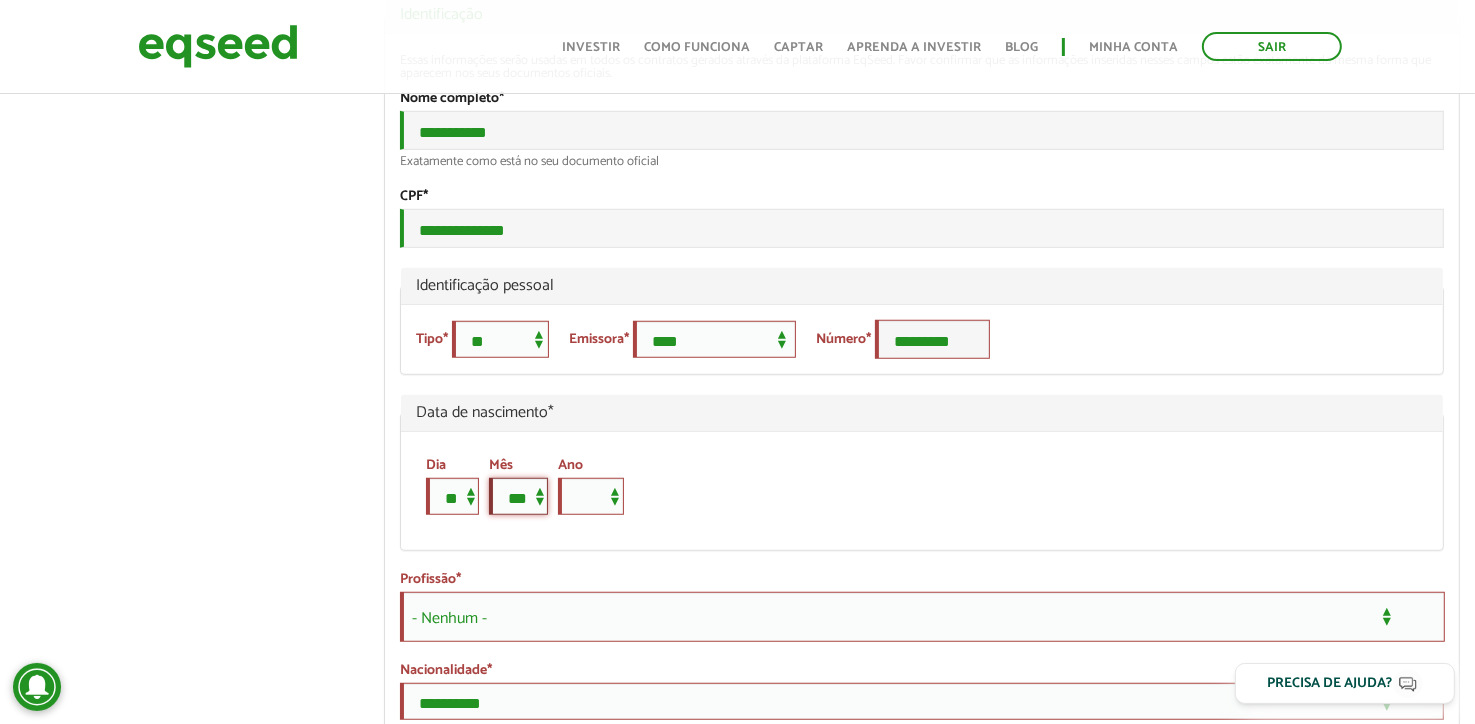 click on "*** *** *** *** *** *** *** *** *** *** *** ***" at bounding box center [518, 496] 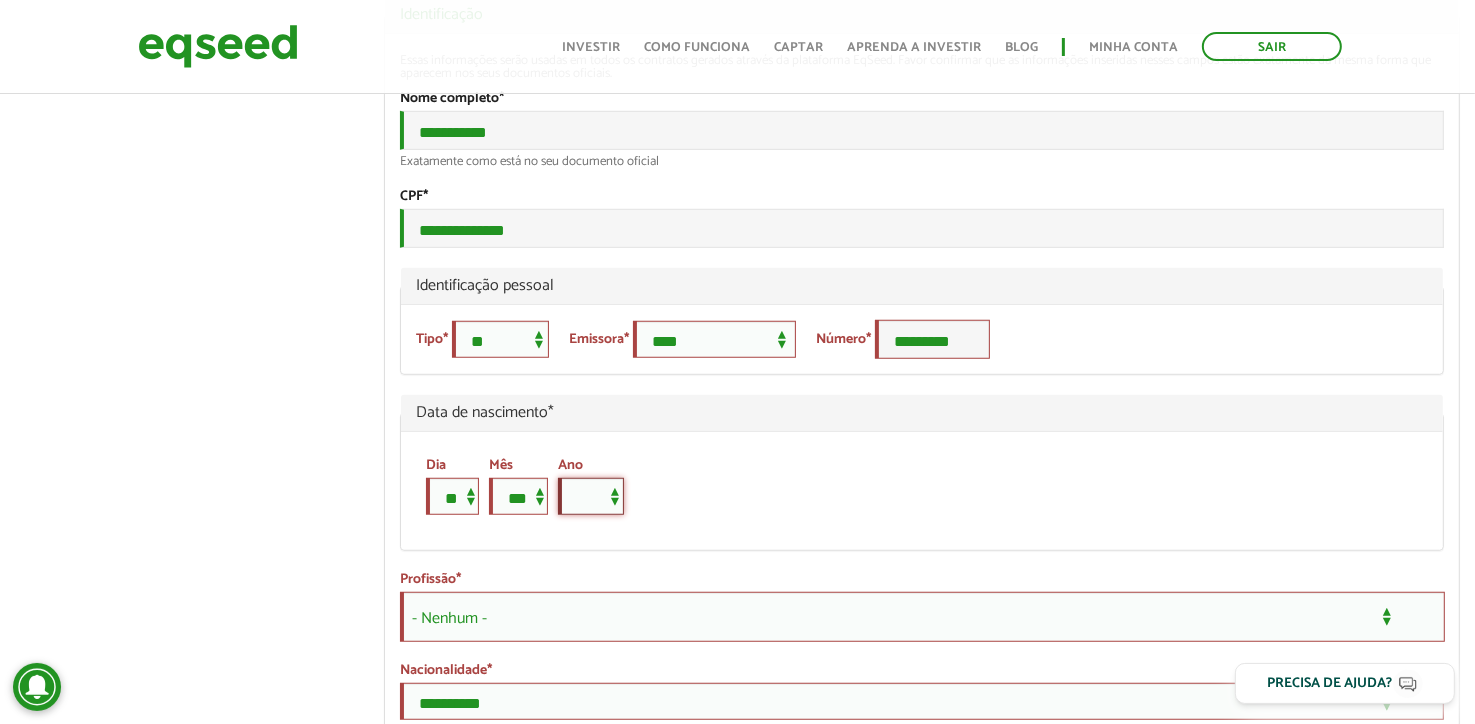 click on "**** **** **** **** **** **** **** **** **** **** **** **** **** **** **** **** **** **** **** **** **** **** **** **** **** **** **** **** **** **** **** **** **** **** **** **** **** **** **** **** **** **** **** **** **** **** **** **** **** **** **** **** **** **** **** **** **** **** **** **** **** **** **** **** **** **** **** **** **** **** **** **** **** **** **** **** **** **** **** **** **** **** **** **** **** **** **** **** **** **** **** **** **** **** **** **** **** **** **** **** **** **** **** **** **** **** **** **** **** **** **** **** **** **** **** **** **** **** **** **** **** **** **** **** **** ****" at bounding box center (591, 496) 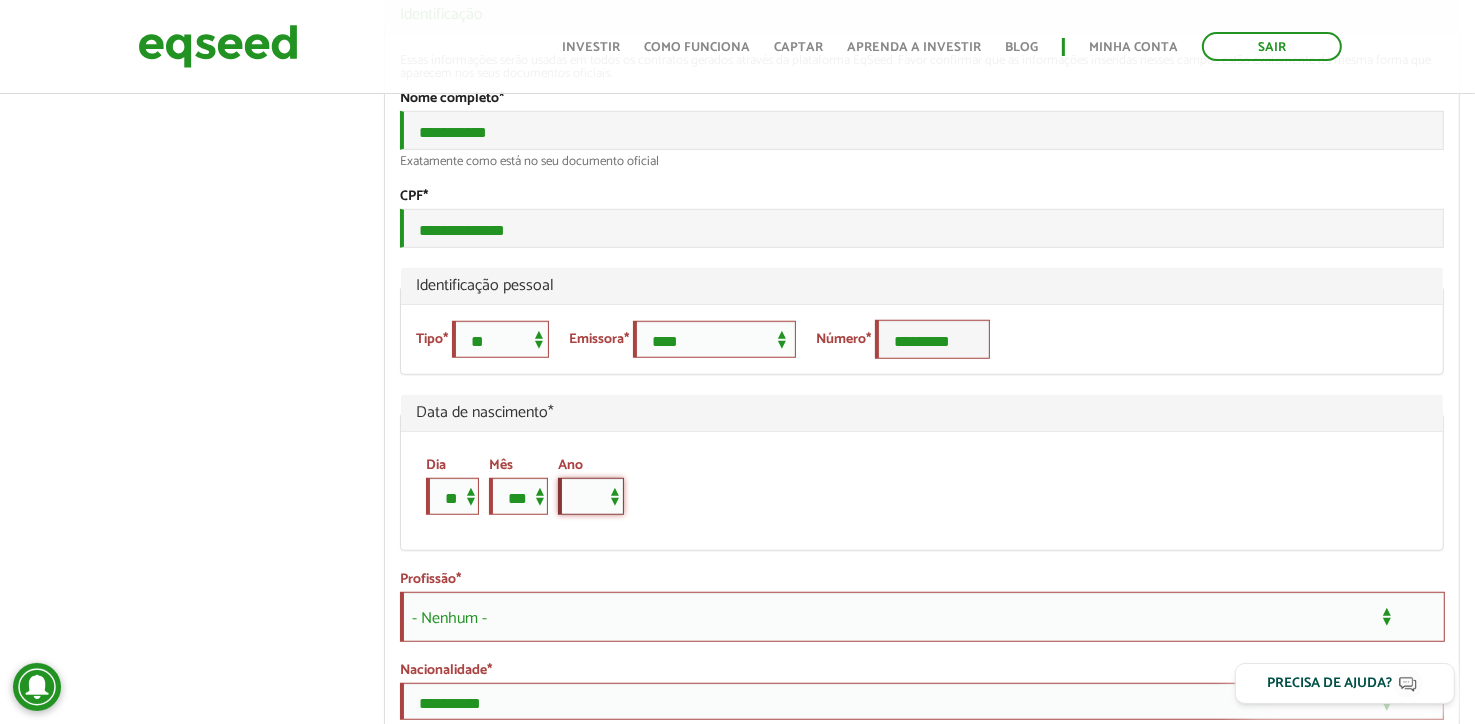 select on "****" 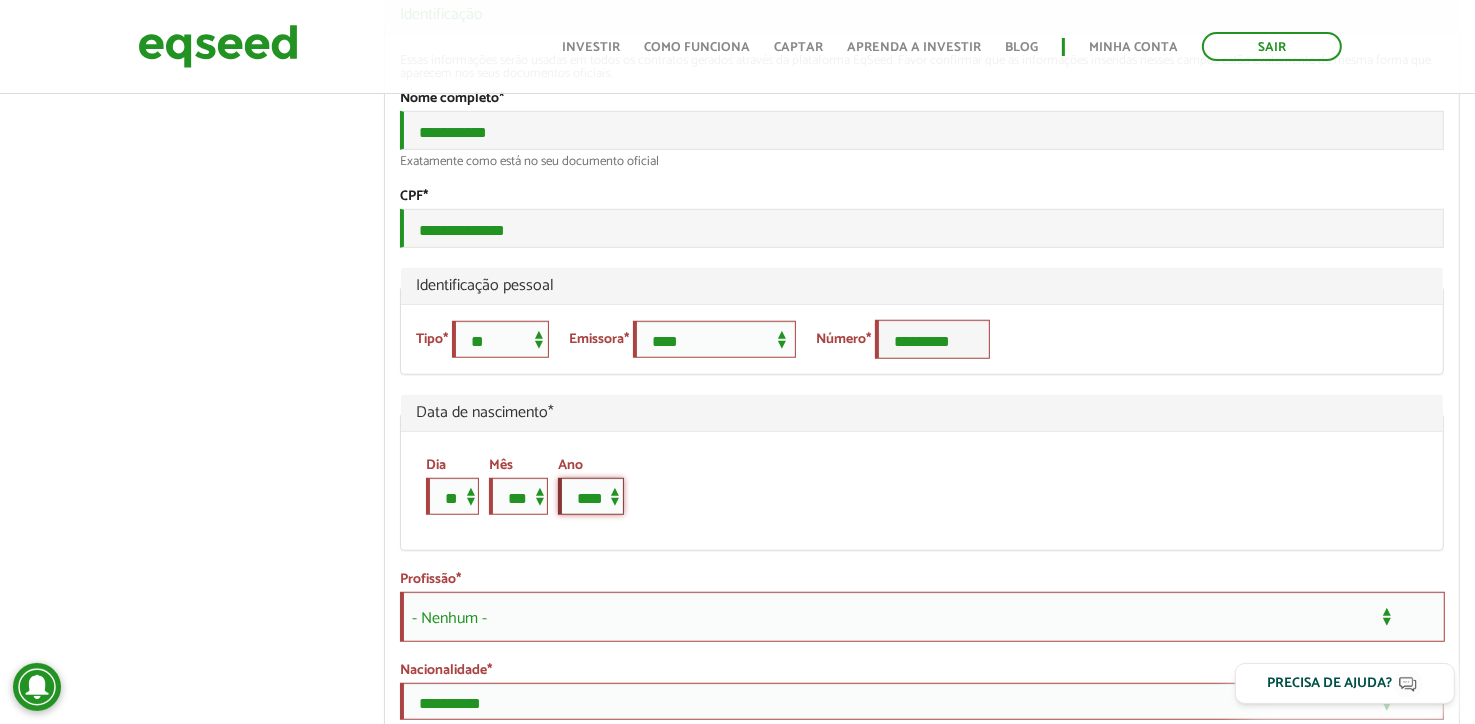 click on "**** **** **** **** **** **** **** **** **** **** **** **** **** **** **** **** **** **** **** **** **** **** **** **** **** **** **** **** **** **** **** **** **** **** **** **** **** **** **** **** **** **** **** **** **** **** **** **** **** **** **** **** **** **** **** **** **** **** **** **** **** **** **** **** **** **** **** **** **** **** **** **** **** **** **** **** **** **** **** **** **** **** **** **** **** **** **** **** **** **** **** **** **** **** **** **** **** **** **** **** **** **** **** **** **** **** **** **** **** **** **** **** **** **** **** **** **** **** **** **** **** **** **** **** **** ****" at bounding box center (591, 496) 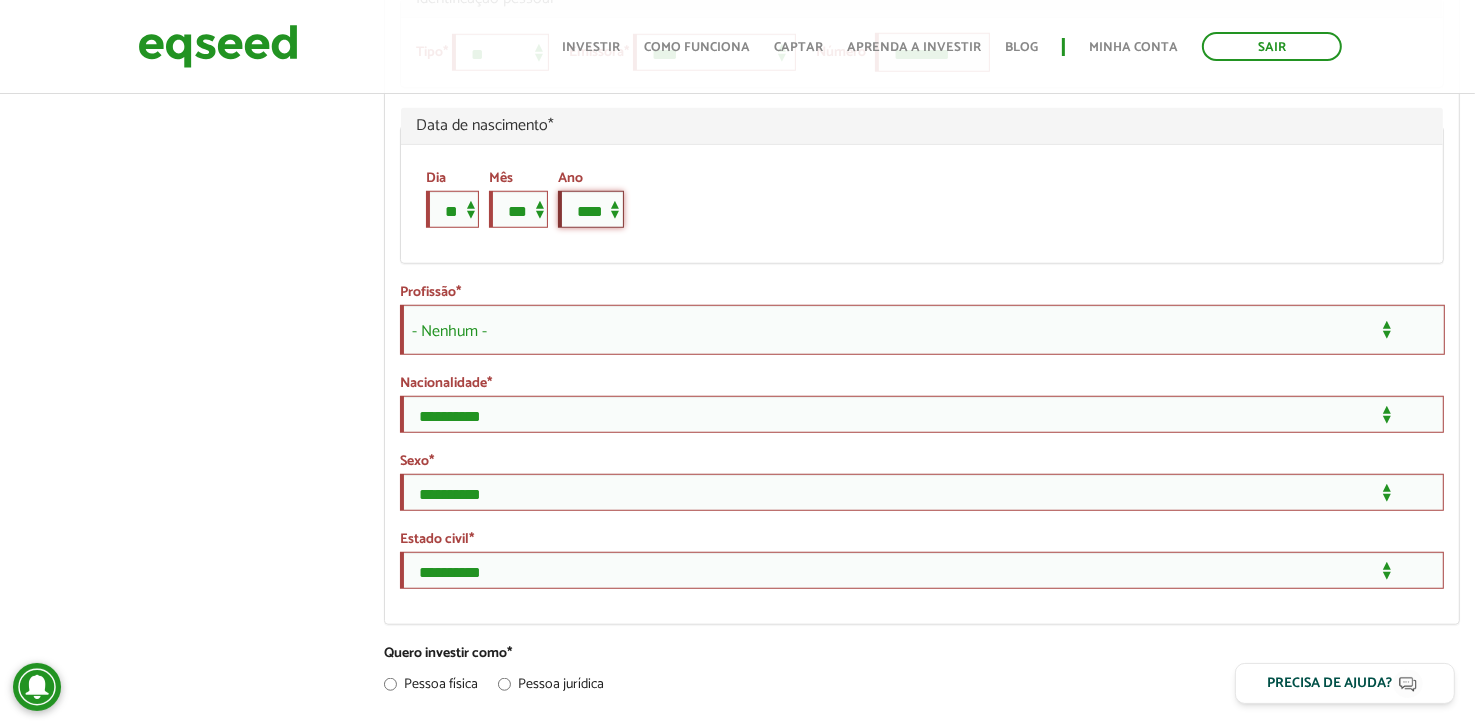 scroll, scrollTop: 1461, scrollLeft: 0, axis: vertical 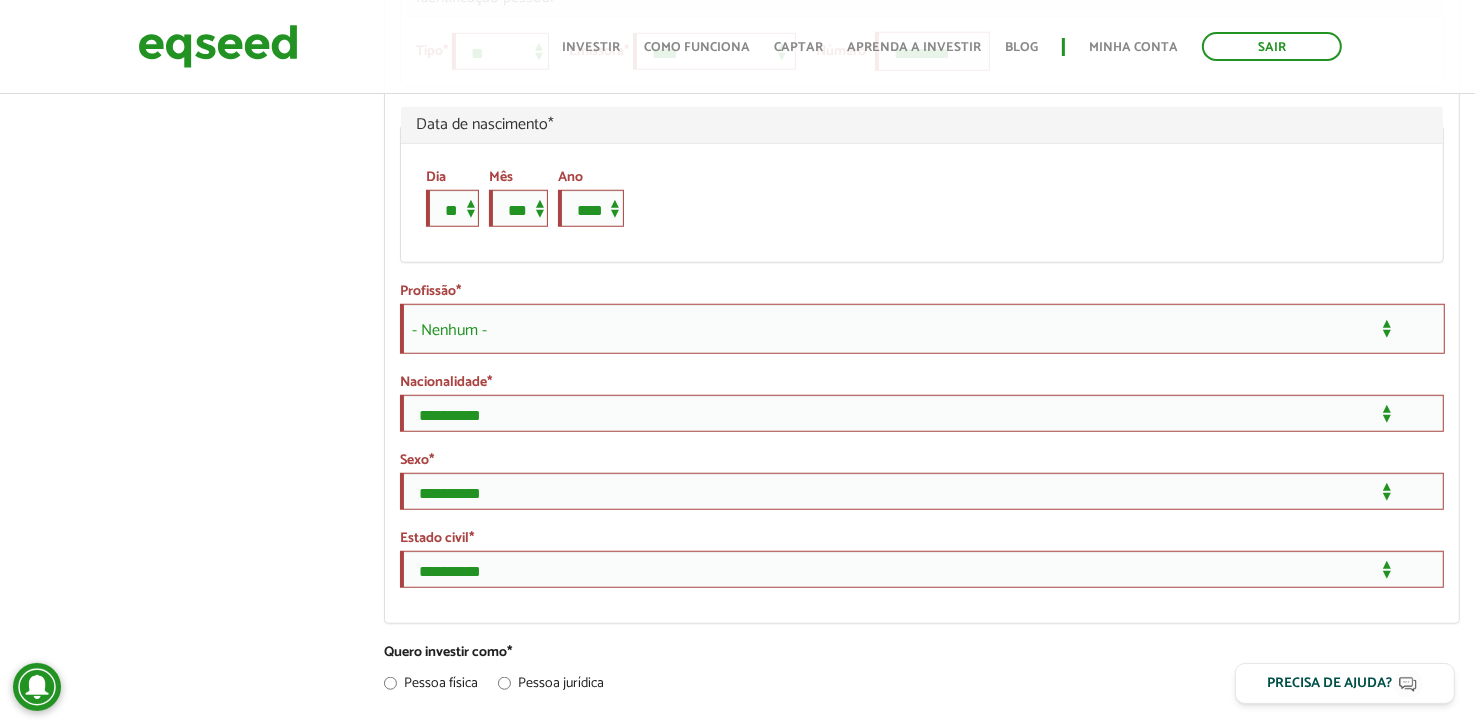 click on "- Nenhum -" at bounding box center [922, 329] 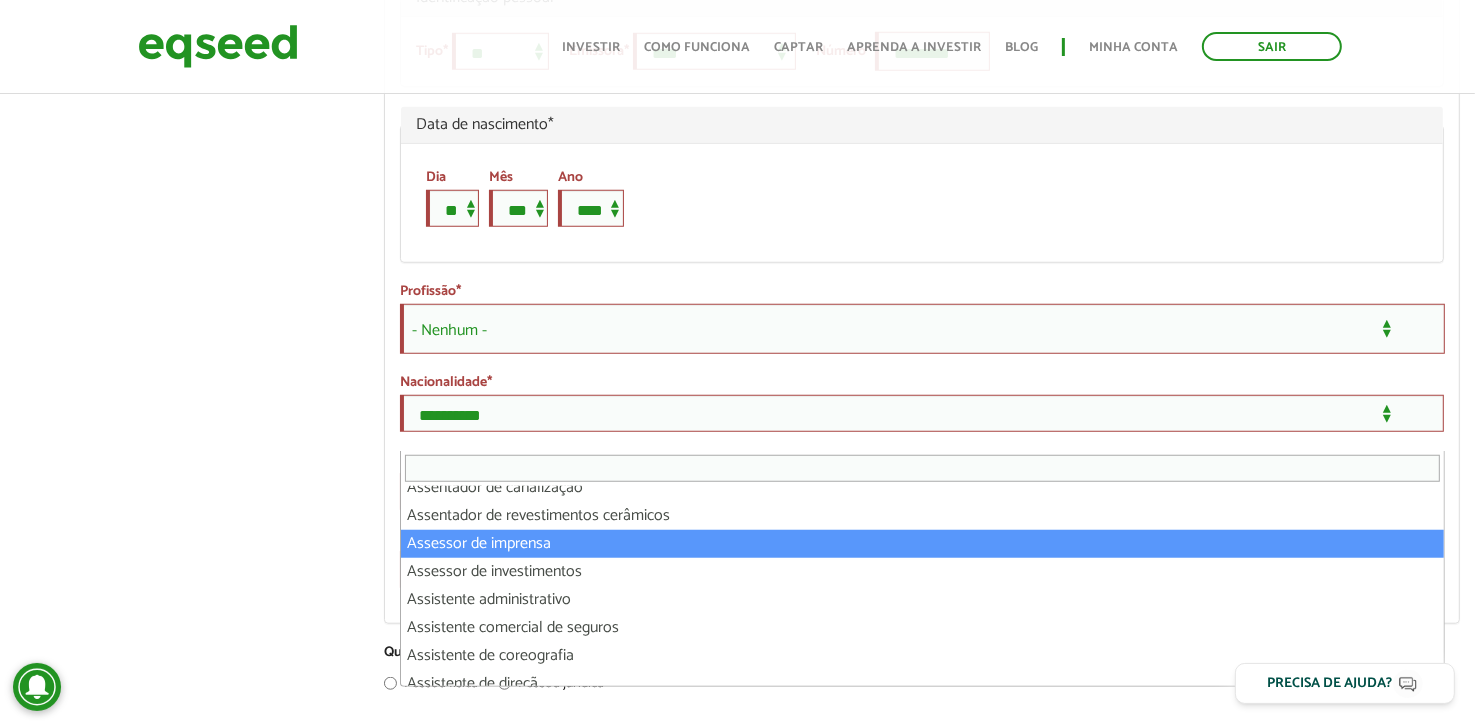 scroll, scrollTop: 3120, scrollLeft: 0, axis: vertical 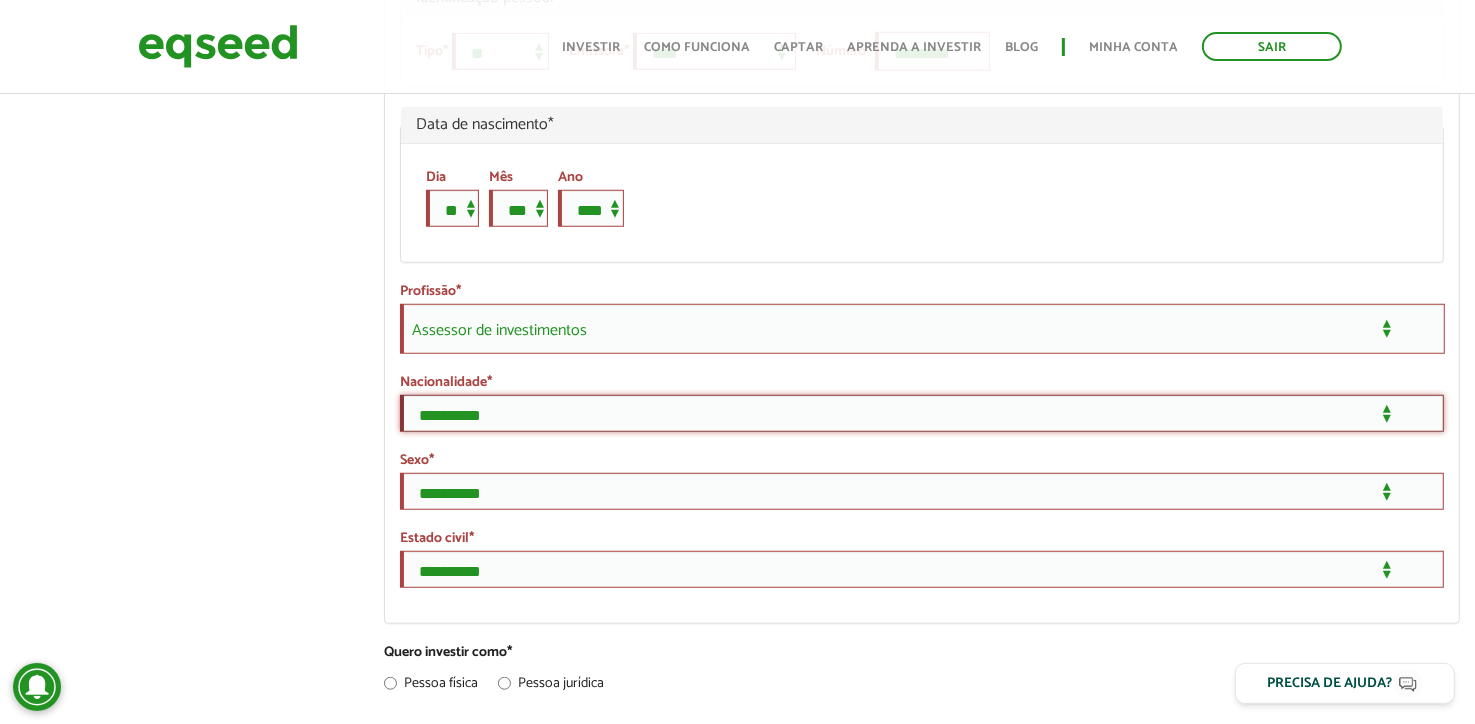 click on "**********" at bounding box center [922, 413] 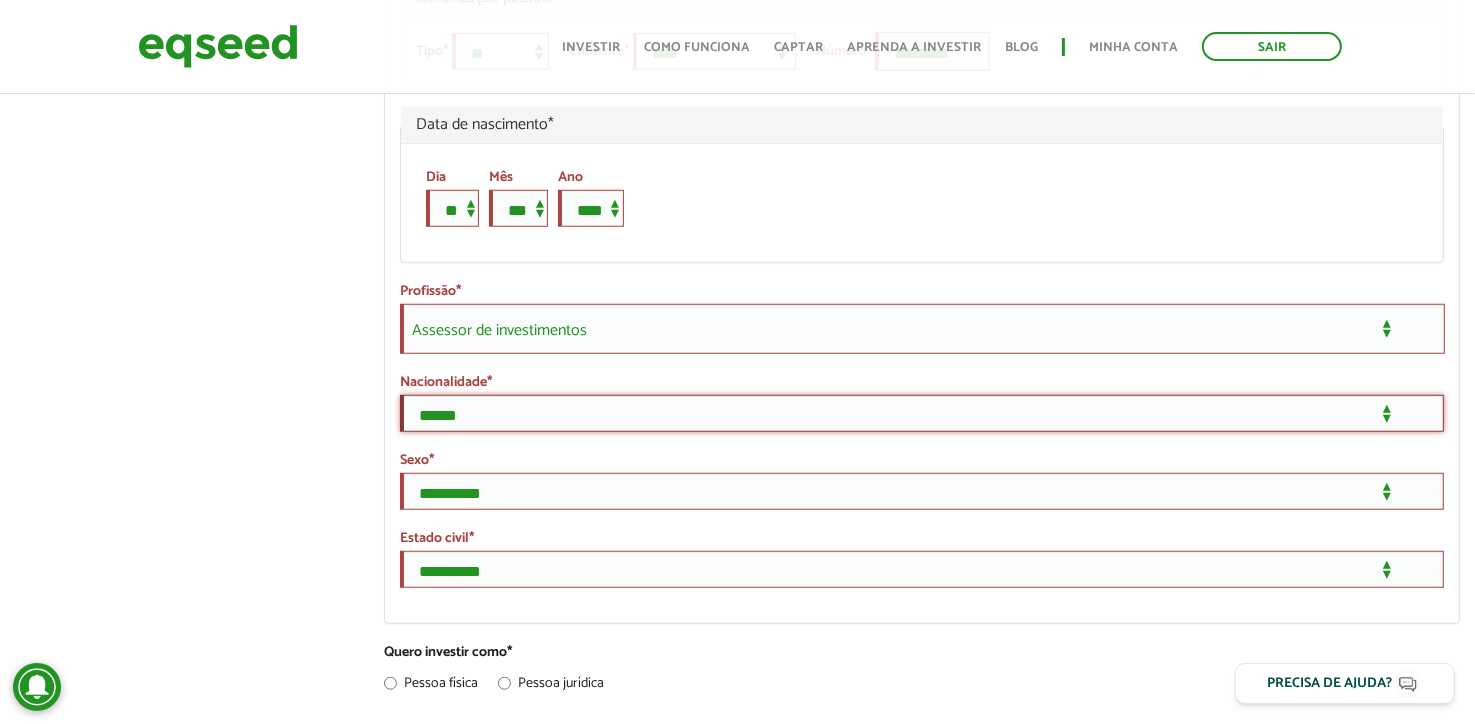 click on "**********" at bounding box center (922, 413) 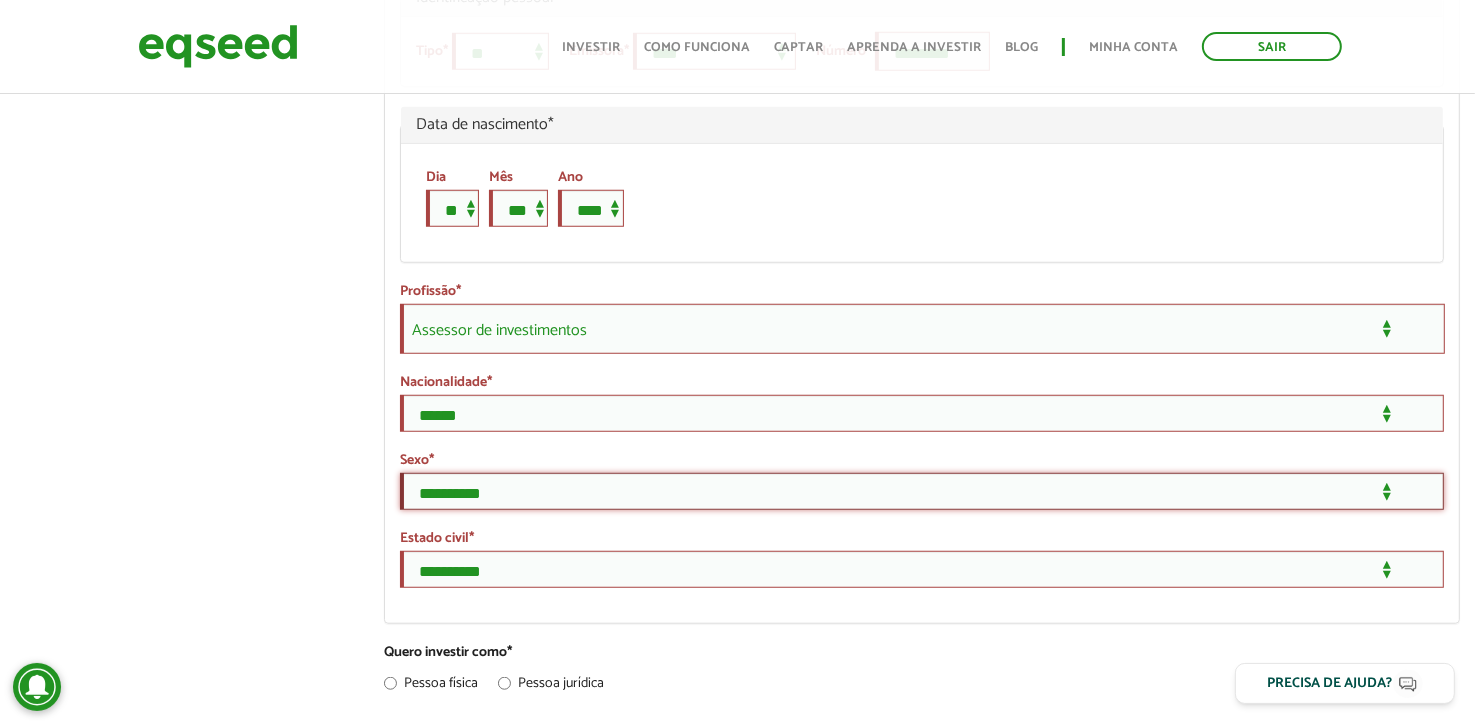 click on "**********" at bounding box center [922, 491] 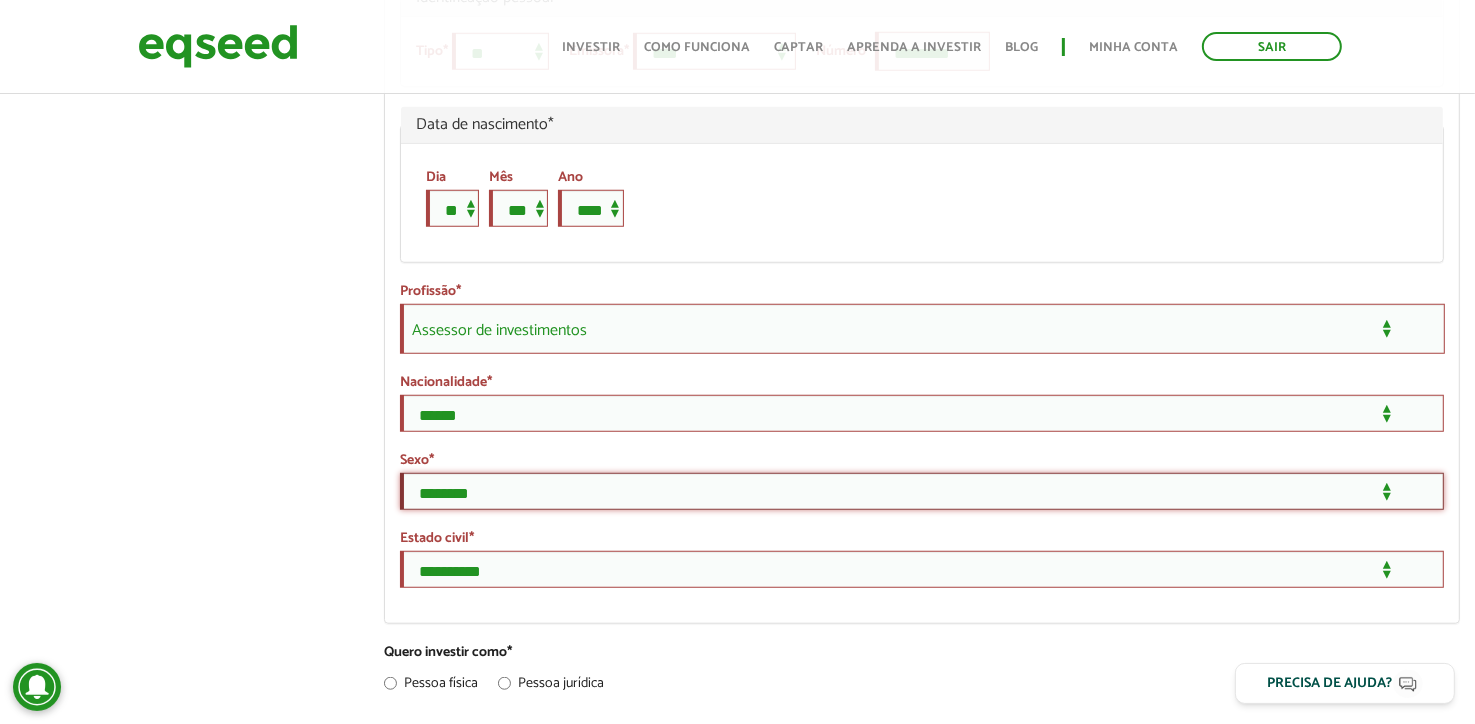 click on "**********" at bounding box center (922, 491) 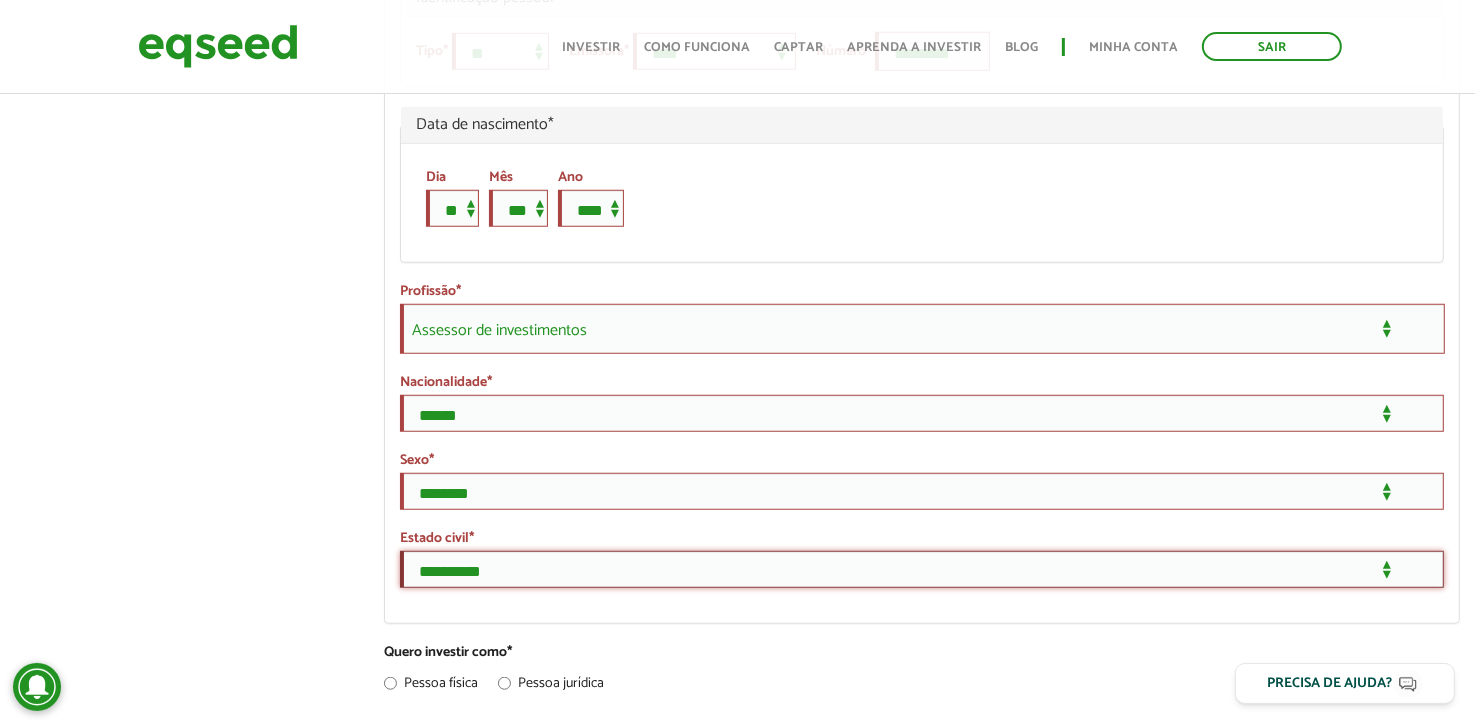click on "**********" at bounding box center (922, 569) 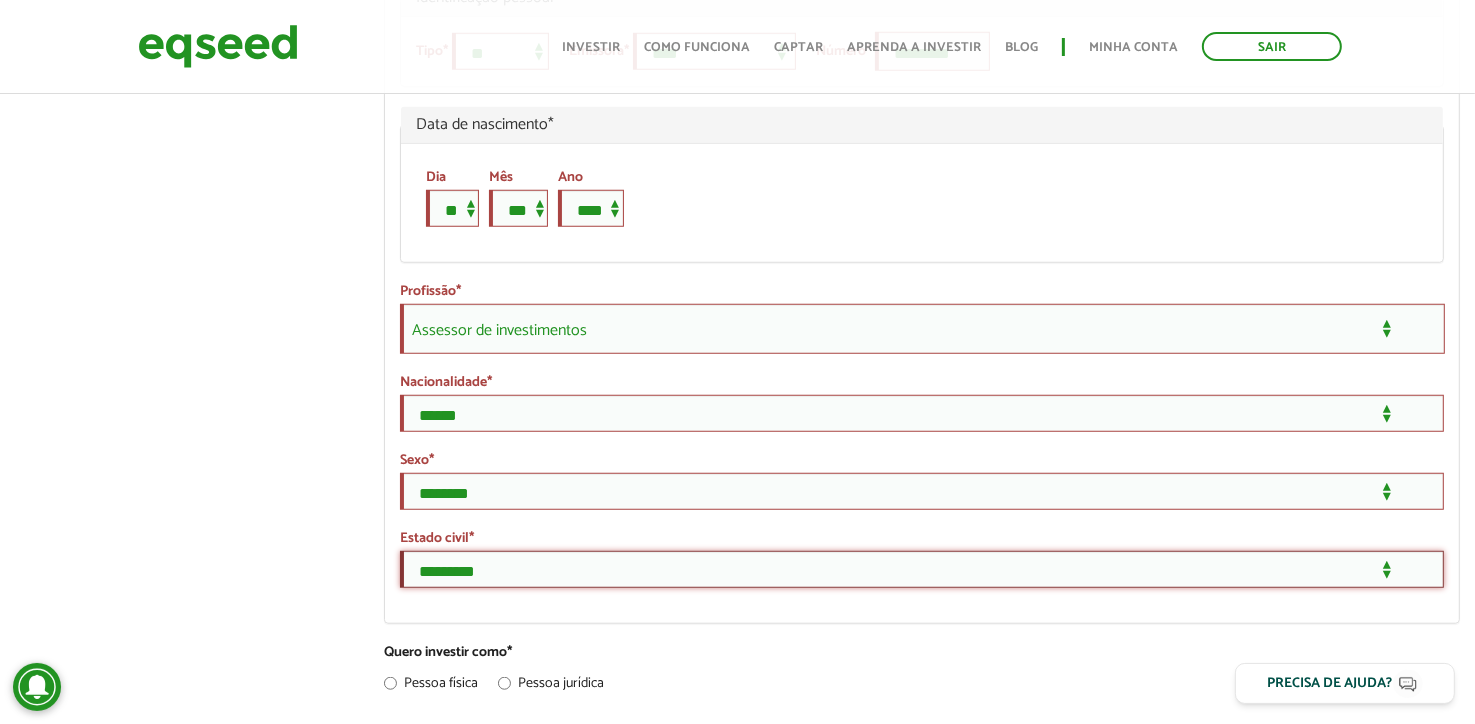 click on "**********" at bounding box center [922, 569] 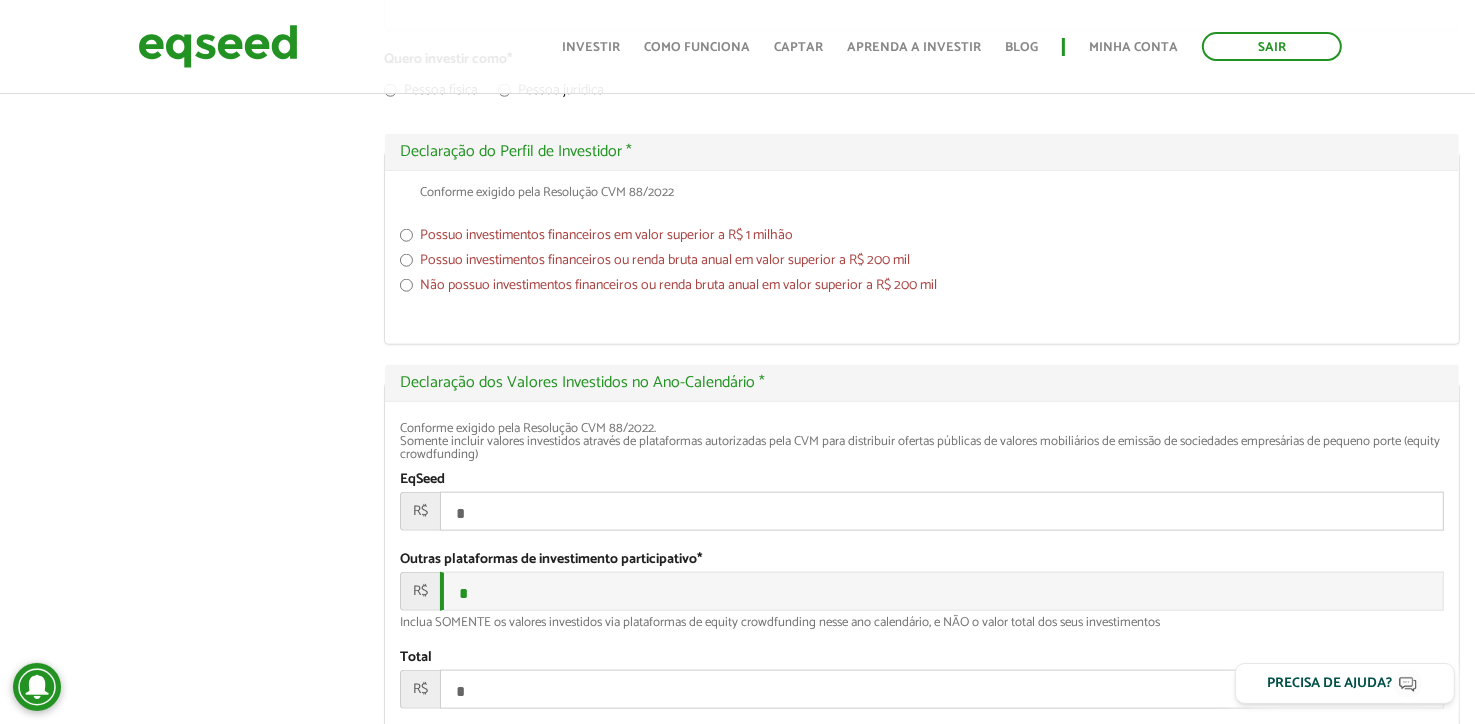 scroll, scrollTop: 2055, scrollLeft: 0, axis: vertical 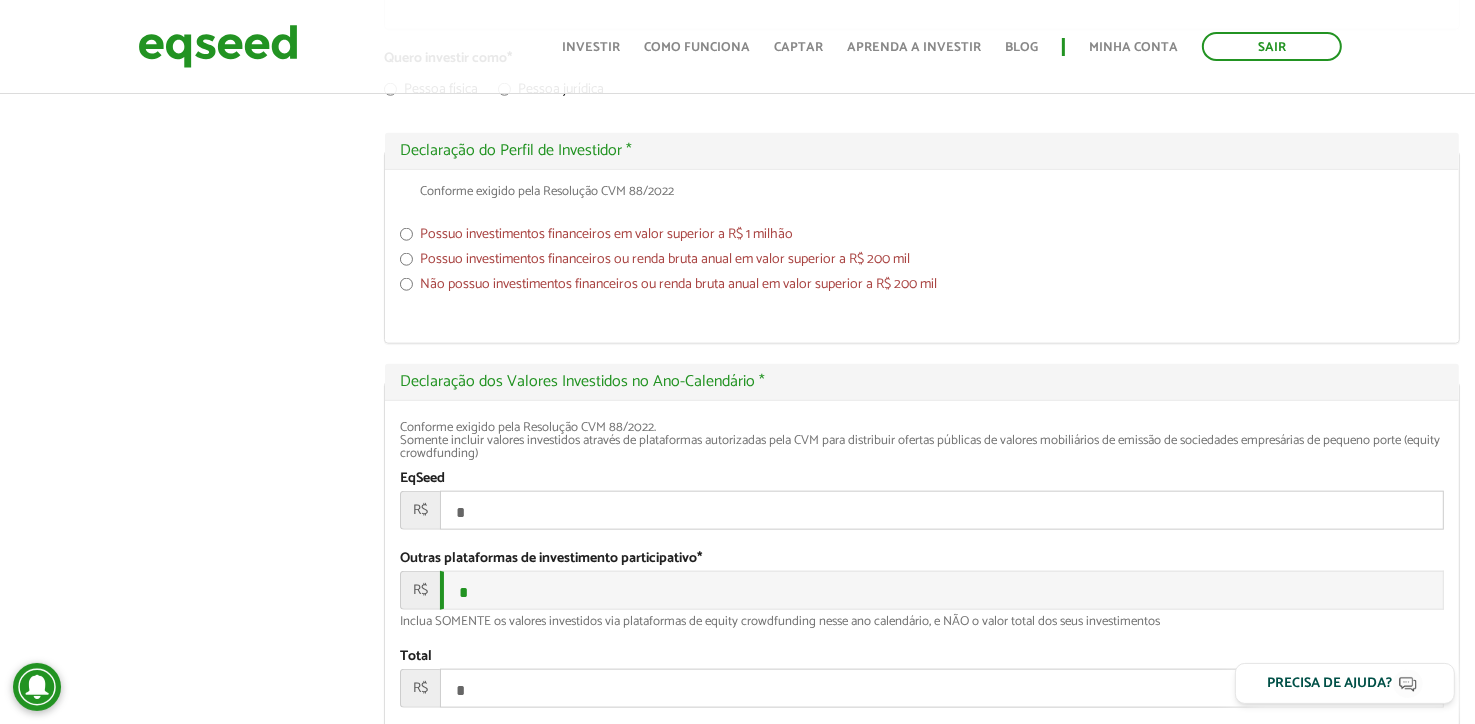 click on "Possuo investimentos financeiros em valor superior a R$ 1 milhão" at bounding box center (922, 238) 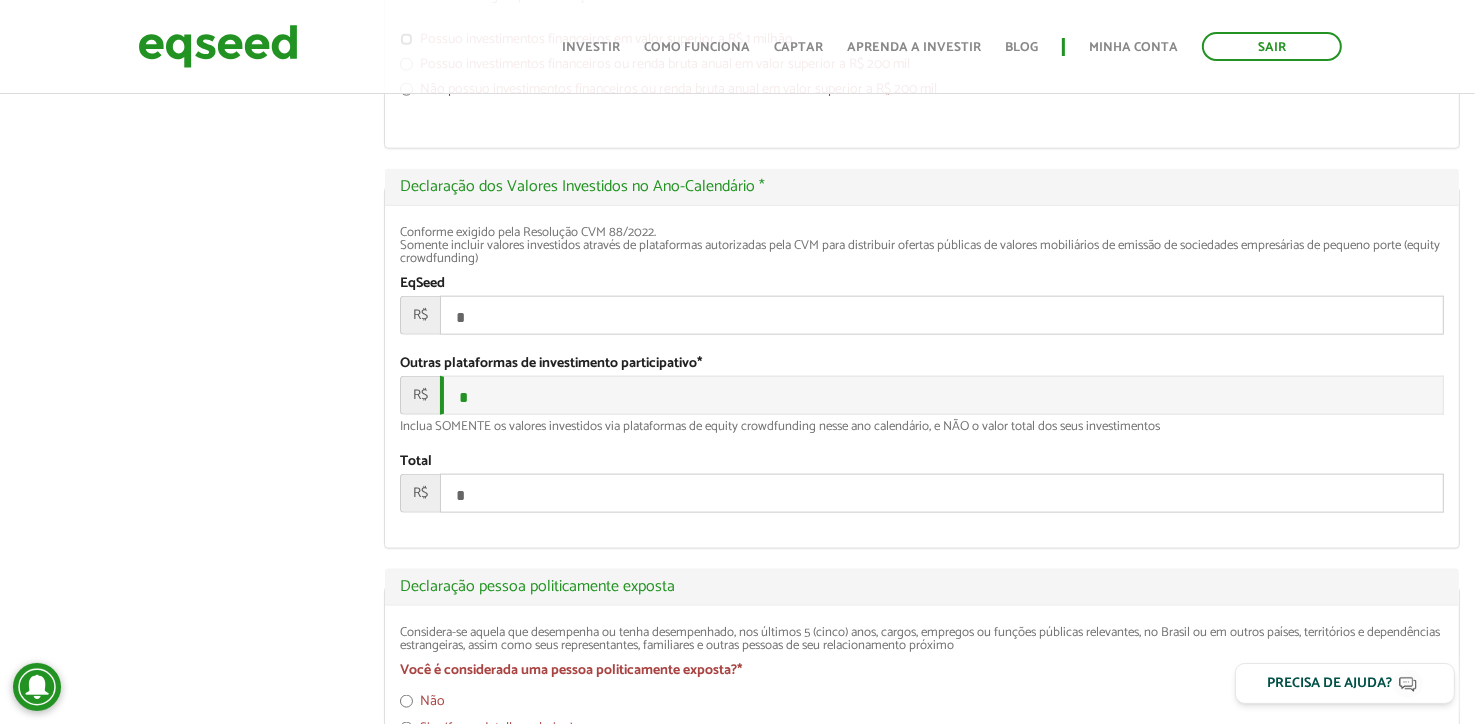 scroll, scrollTop: 2255, scrollLeft: 0, axis: vertical 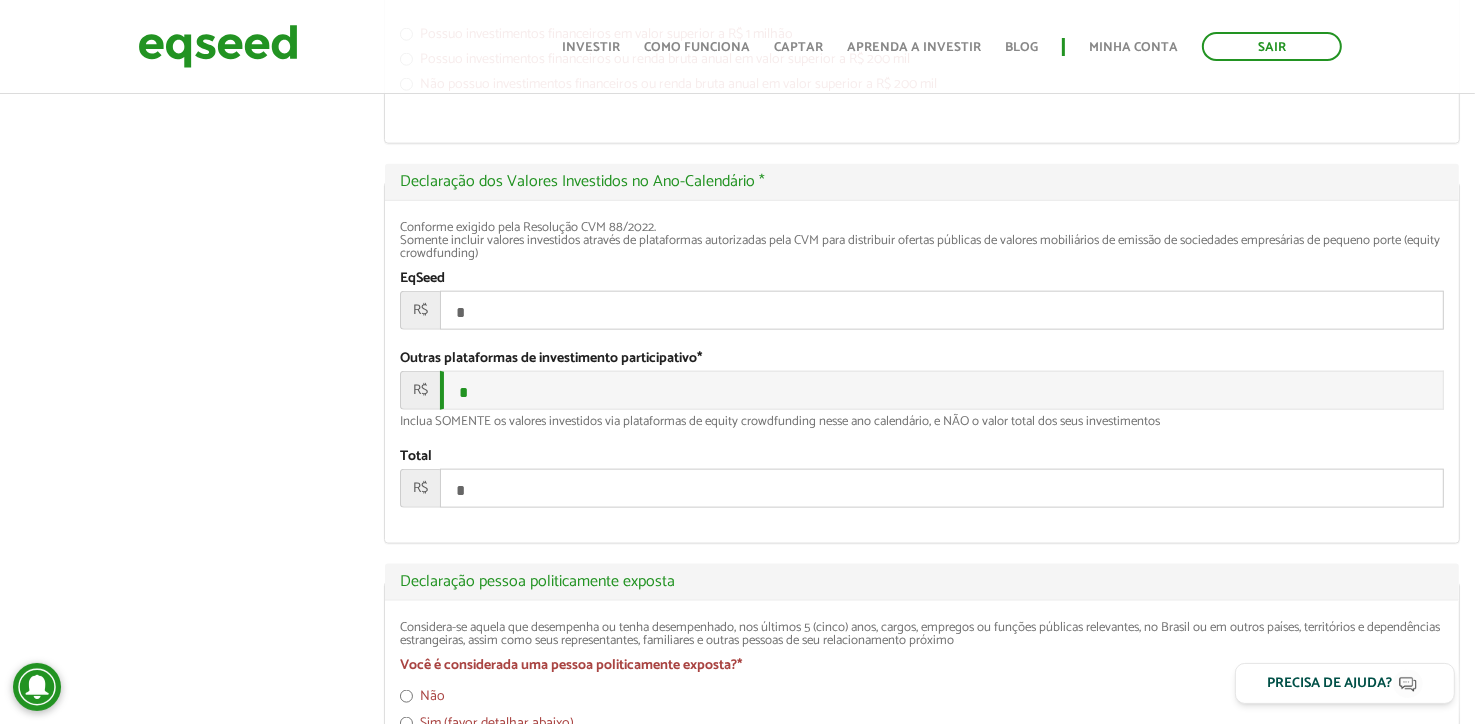 click on "*" at bounding box center (942, 310) 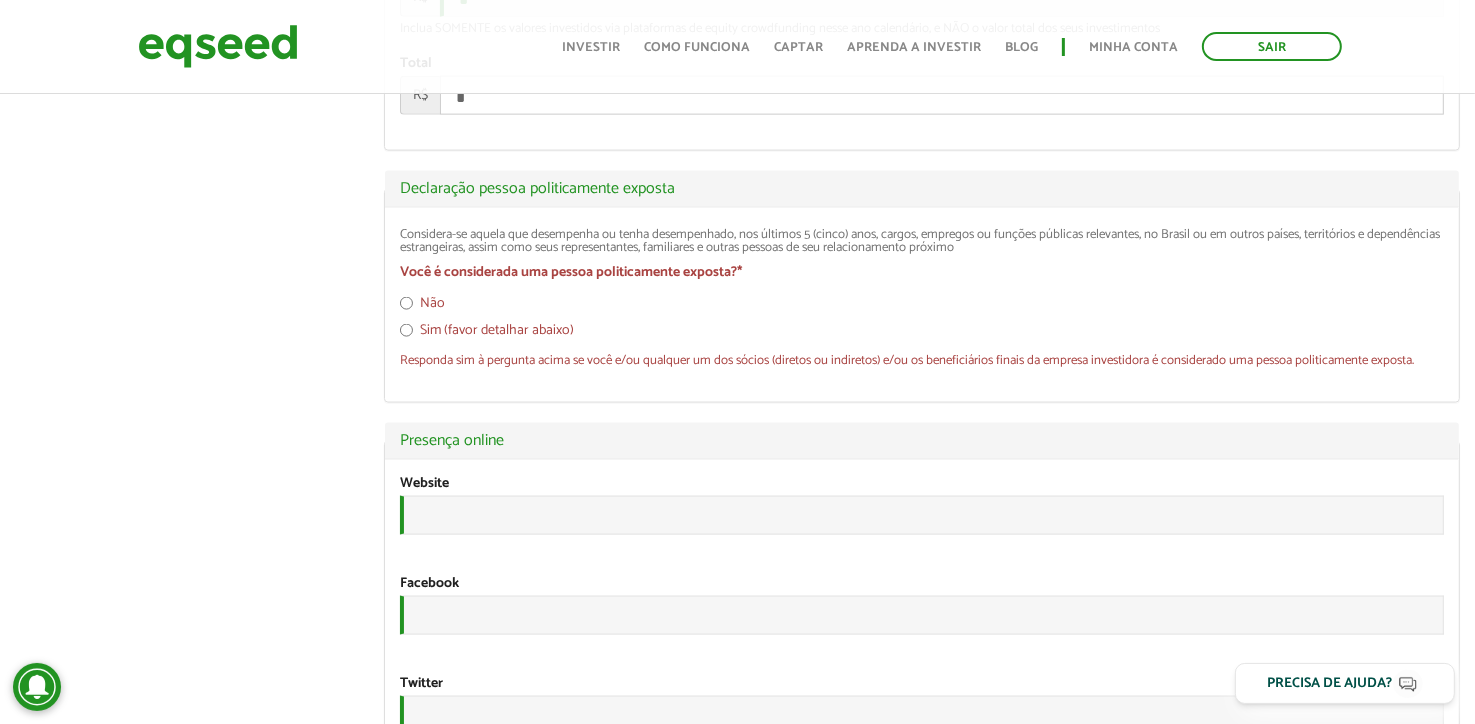 scroll, scrollTop: 2655, scrollLeft: 0, axis: vertical 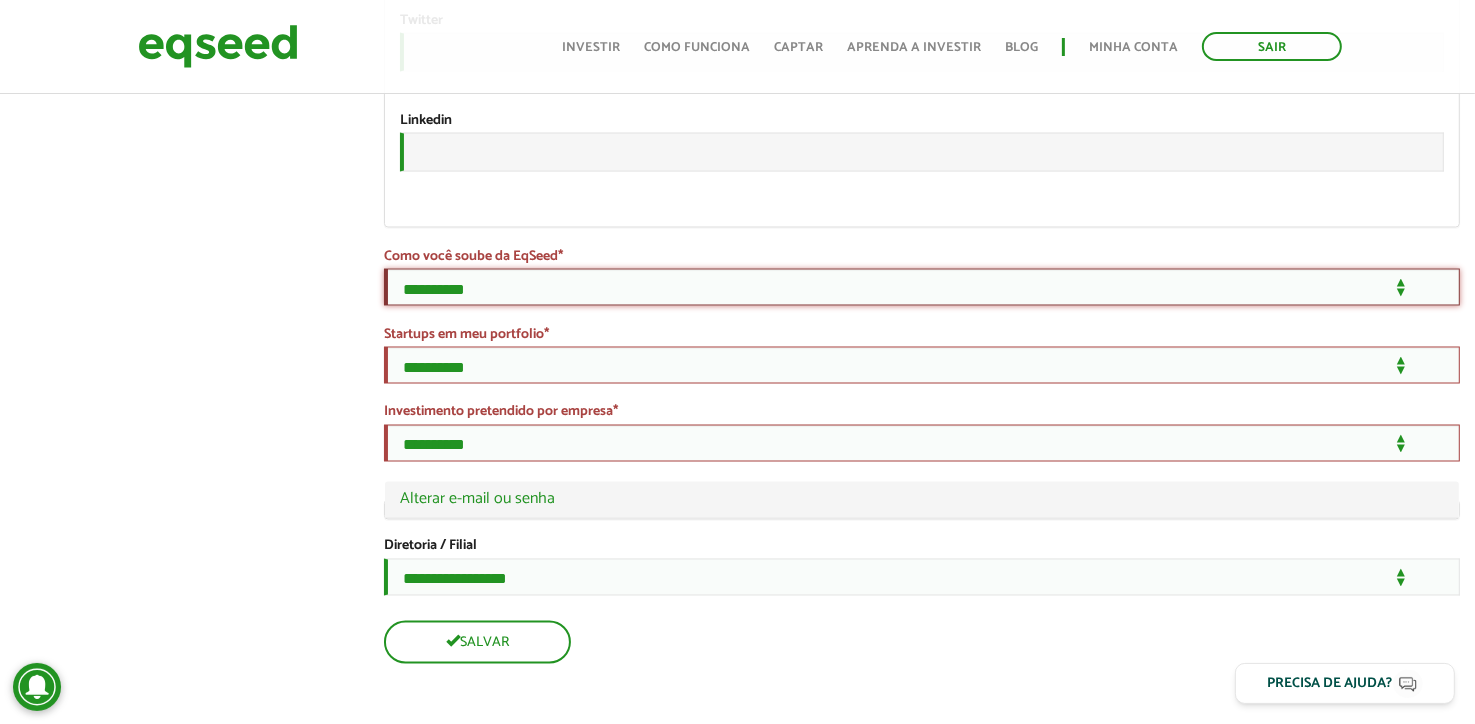 click on "**********" at bounding box center [922, 287] 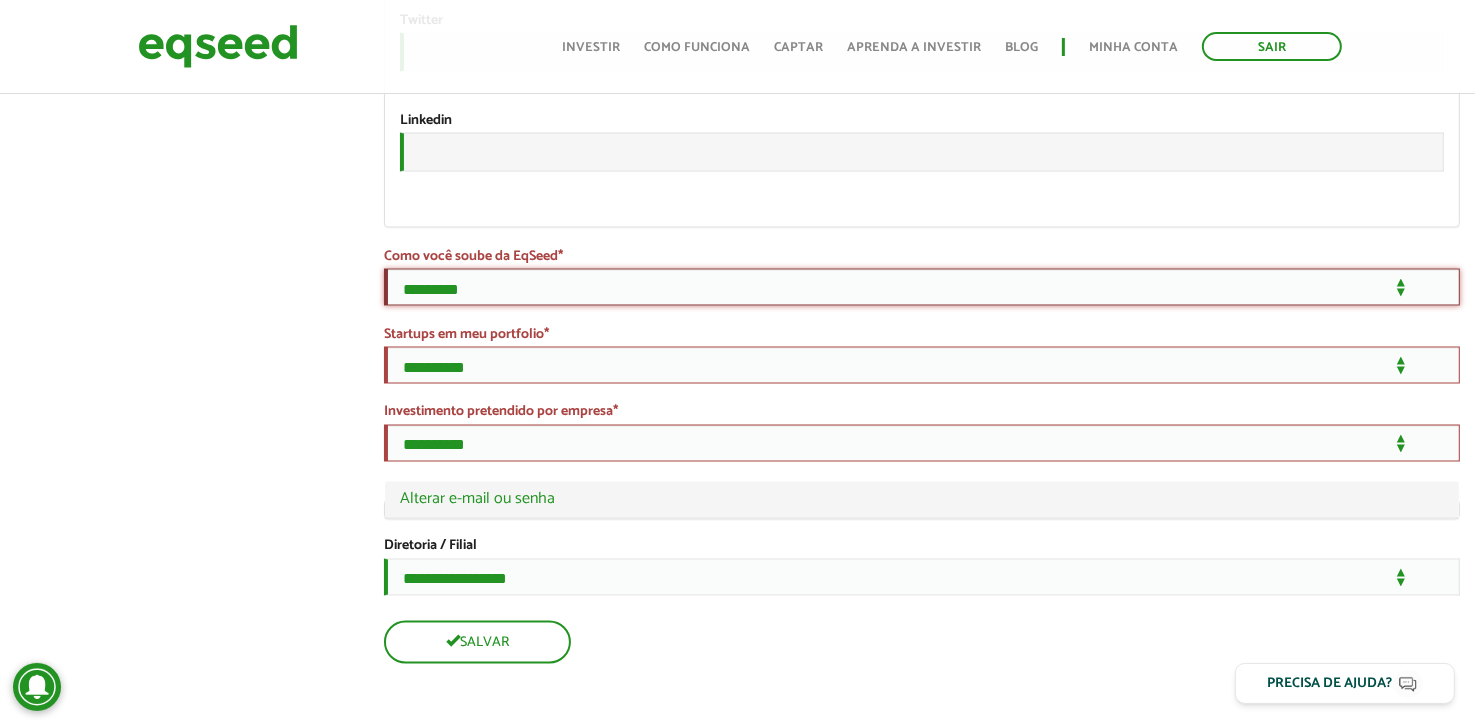 click on "**********" at bounding box center (922, 287) 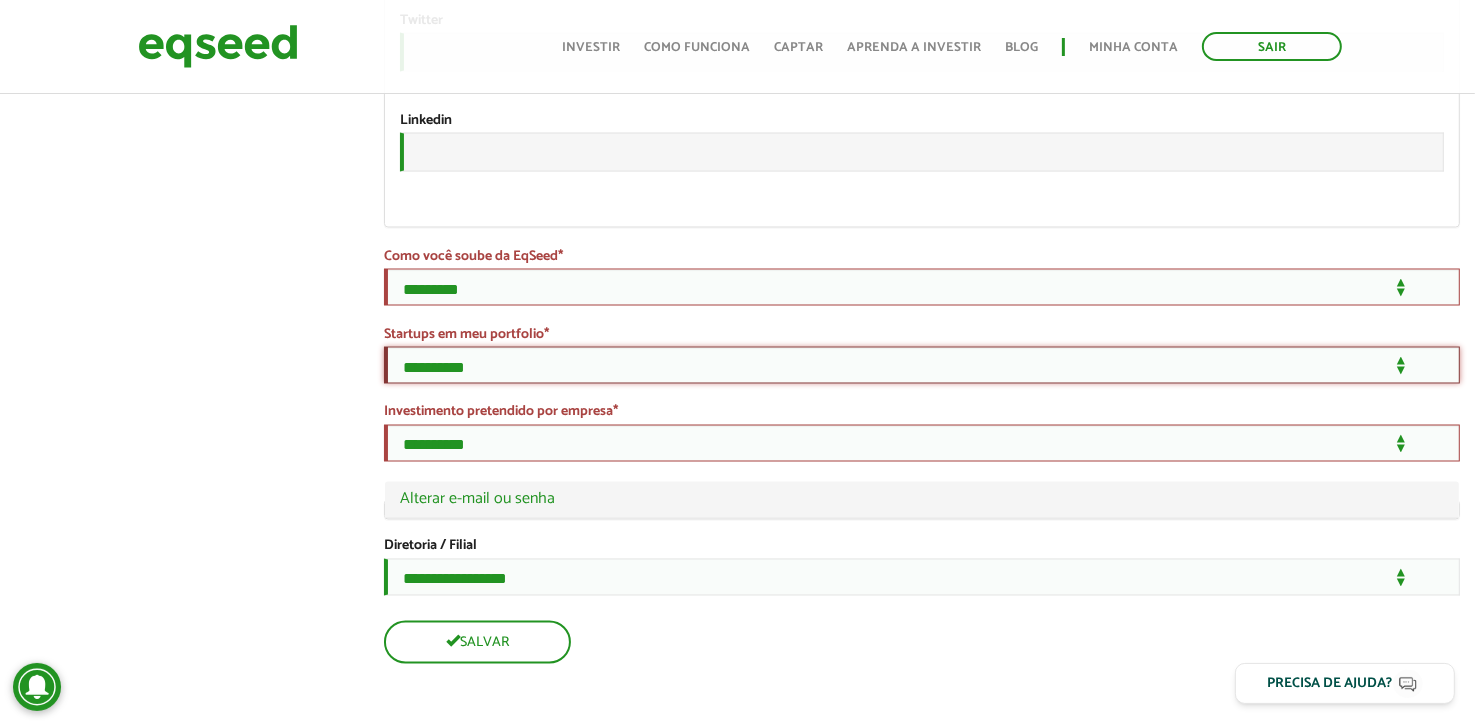 click on "**********" at bounding box center (922, 365) 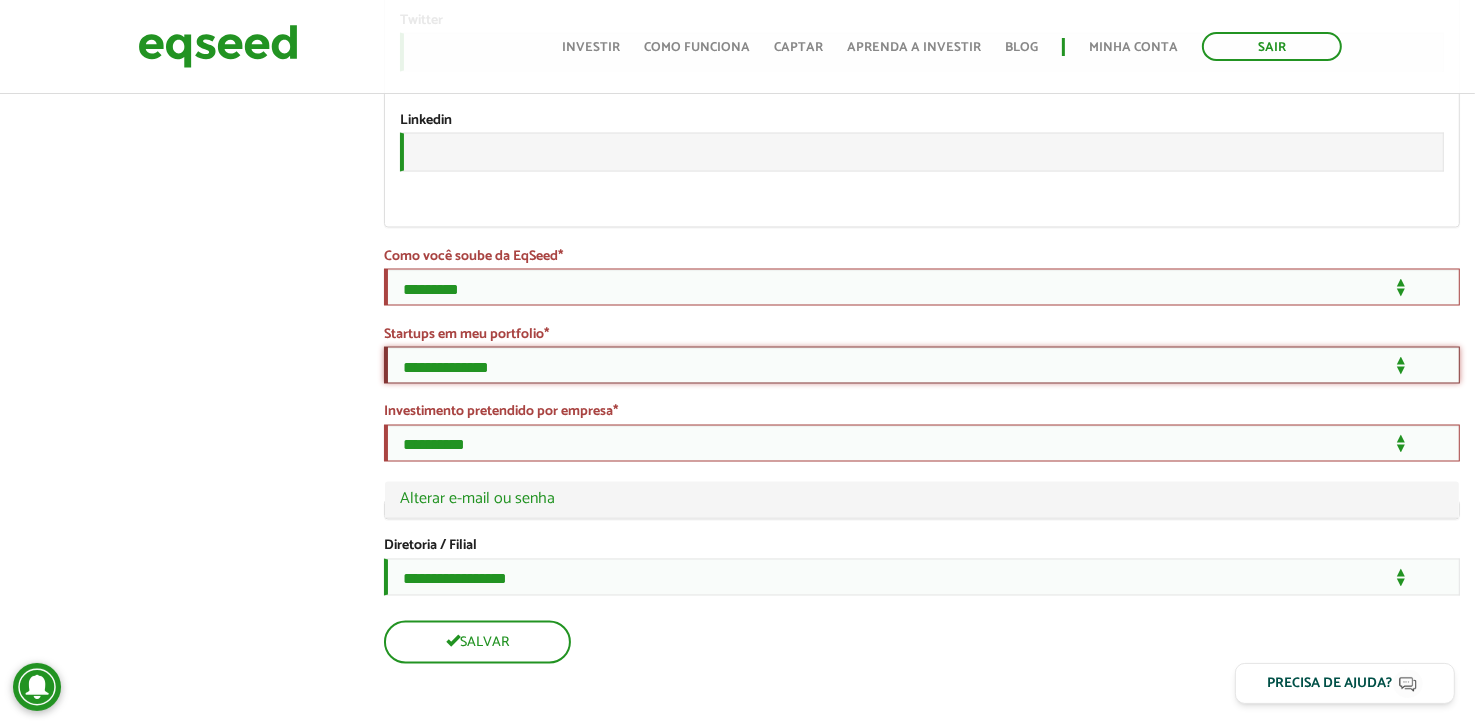 click on "**********" at bounding box center [922, 365] 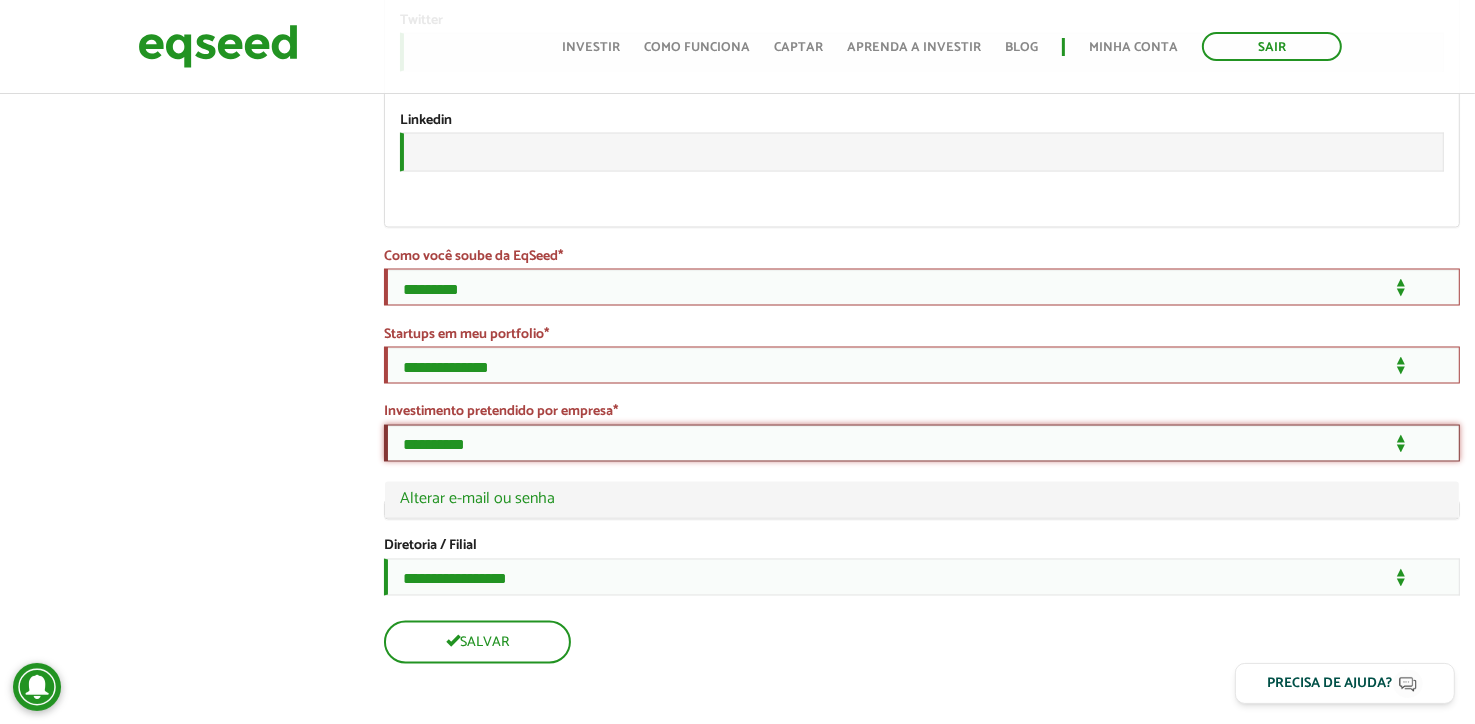 click on "**********" at bounding box center (922, 443) 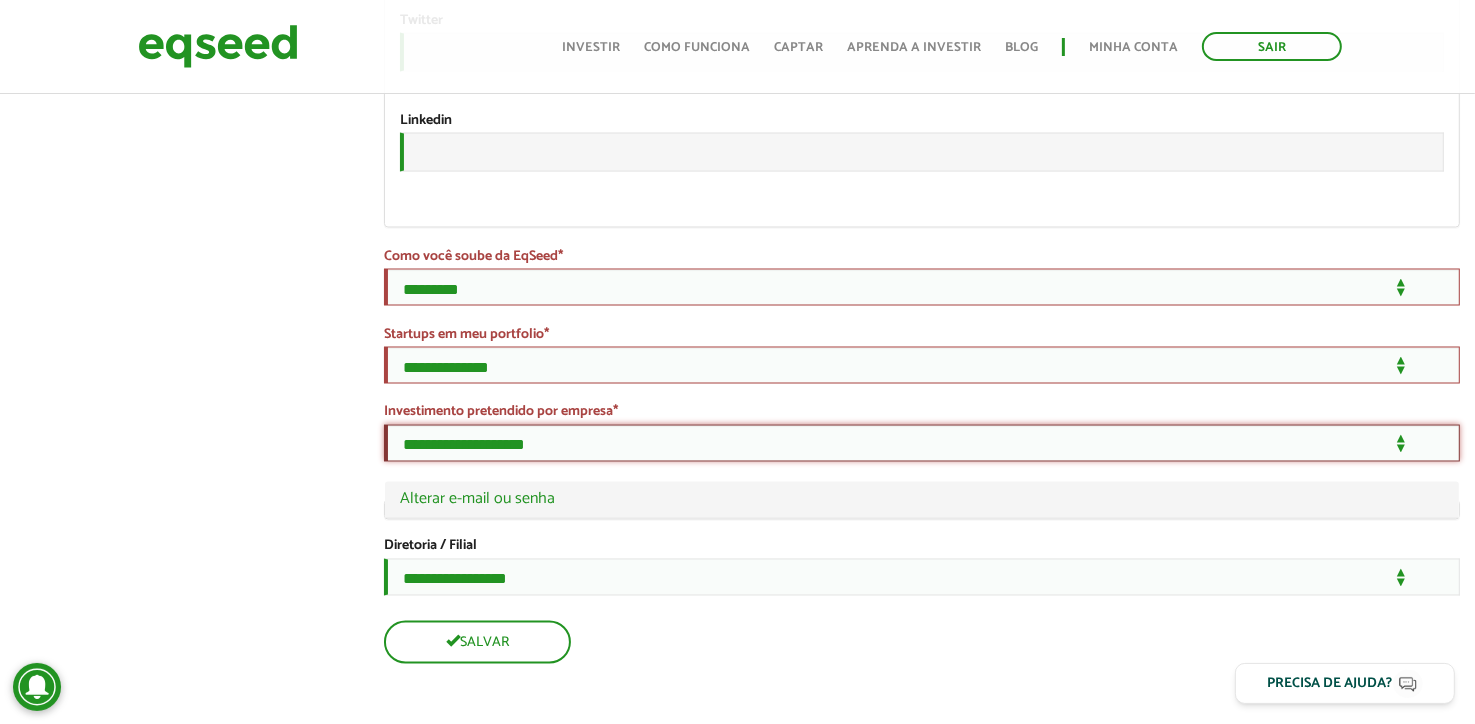 click on "**********" at bounding box center (922, 443) 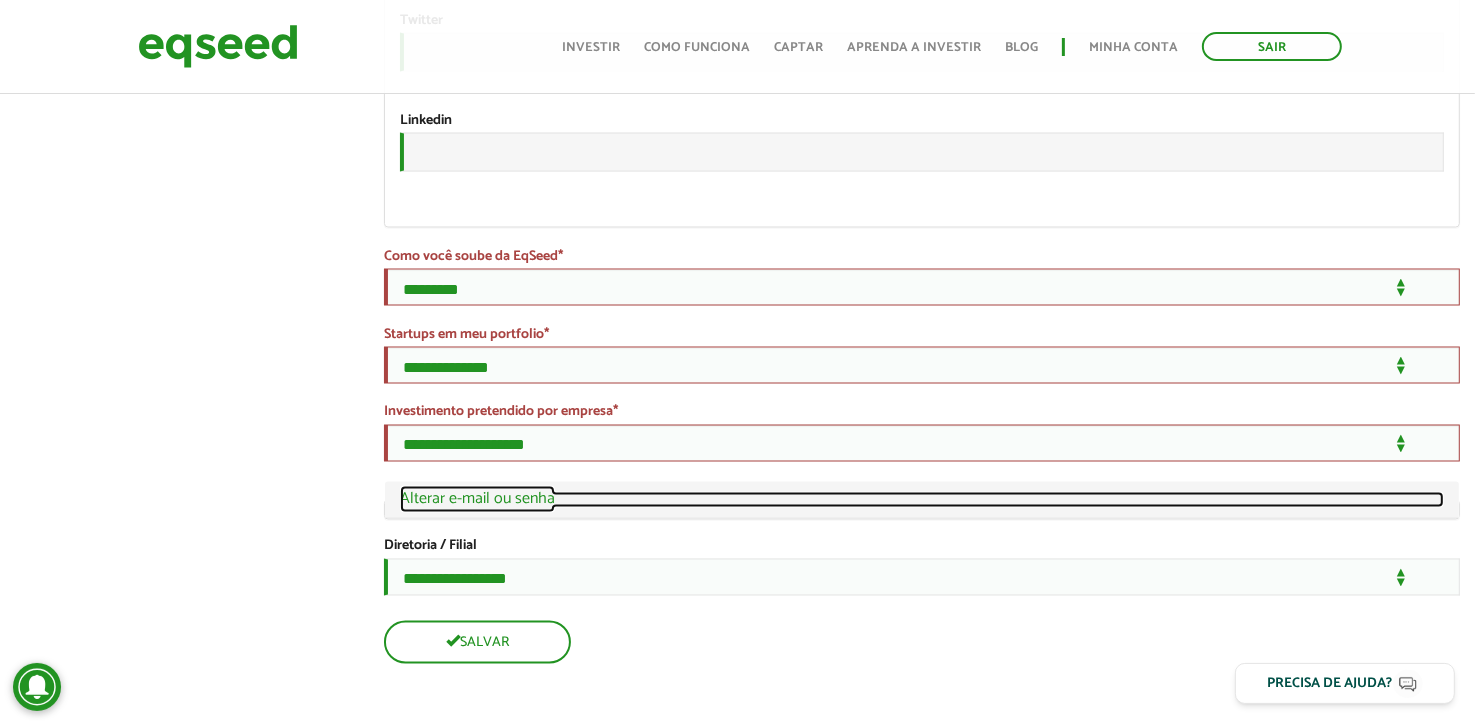 click on "Ocultar Alterar e-mail ou senha" at bounding box center (922, 500) 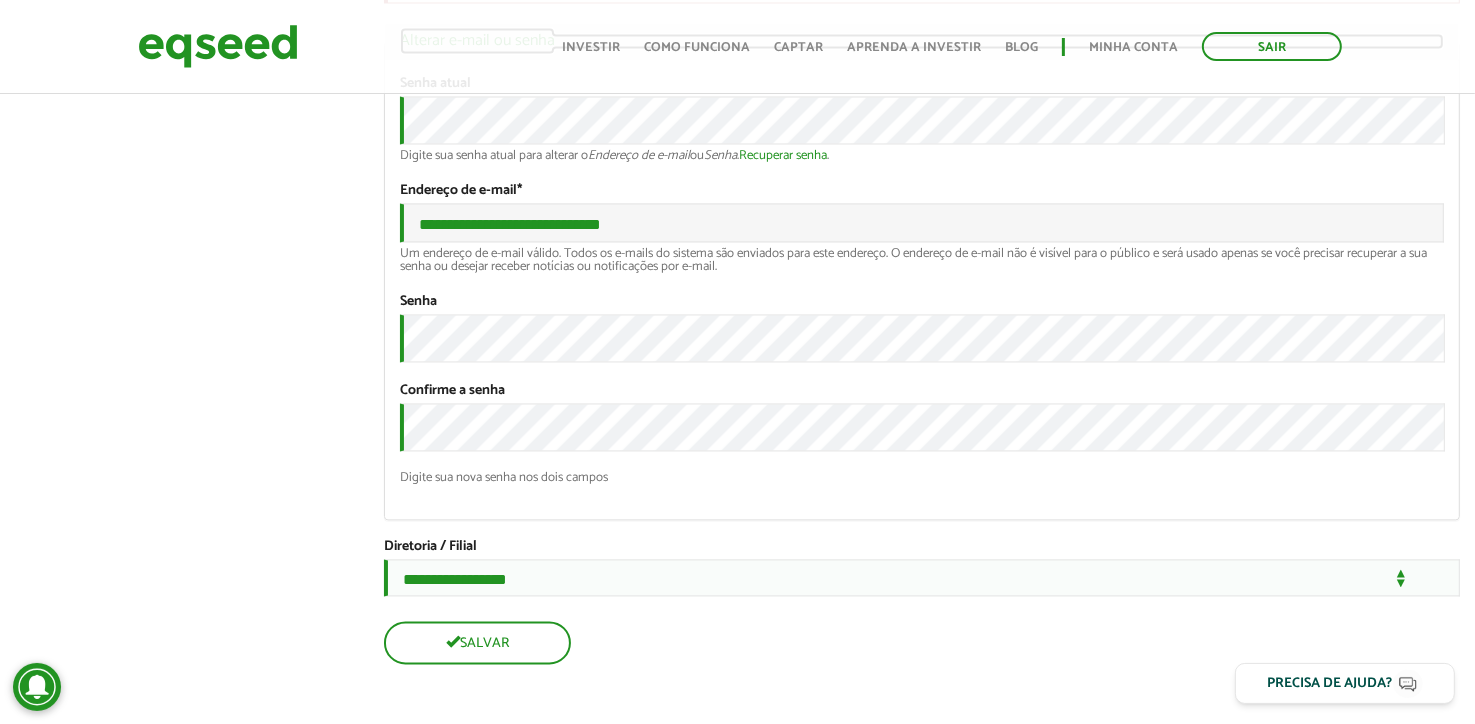 scroll, scrollTop: 4003, scrollLeft: 0, axis: vertical 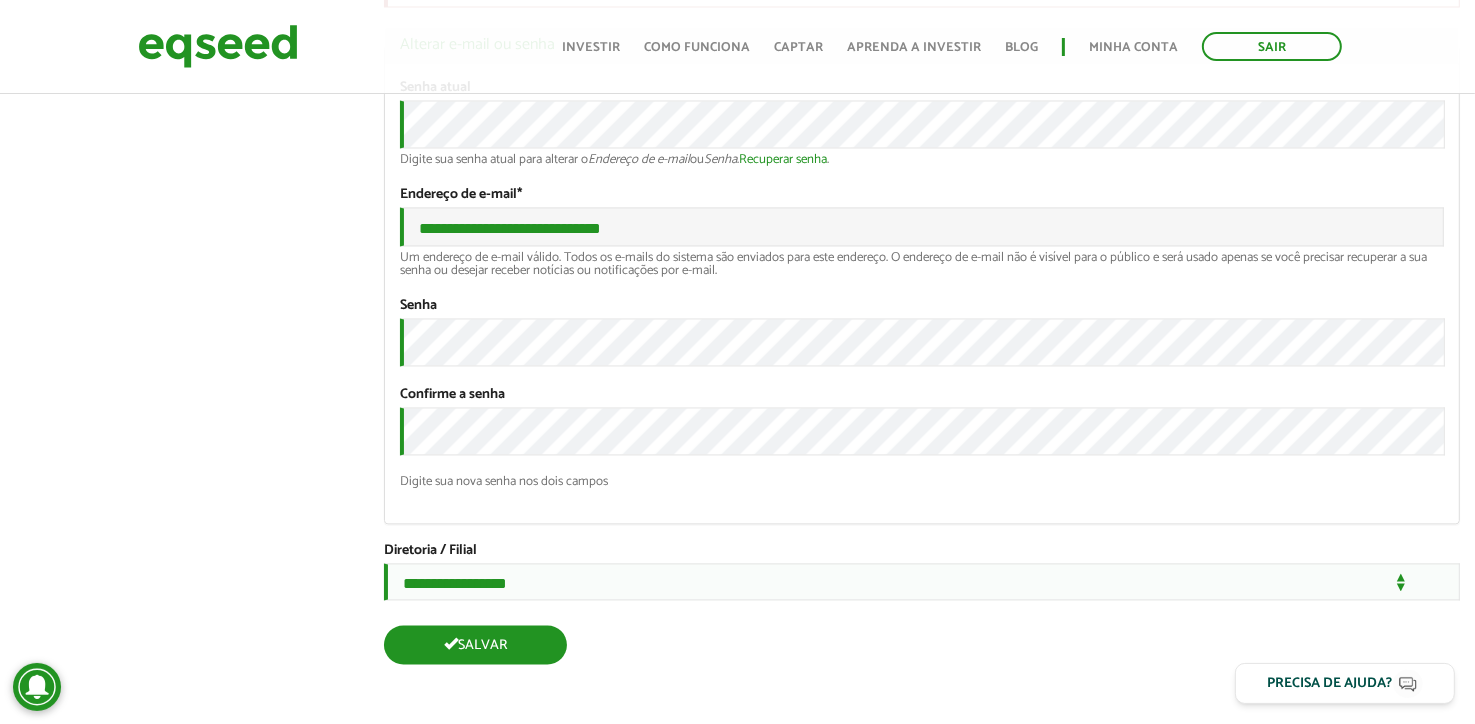click on "Salvar" at bounding box center (475, 644) 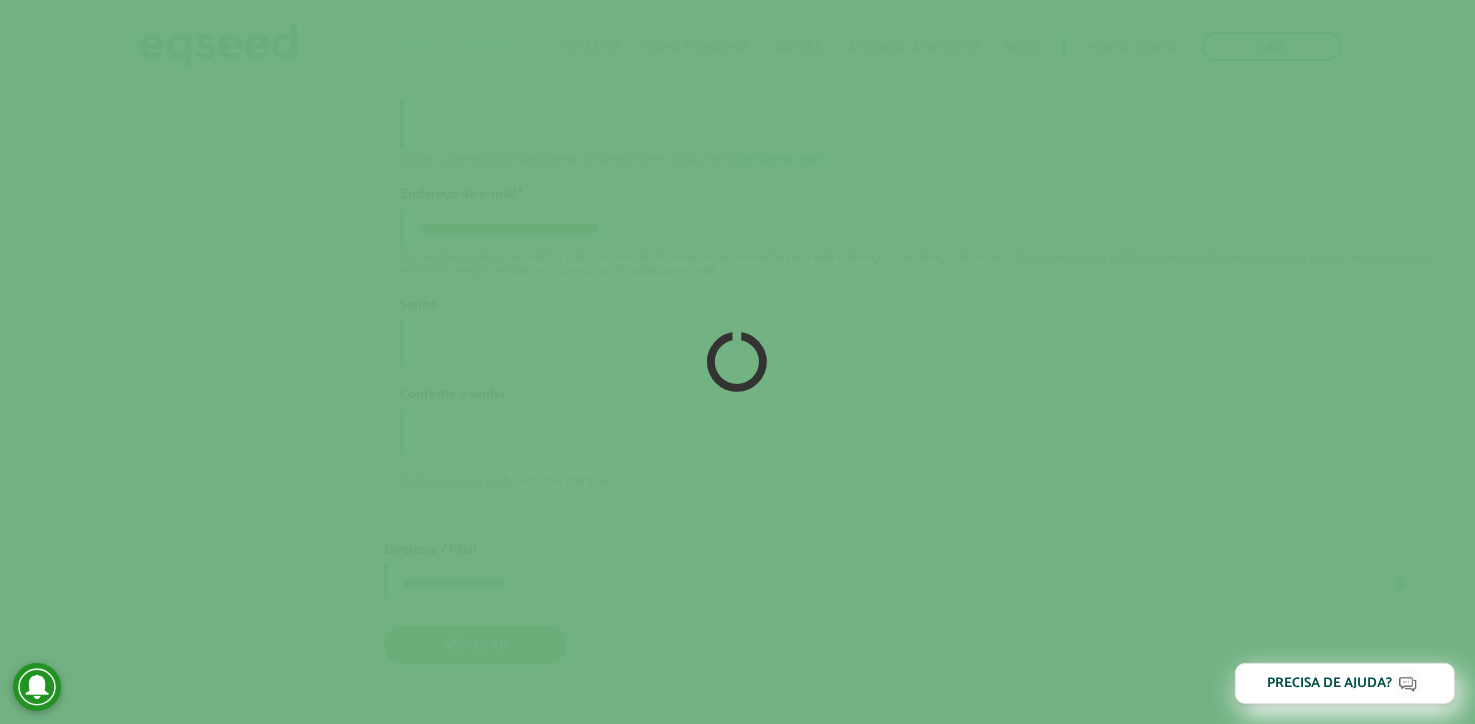 scroll, scrollTop: 4000, scrollLeft: 0, axis: vertical 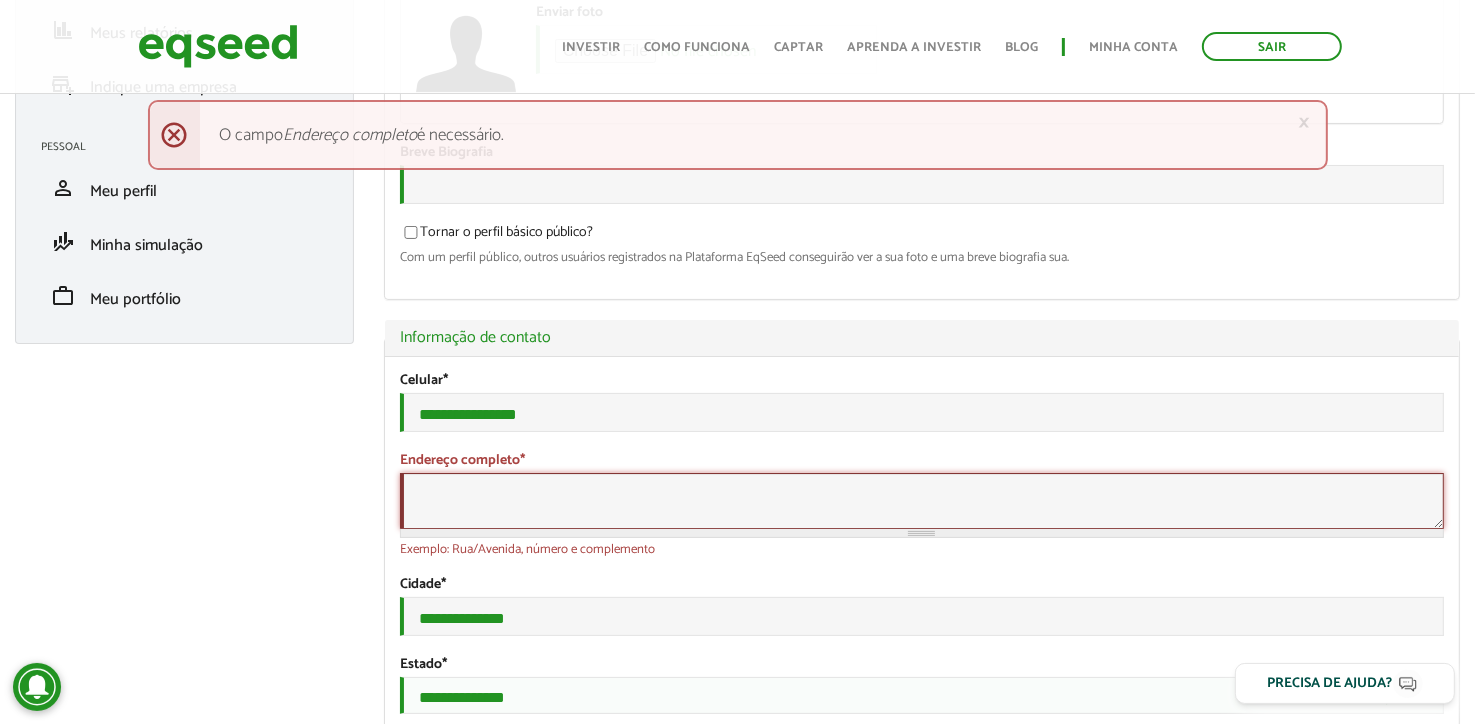 click on "Endereço completo  *" at bounding box center (922, 501) 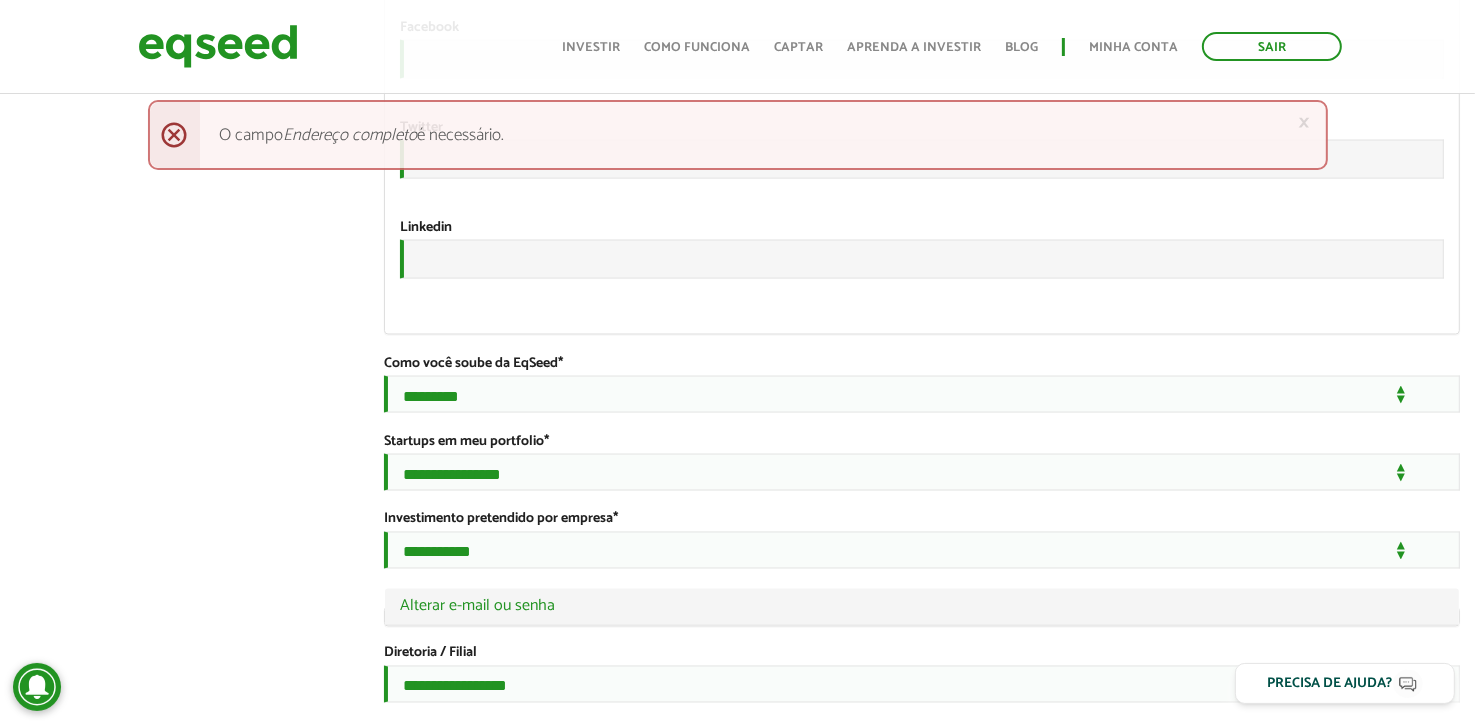 scroll, scrollTop: 3536, scrollLeft: 0, axis: vertical 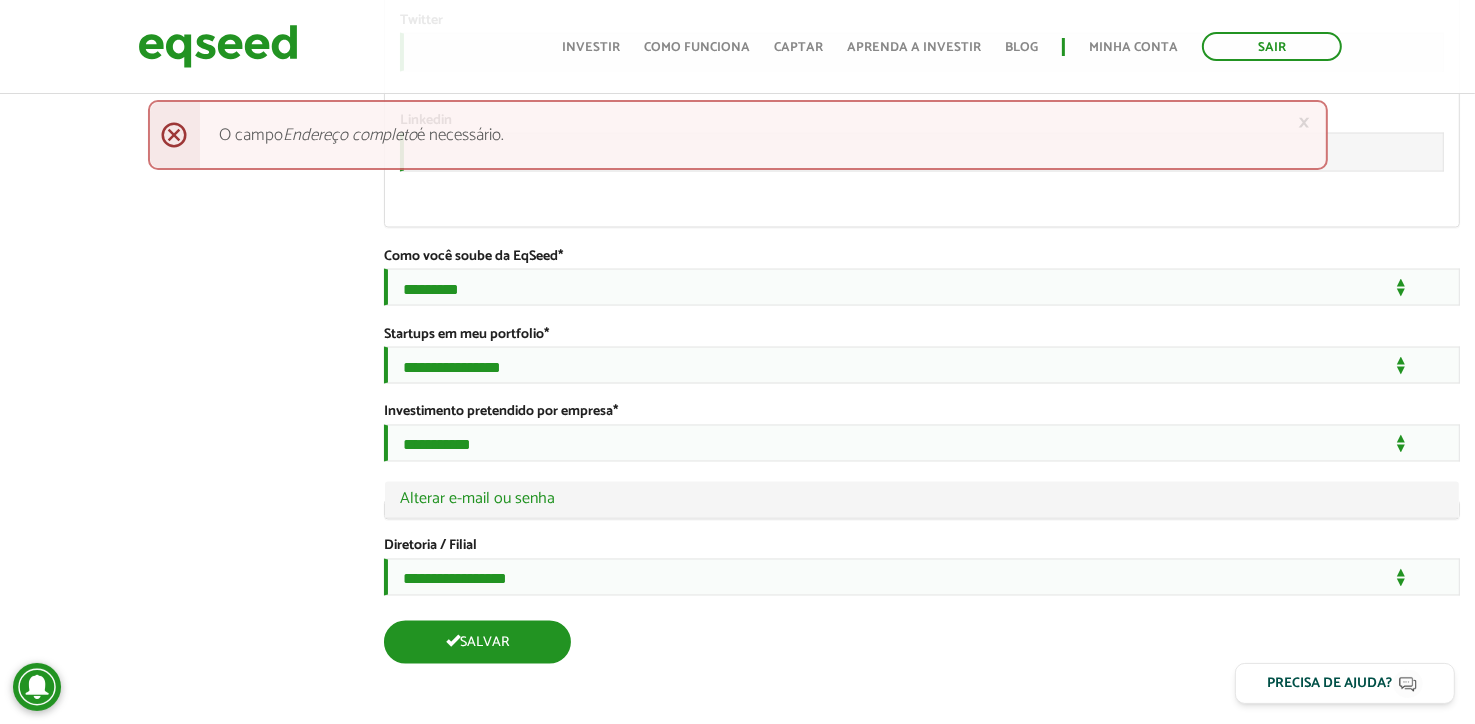 type on "**********" 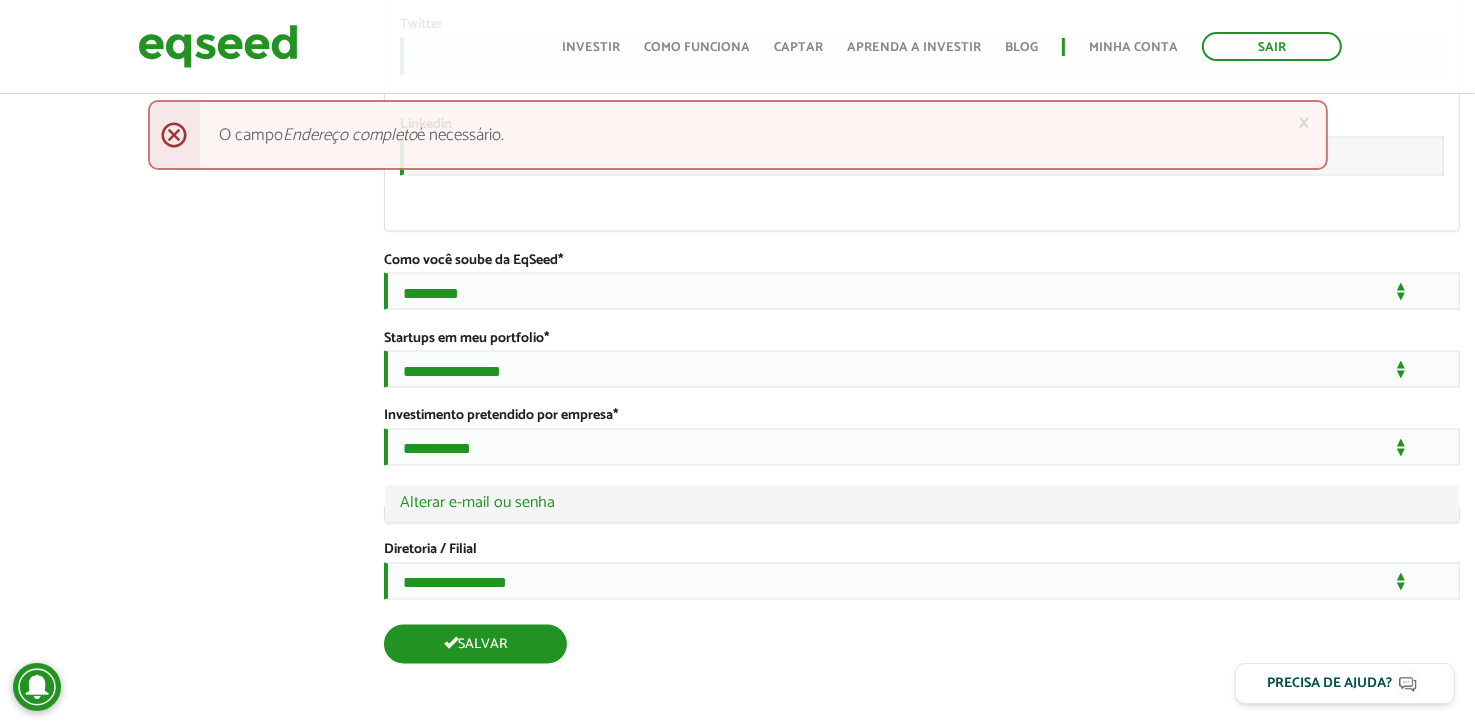 click on "Salvar" at bounding box center (475, 644) 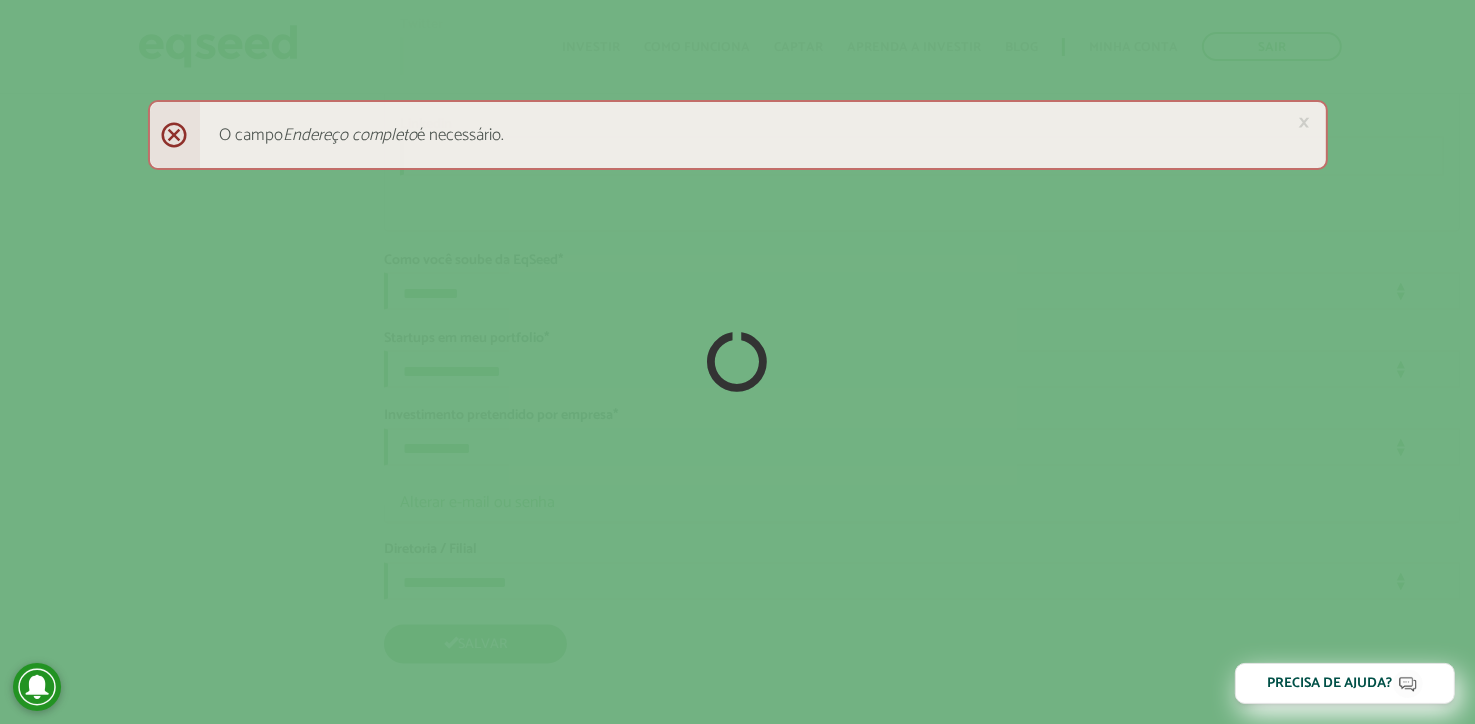 scroll, scrollTop: 3533, scrollLeft: 0, axis: vertical 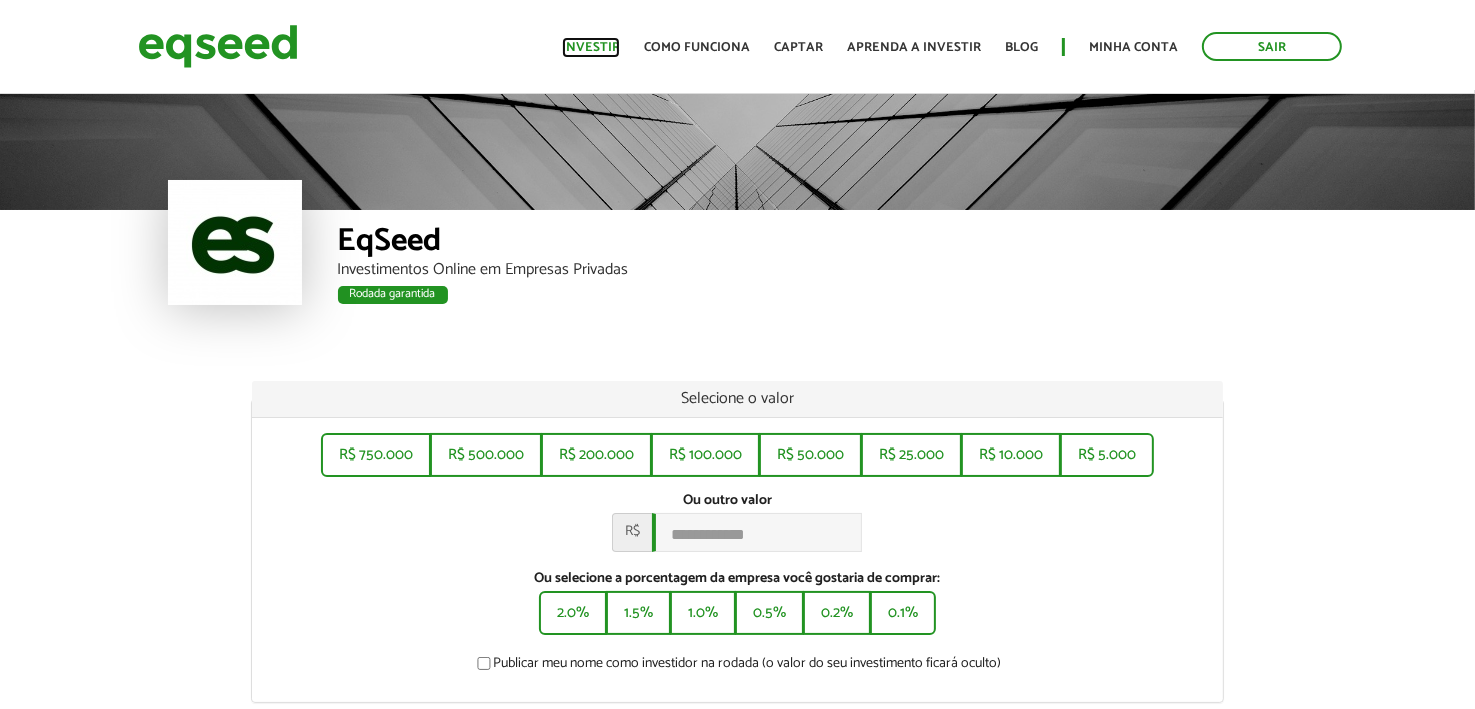 click on "Investir" at bounding box center [591, 47] 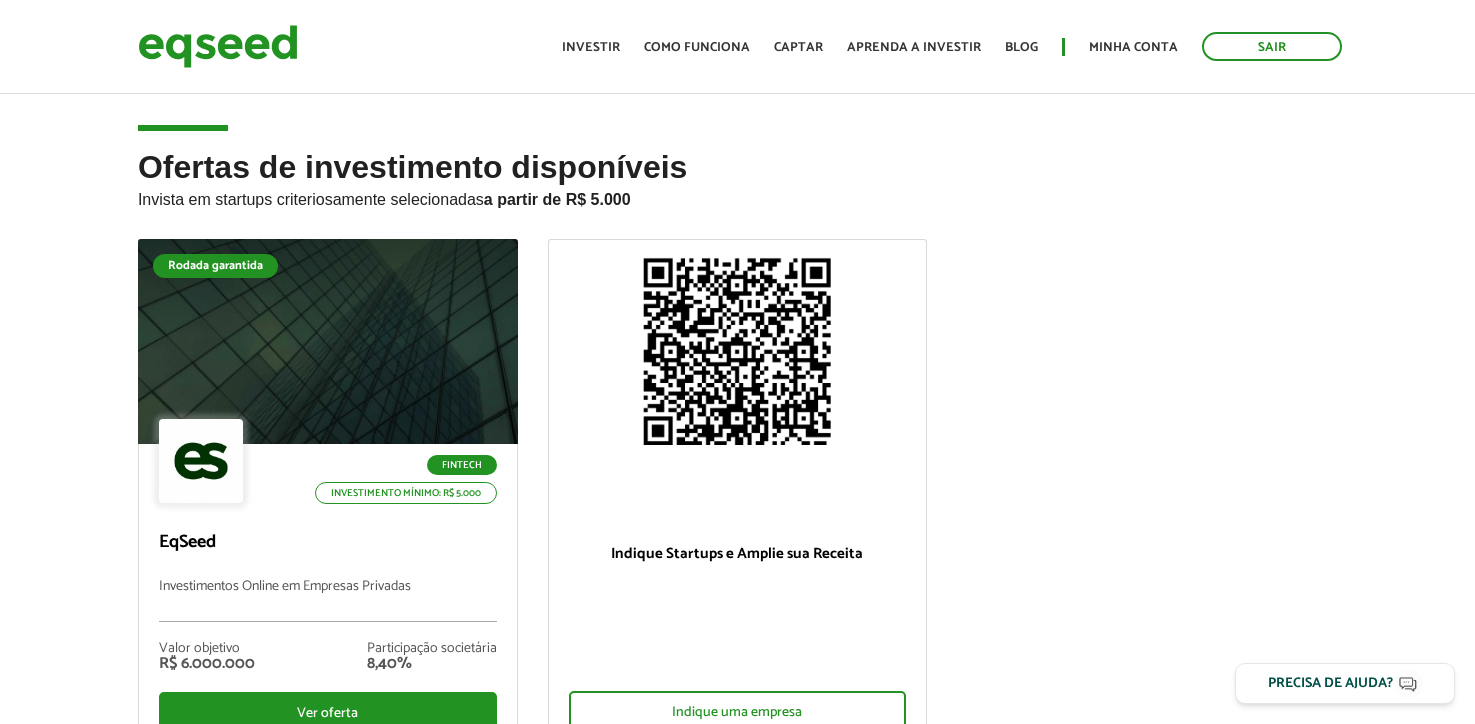 scroll, scrollTop: 0, scrollLeft: 0, axis: both 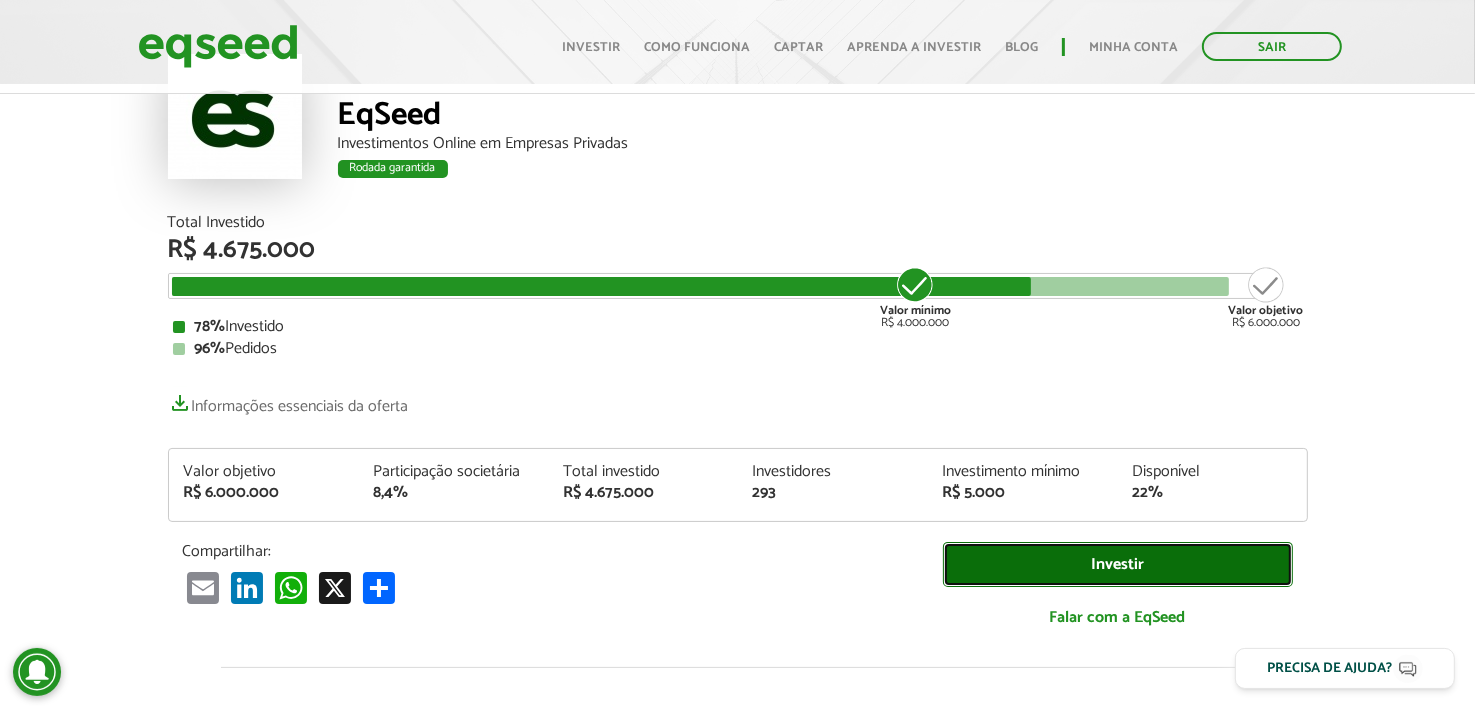 click on "Investir" at bounding box center [1118, 564] 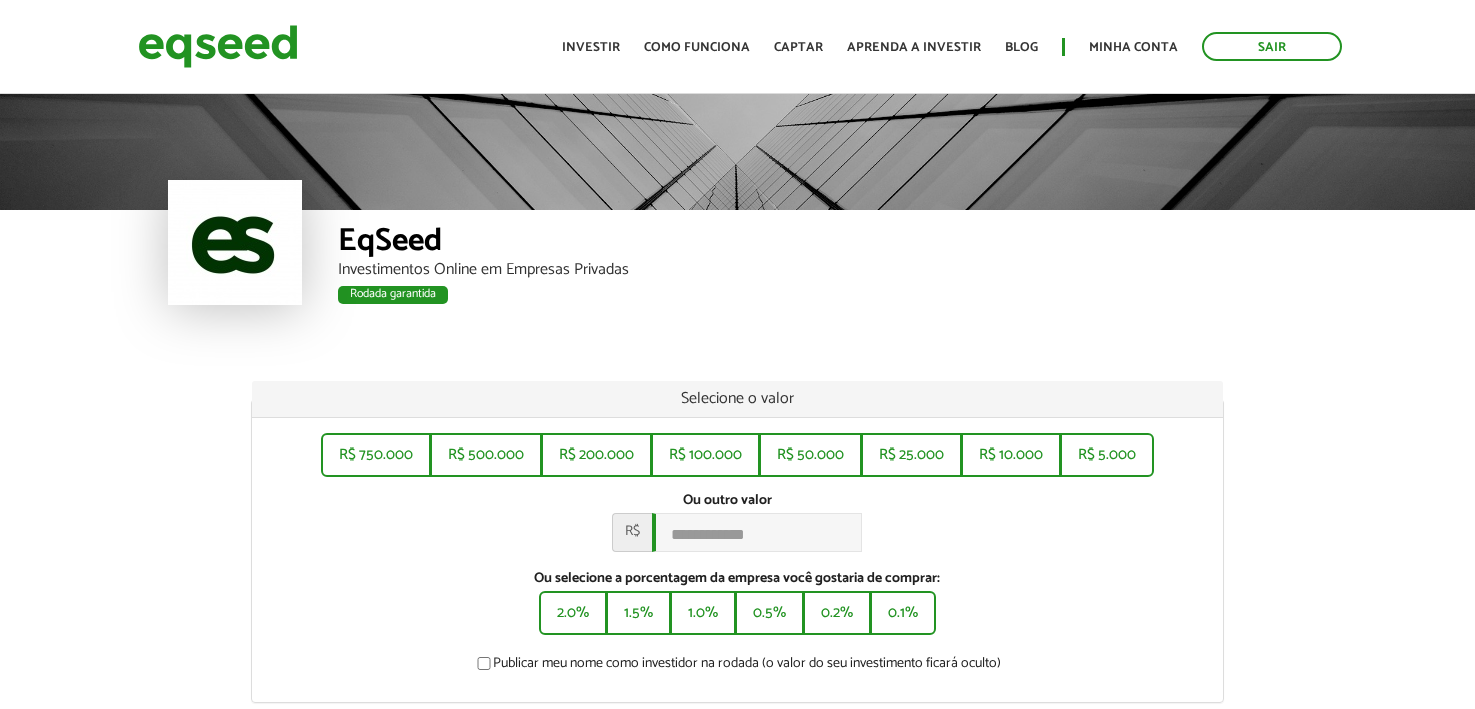 scroll, scrollTop: 0, scrollLeft: 0, axis: both 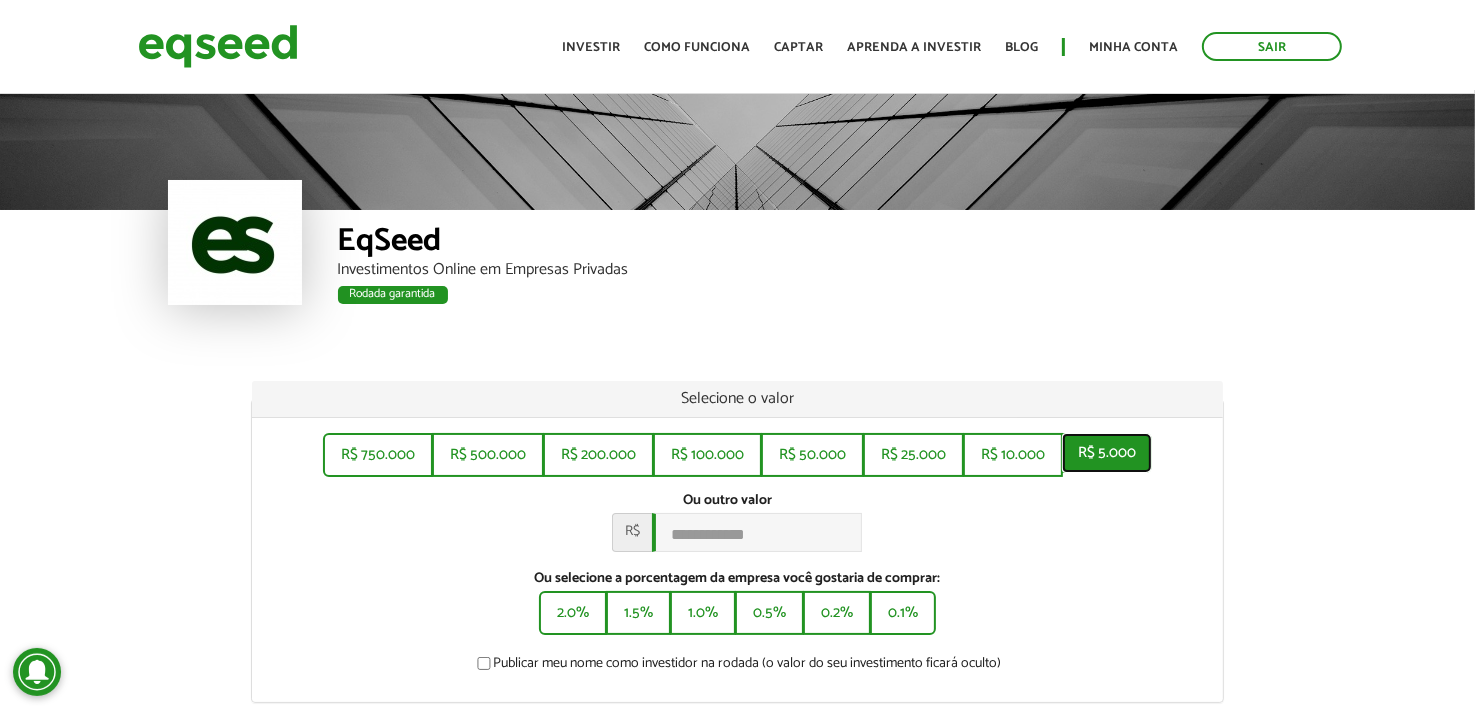 click on "R$ 5.000" at bounding box center [1107, 453] 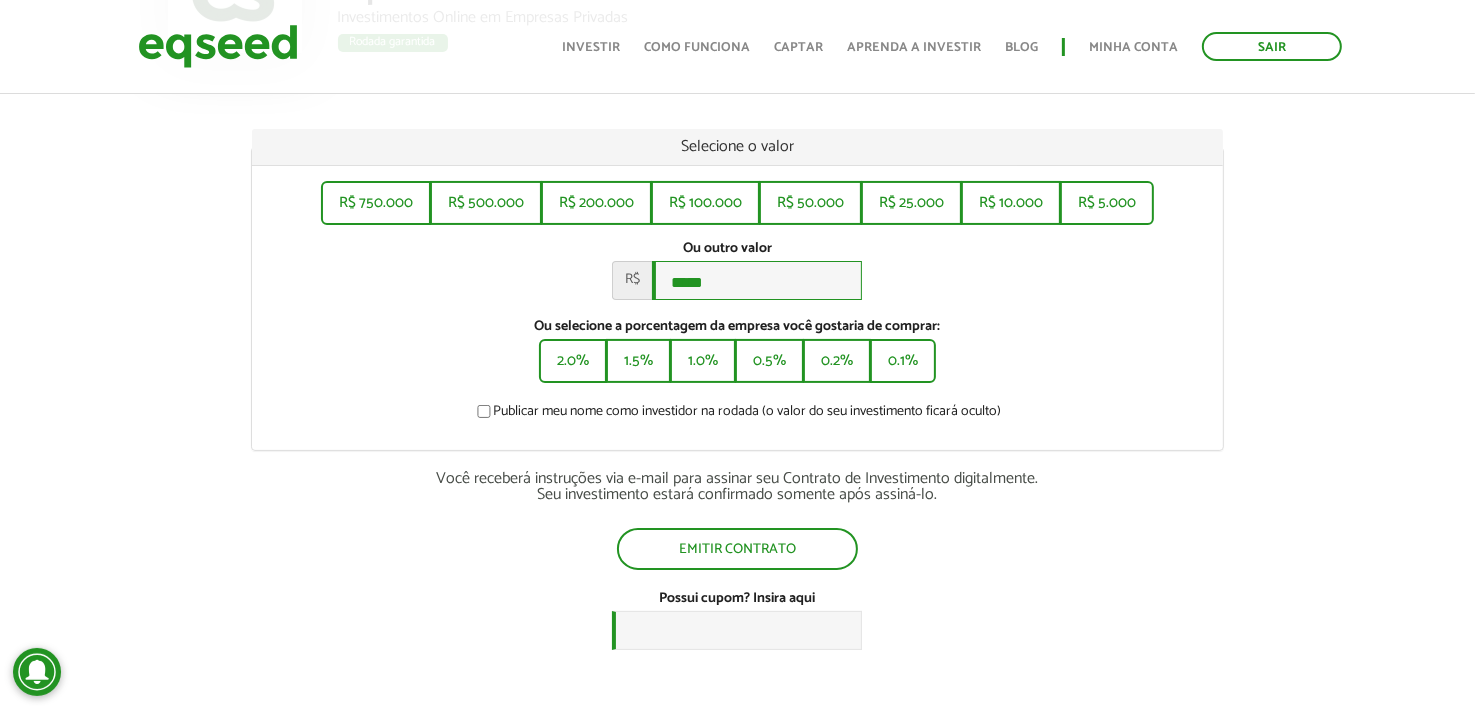 scroll, scrollTop: 252, scrollLeft: 0, axis: vertical 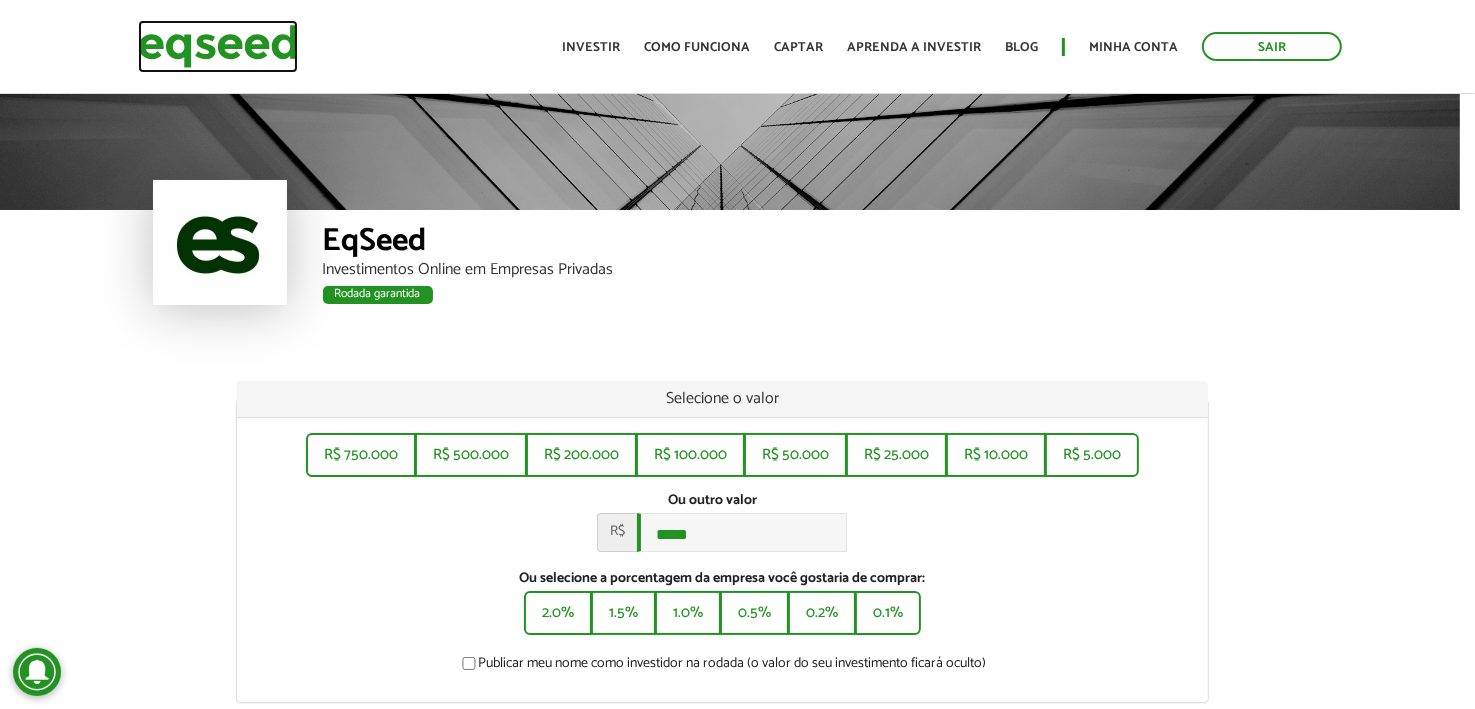 click at bounding box center [218, 46] 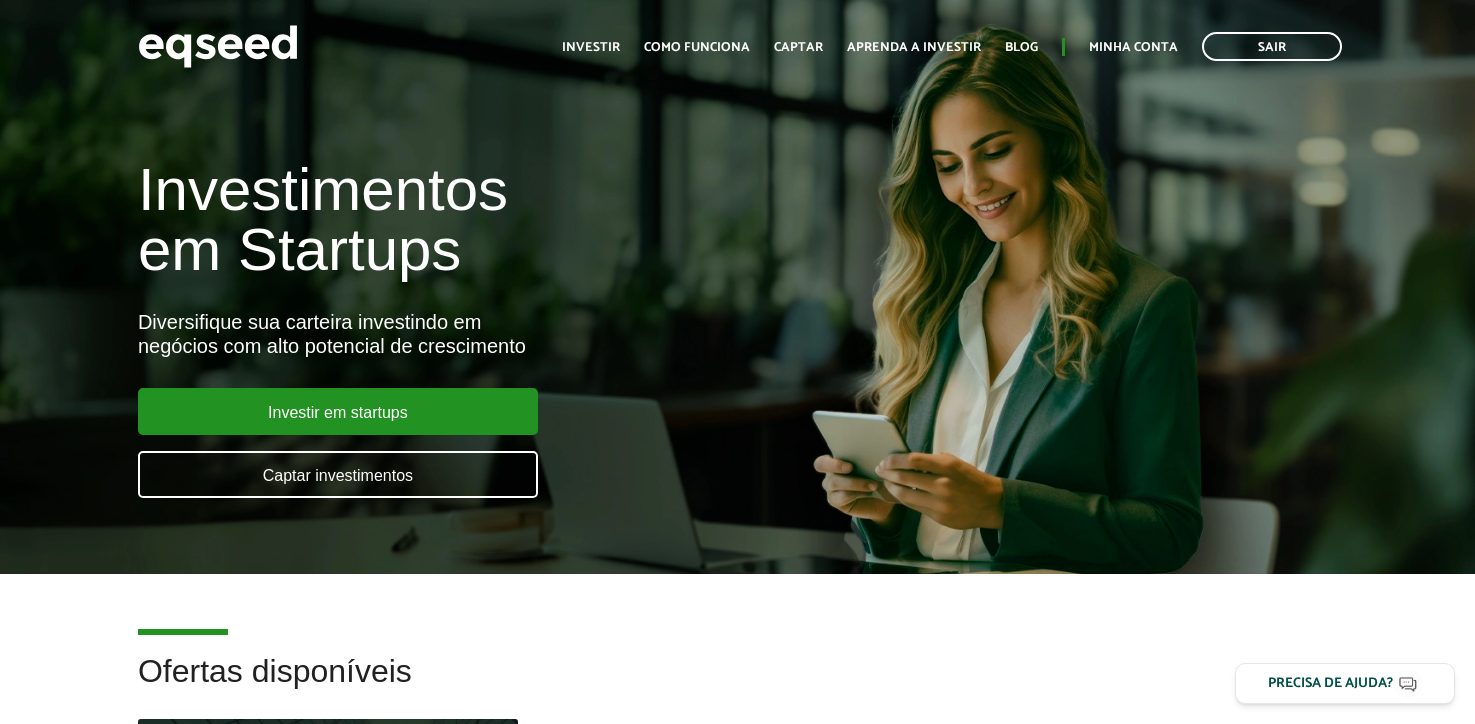scroll, scrollTop: 0, scrollLeft: 0, axis: both 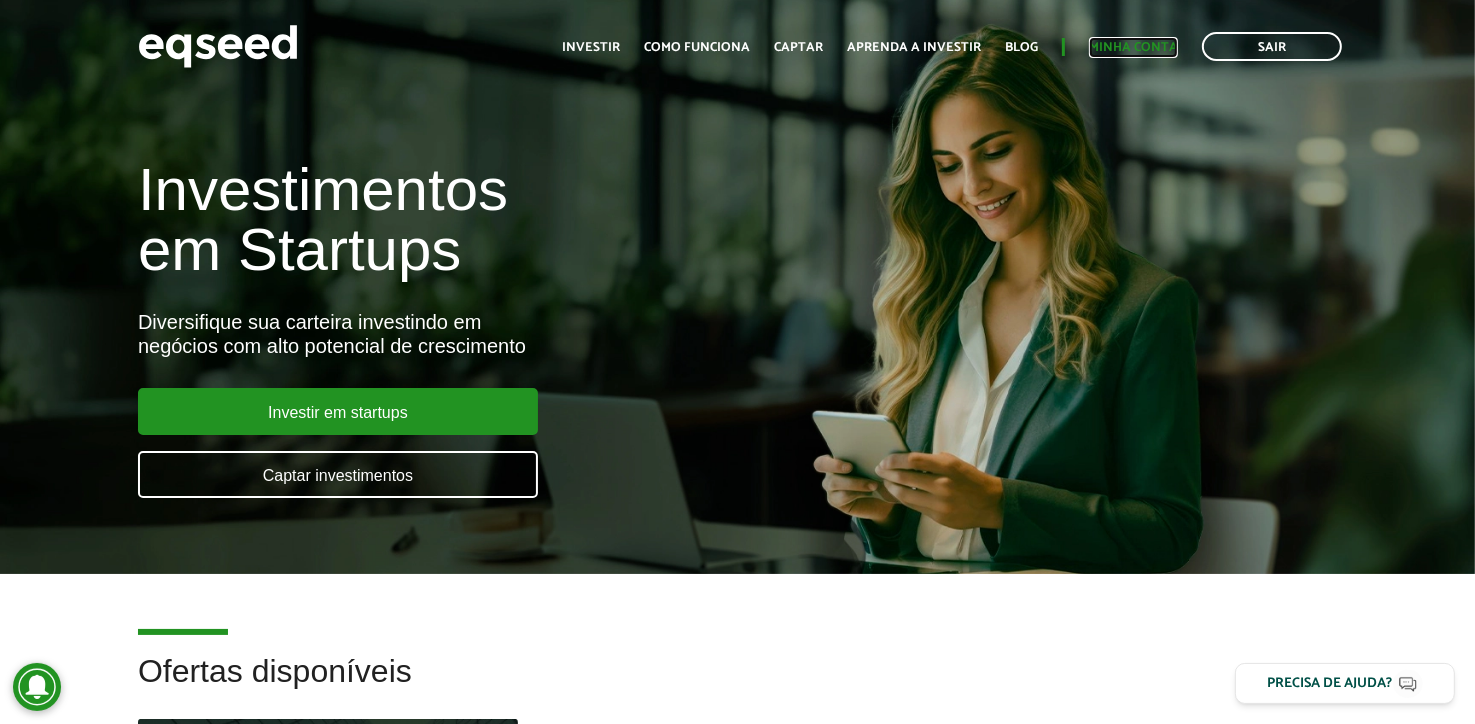 click on "Minha conta" at bounding box center [1133, 47] 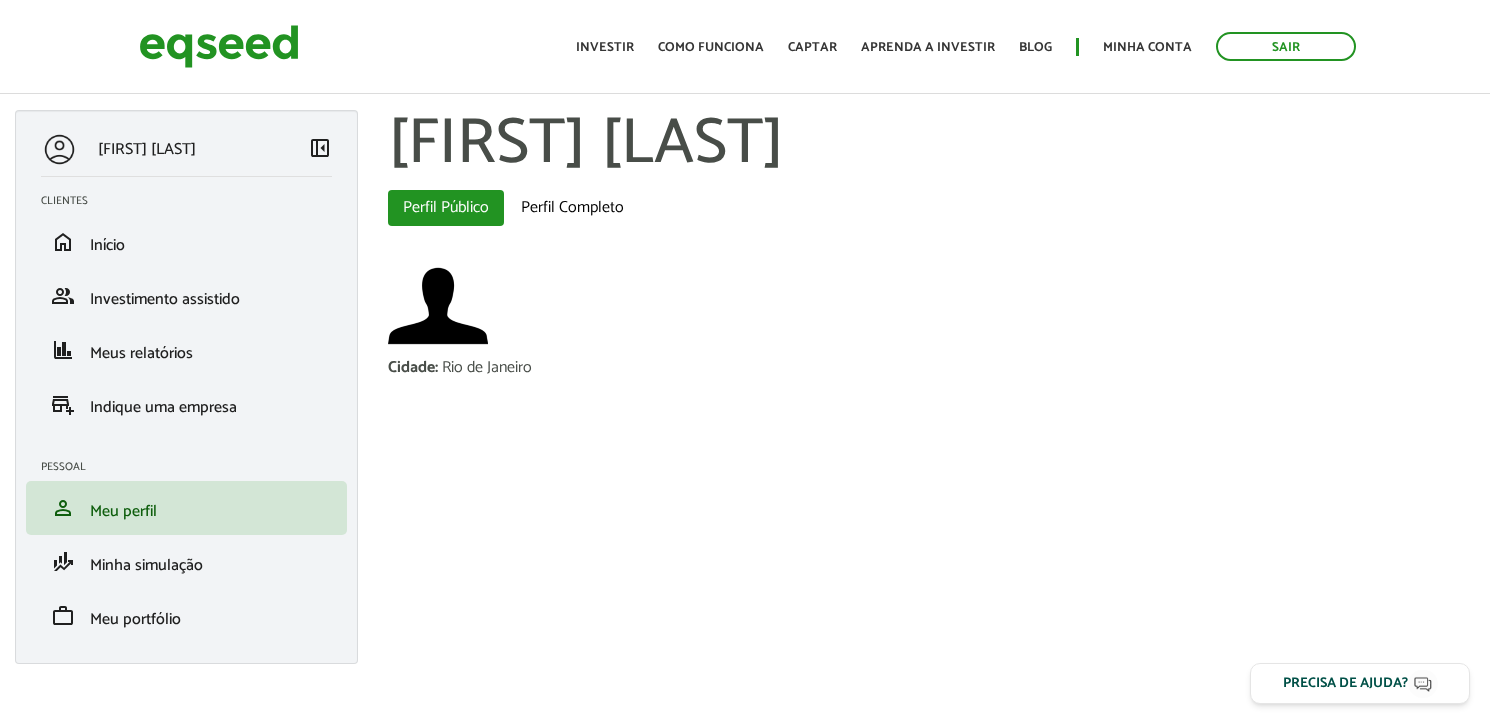 scroll, scrollTop: 0, scrollLeft: 0, axis: both 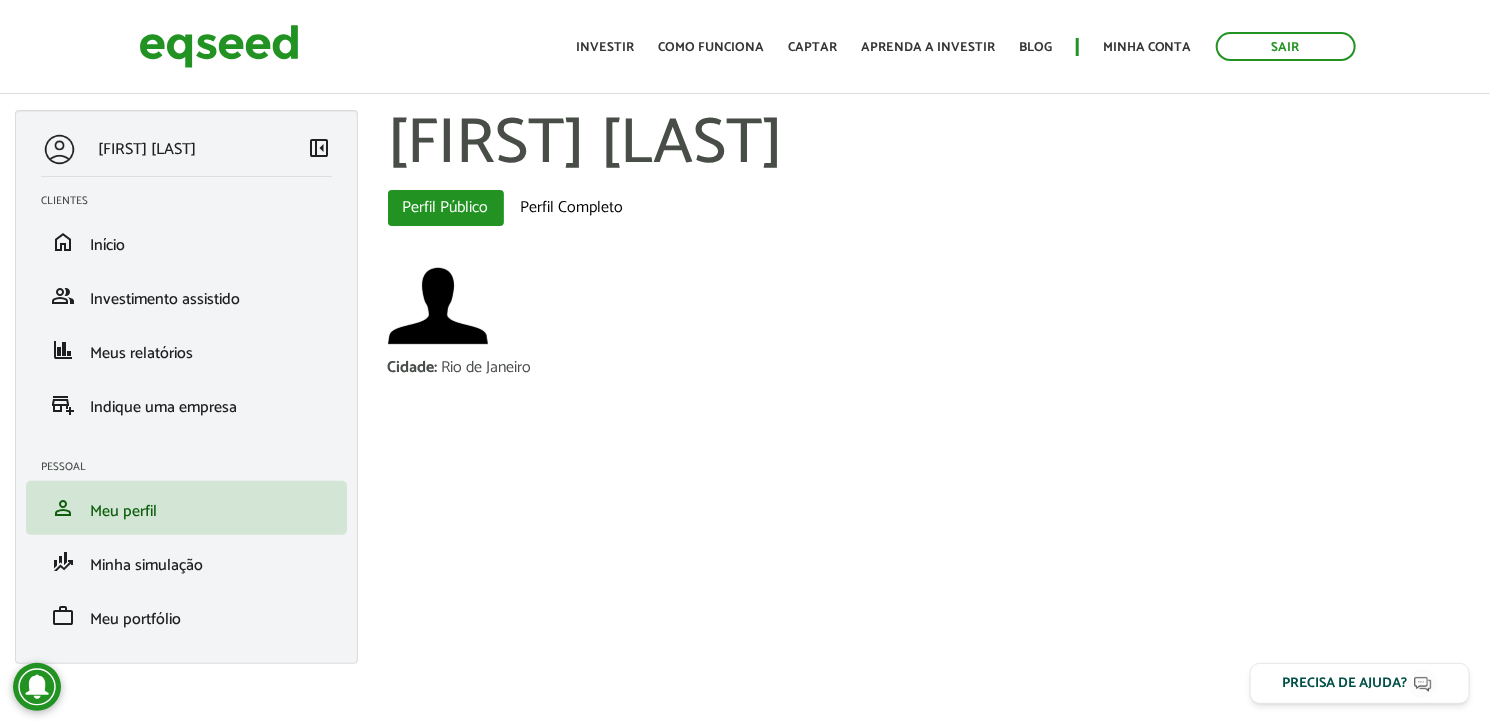click on "Cidade :
[CITY]" at bounding box center [932, 331] 